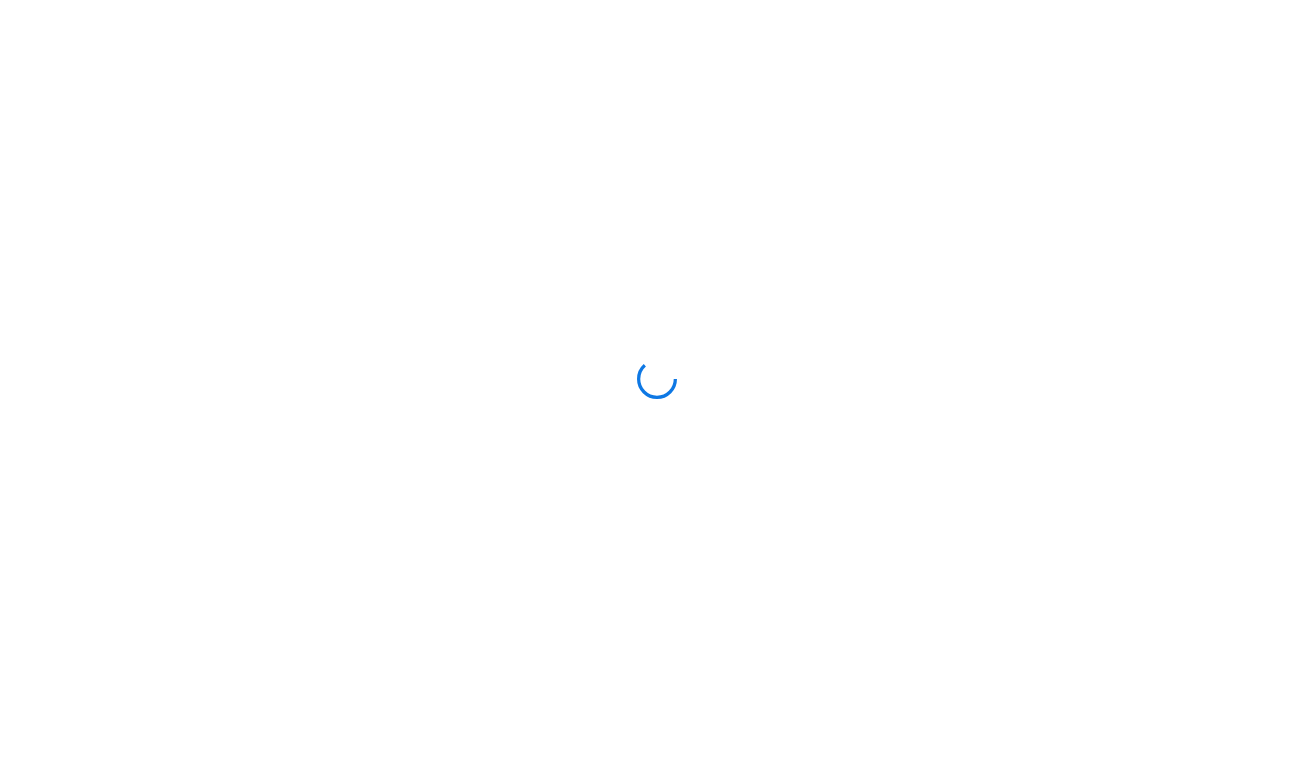 scroll, scrollTop: 0, scrollLeft: 0, axis: both 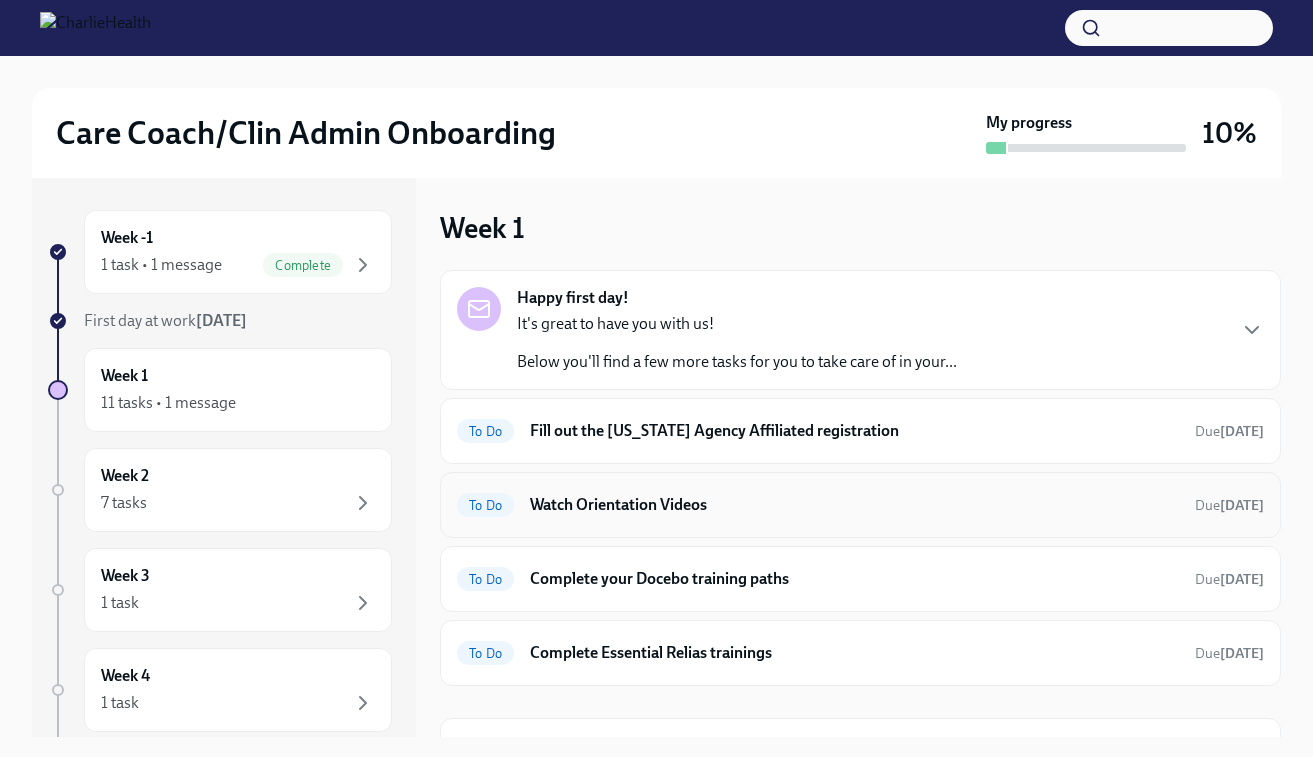 click on "To Do Watch Orientation Videos Due  tomorrow" at bounding box center (860, 505) 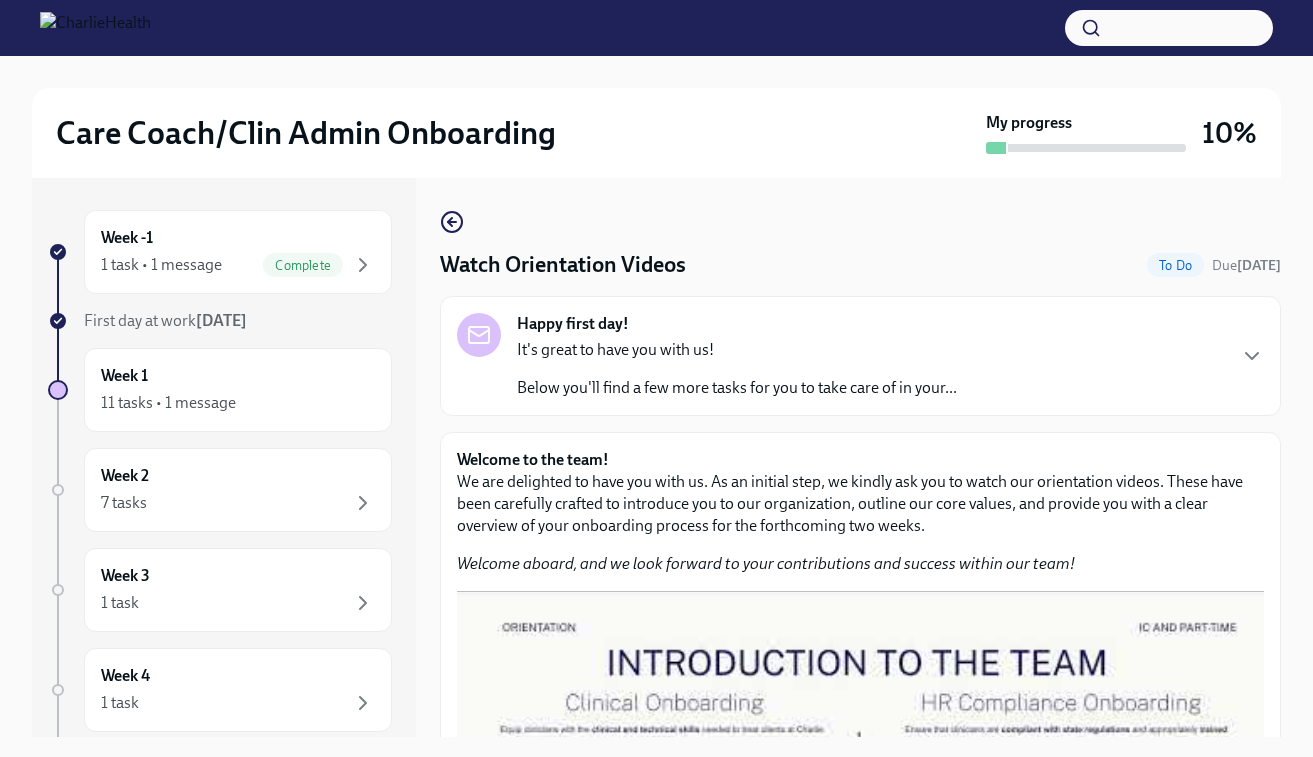 click on "Welcome to the team!
We are delighted to have you with us. As an initial step, we kindly ask you to watch our orientation videos. These have been carefully crafted to introduce you to our organization, outline our core values, and provide you with a clear overview of your onboarding process for the forthcoming two weeks.
Welcome aboard, and we look forward to your contributions and success within our team!" at bounding box center (860, 512) 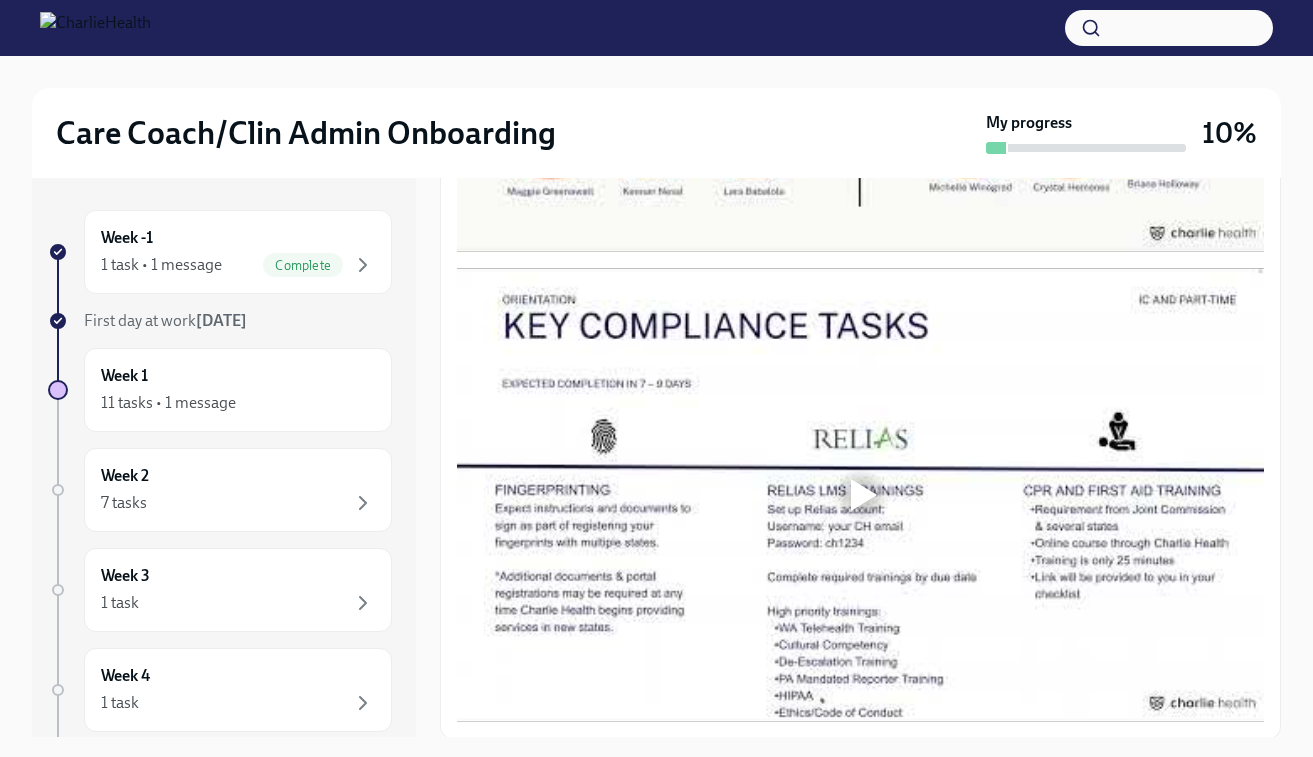 scroll, scrollTop: 859, scrollLeft: 0, axis: vertical 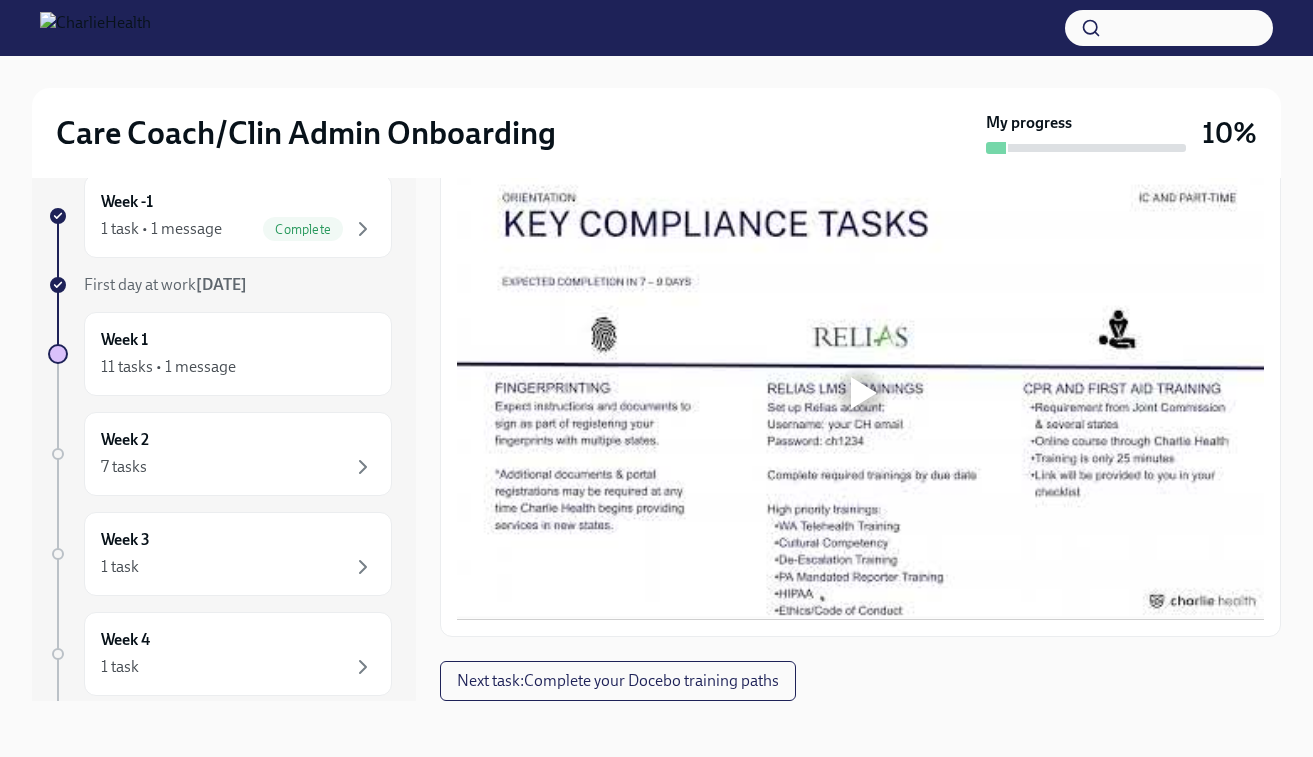 click at bounding box center [864, 393] 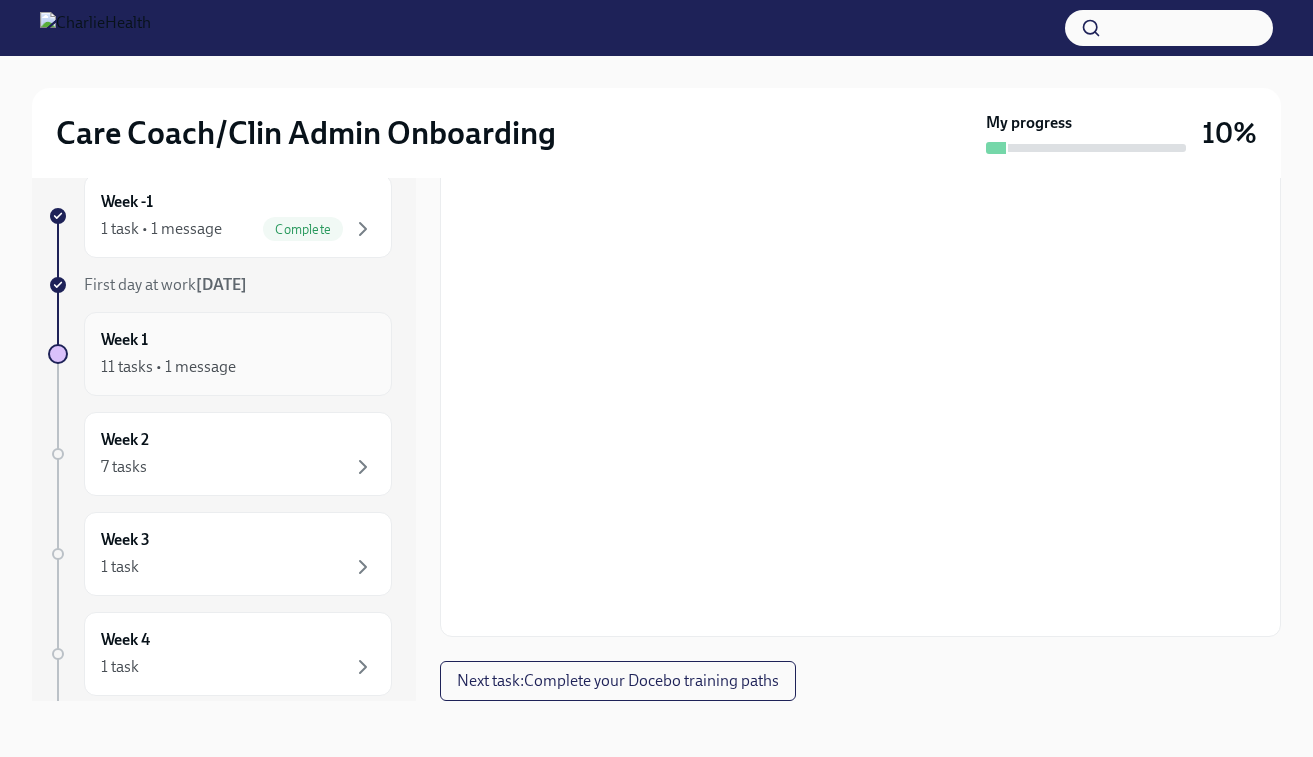 click on "Week 1 11 tasks • 1 message" at bounding box center (238, 354) 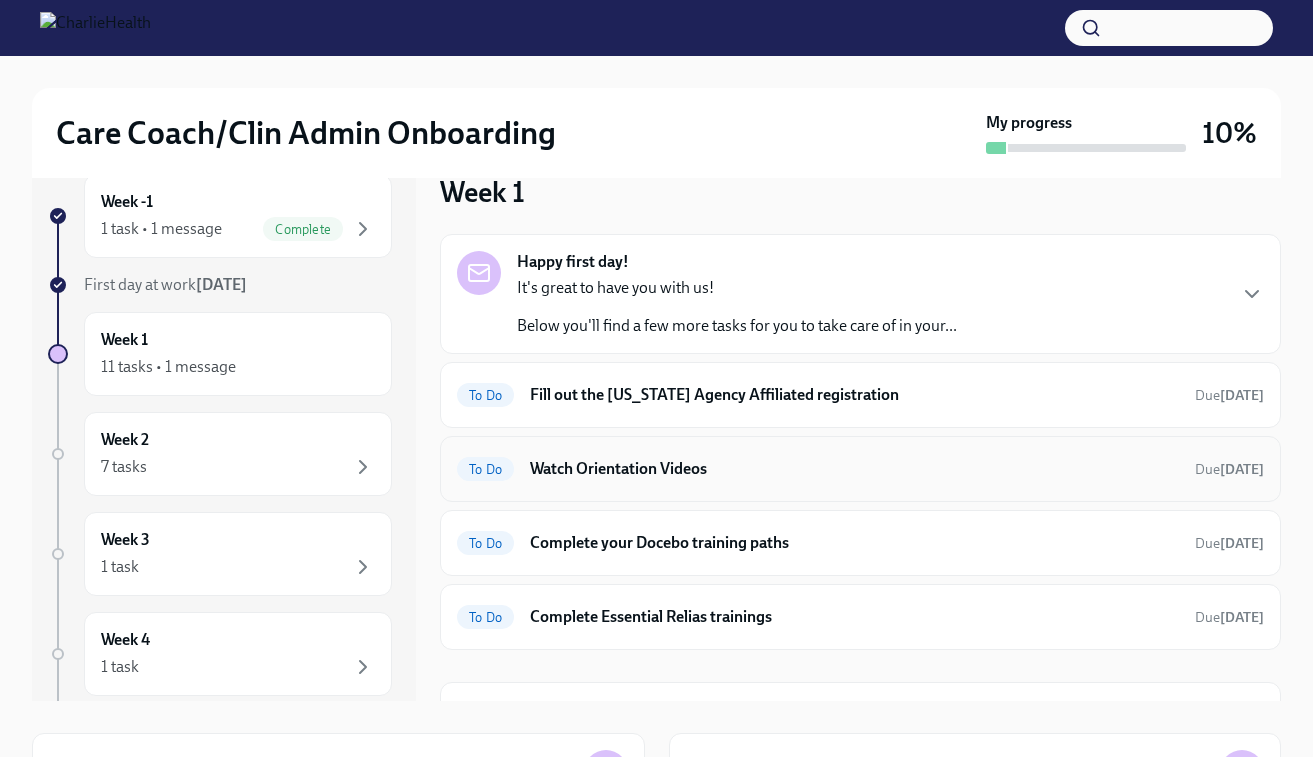 click on "Watch Orientation Videos" at bounding box center [854, 469] 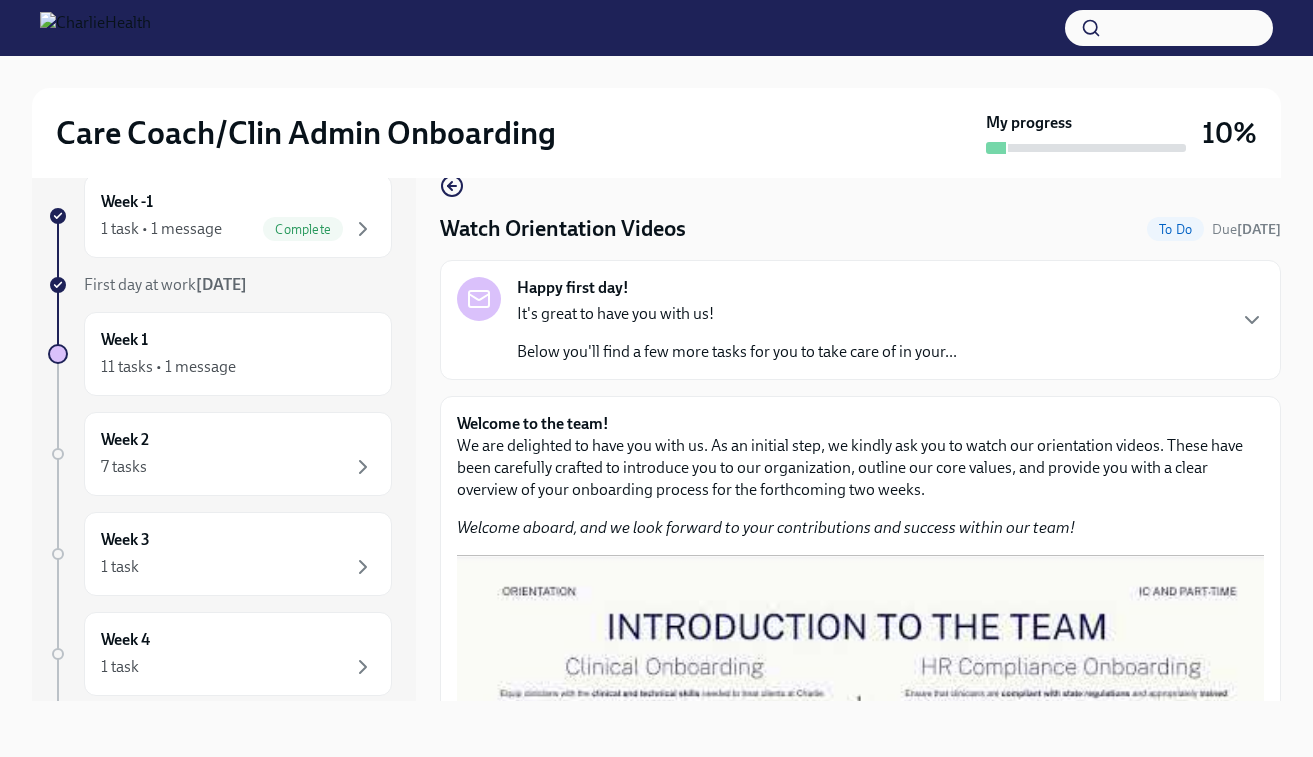 click on "Watch Orientation Videos To Do Due  tomorrow Happy first day! It's great to have you with us!
Below you'll find a few more tasks for you to take care of in your... Welcome to the team!
We are delighted to have you with us. As an initial step, we kindly ask you to watch our orientation videos. These have been carefully crafted to introduce you to our organization, outline our core values, and provide you with a clear overview of your onboarding process for the forthcoming two weeks.
Welcome aboard, and we look forward to your contributions and success within our team!" at bounding box center [860, 835] 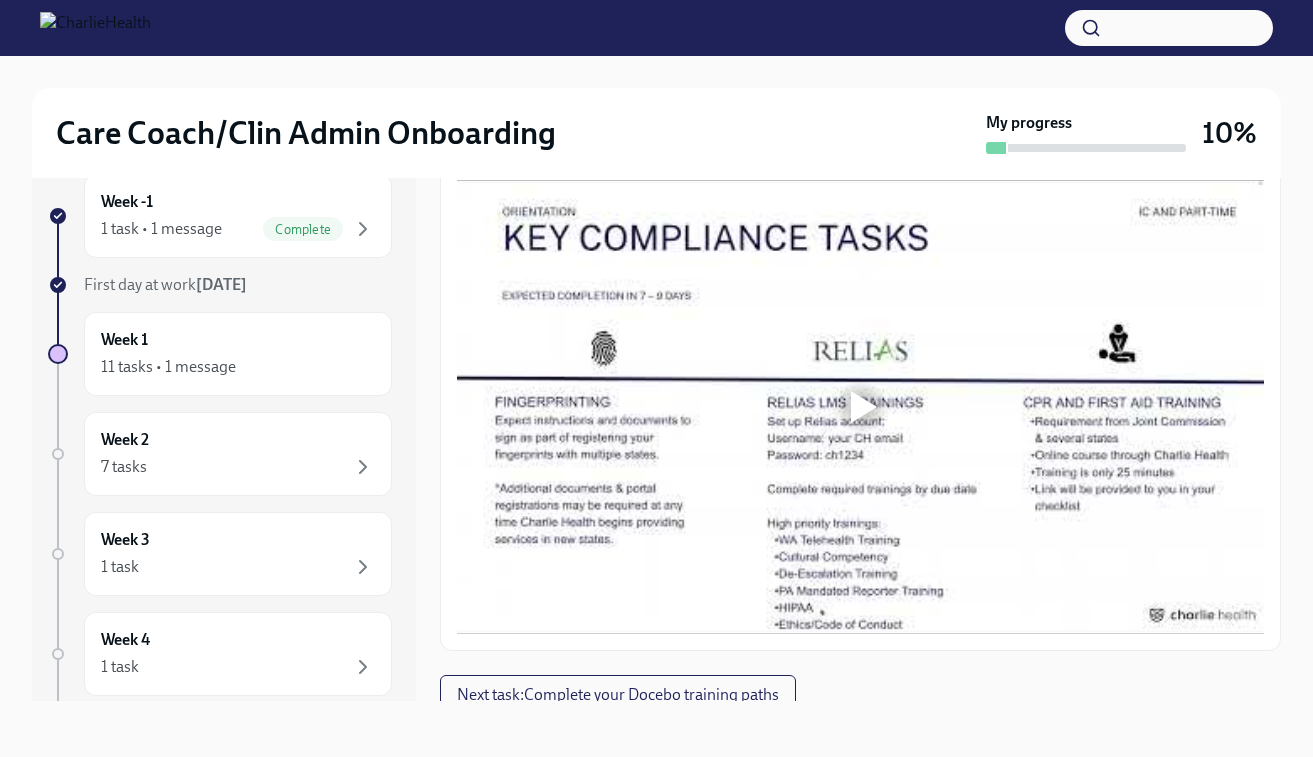 scroll, scrollTop: 859, scrollLeft: 0, axis: vertical 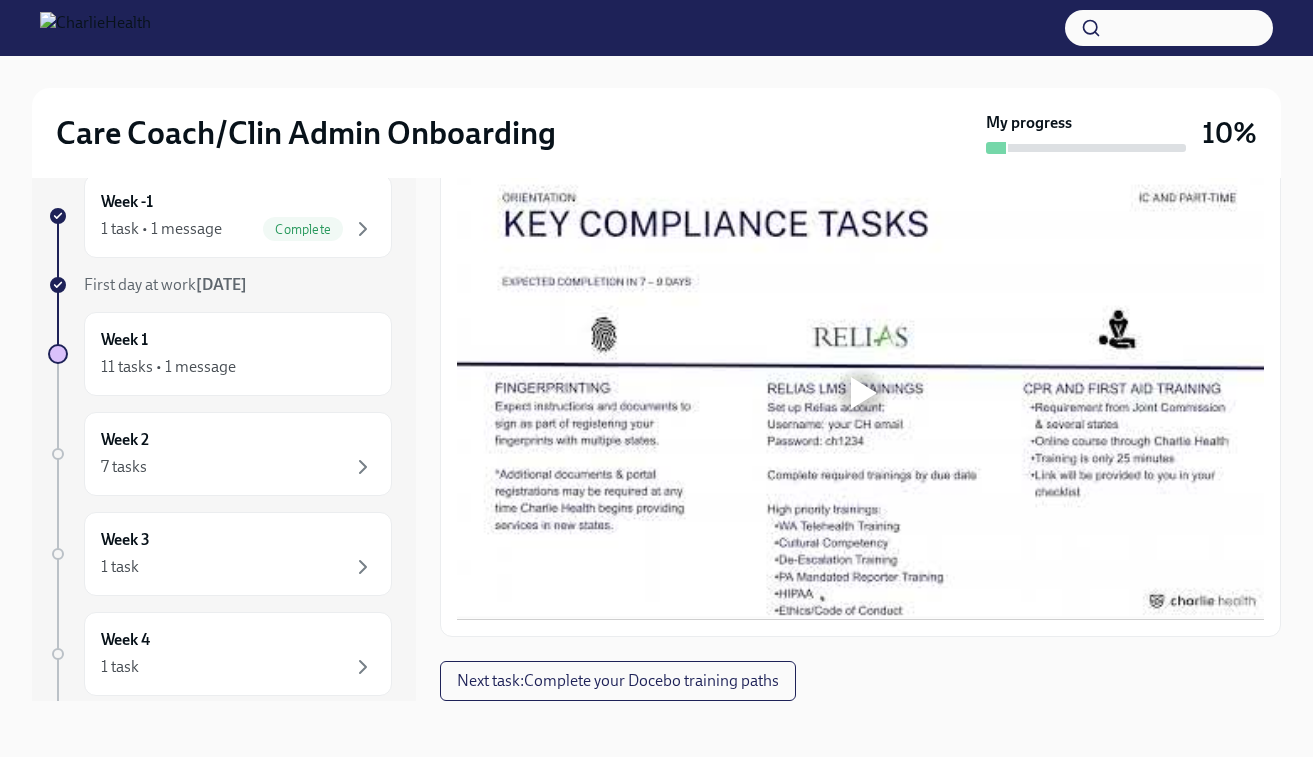 click at bounding box center (861, 393) 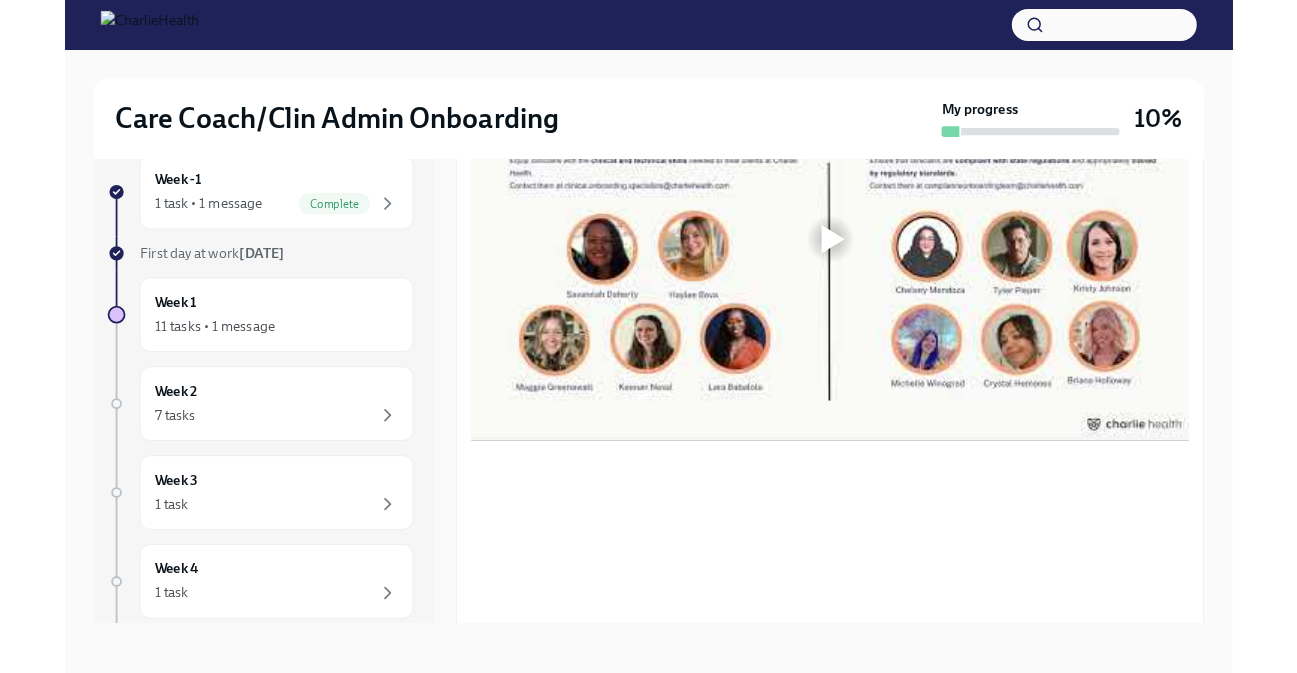 scroll, scrollTop: 419, scrollLeft: 0, axis: vertical 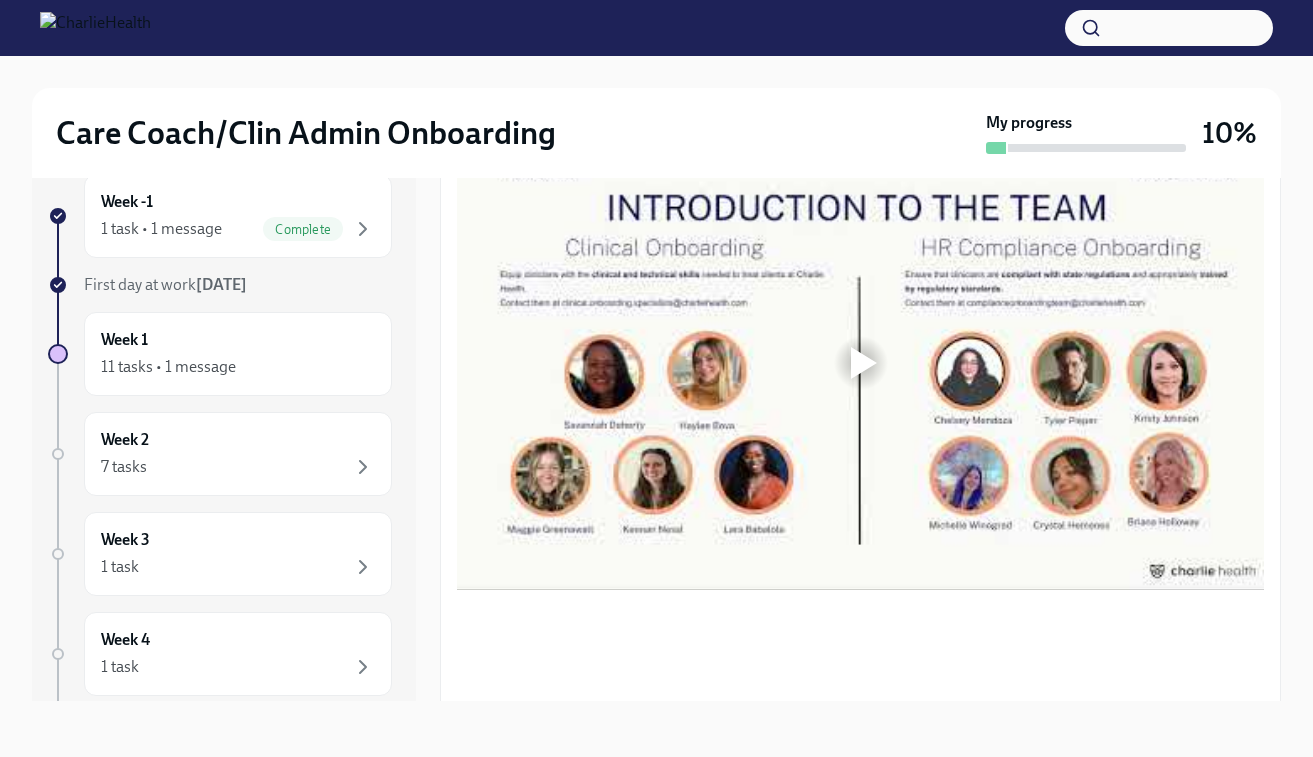 click at bounding box center [864, 363] 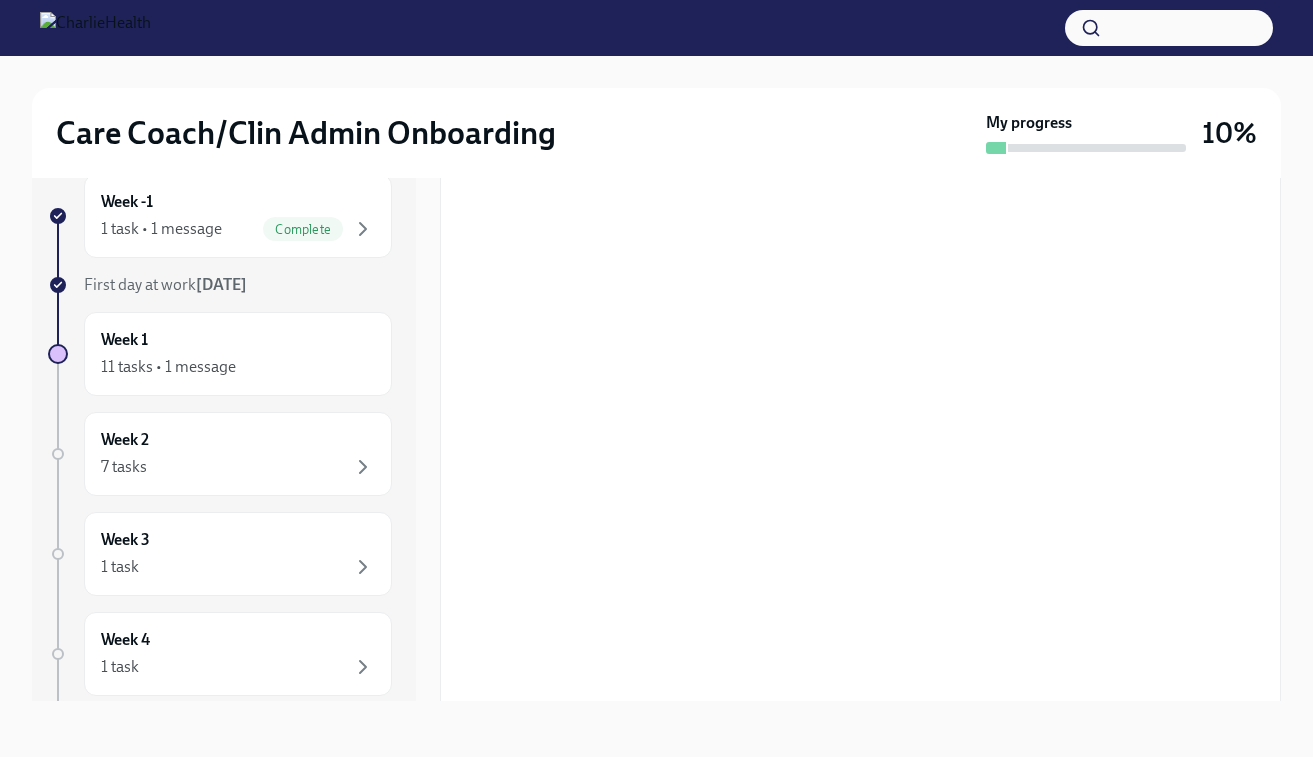 click on "Welcome to the team!
We are delighted to have you with us. As an initial step, we kindly ask you to watch our orientation videos. These have been carefully crafted to introduce you to our organization, outline our core values, and provide you with a clear overview of your onboarding process for the forthcoming two weeks.
Welcome aboard, and we look forward to your contributions and success within our team!" at bounding box center [860, 527] 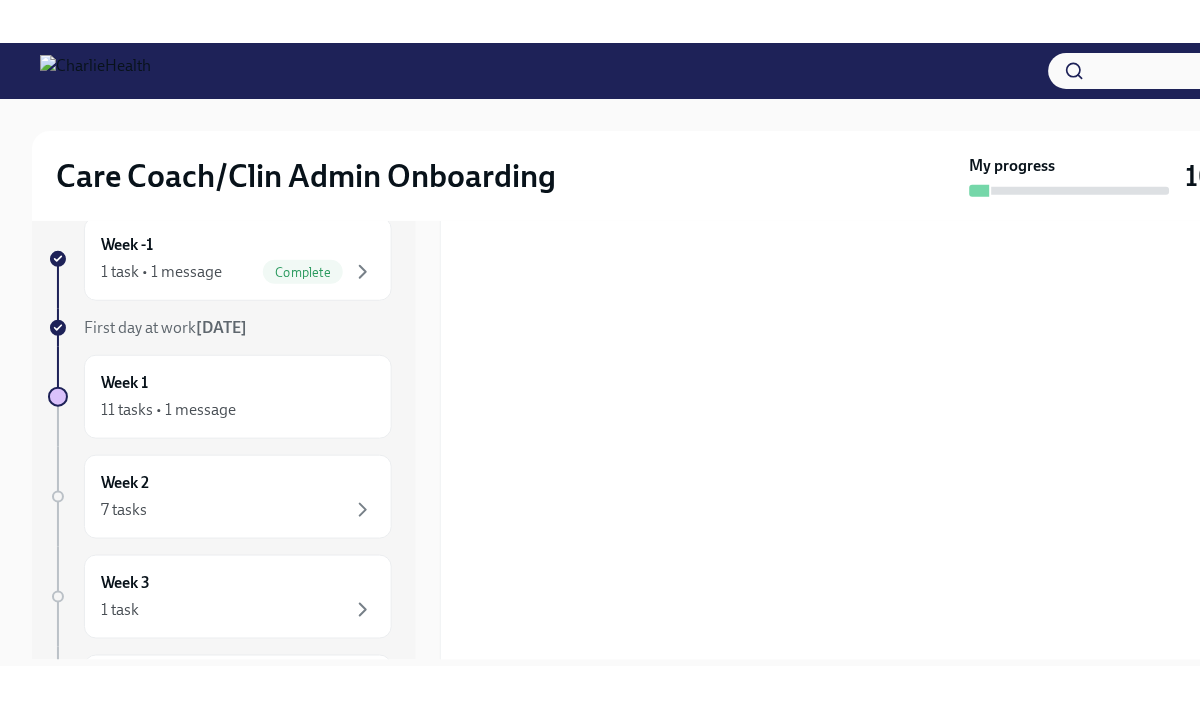 scroll, scrollTop: 34, scrollLeft: 0, axis: vertical 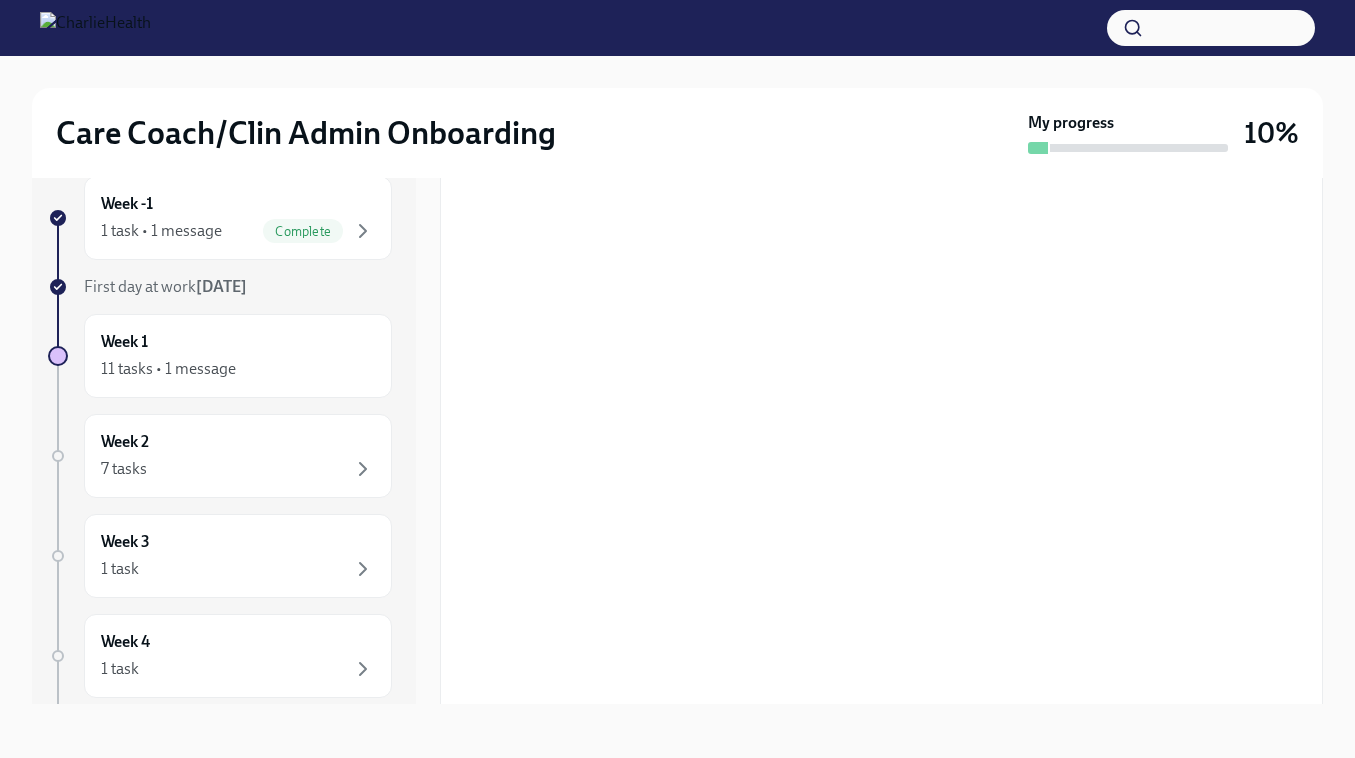 click on "Care Coach/Clin Admin Onboarding My progress 10% Week -1 1 task • 1 message Complete First day at work  Jul 14th Week 1 11 tasks • 1 message Week 2 7 tasks Week 3 1 task Week 4 1 task Week 5 1 task Week 6 1 task Experience ends  Sep 4th Watch Orientation Videos To Do Due  tomorrow Happy first day! It's great to have you with us!
Below you'll find a few more tasks for you to take care of in your... Welcome to the team!
We are delighted to have you with us. As an initial step, we kindly ask you to watch our orientation videos. These have been carefully crafted to introduce you to our organization, outline our core values, and provide you with a clear overview of your onboarding process for the forthcoming two weeks.
Welcome aboard, and we look forward to your contributions and success within our team! Next task :  Complete your Docebo training paths" at bounding box center [677, 391] 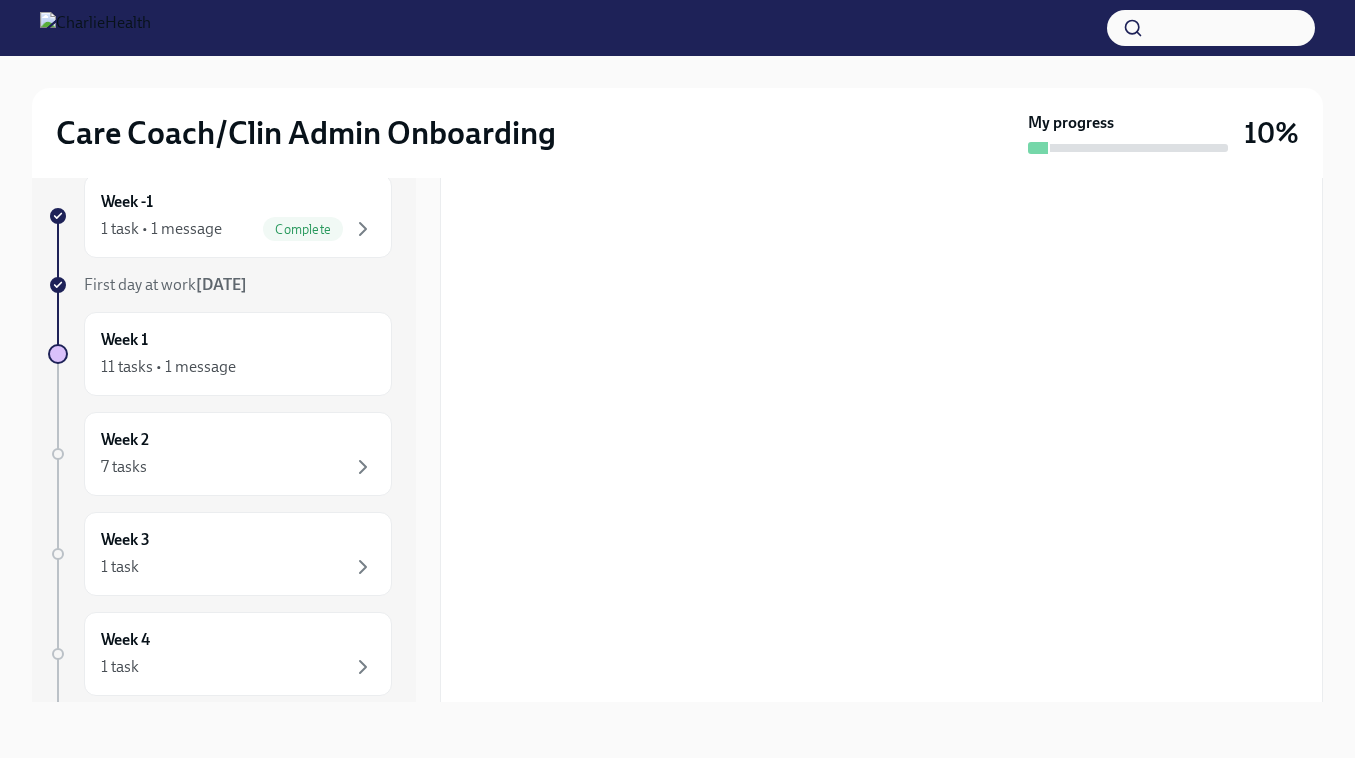 click at bounding box center (881, 363) 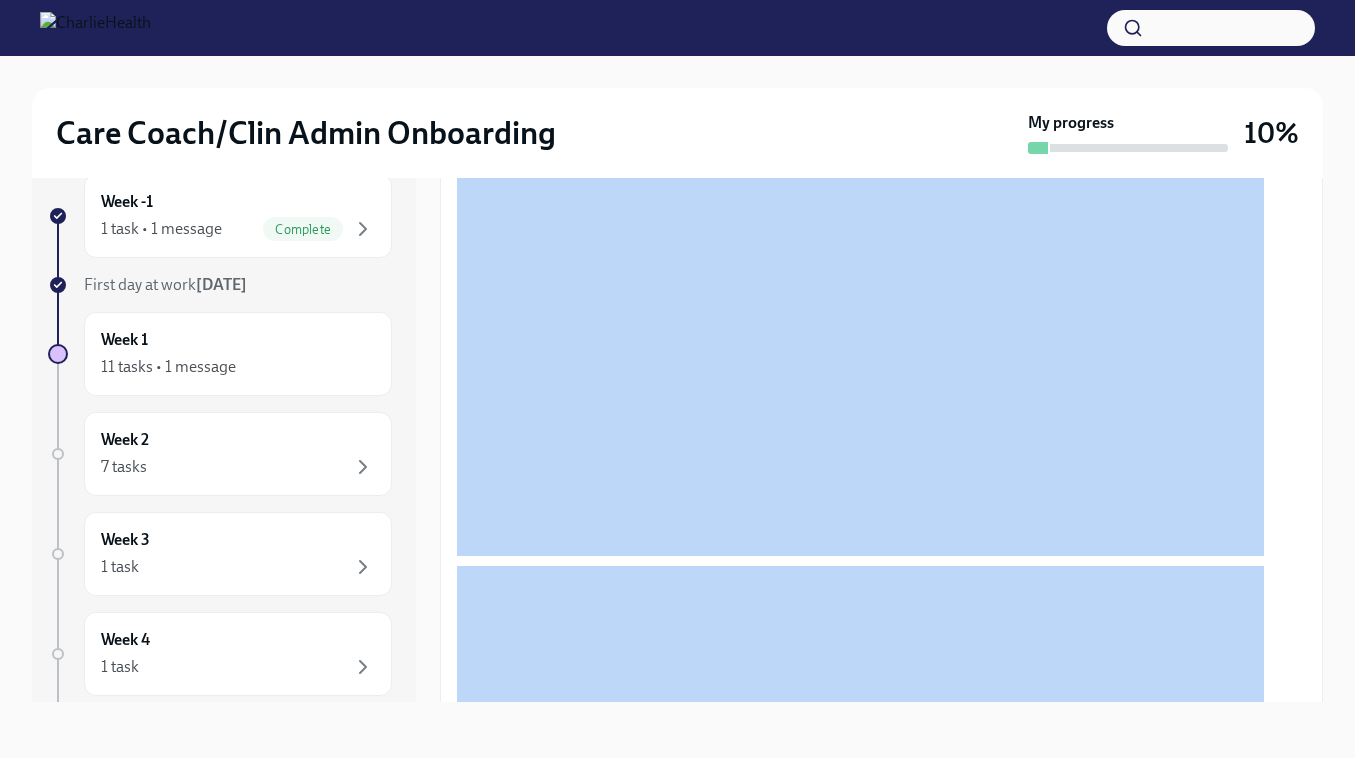 click on "Care Coach/Clin Admin Onboarding My progress 10% Week -1 1 task • 1 message Complete First day at work  Jul 14th Week 1 11 tasks • 1 message Week 2 7 tasks Week 3 1 task Week 4 1 task Week 5 1 task Week 6 1 task Experience ends  Sep 4th Watch Orientation Videos To Do Due  tomorrow Happy first day! It's great to have you with us!
Below you'll find a few more tasks for you to take care of in your... Welcome to the team!
We are delighted to have you with us. As an initial step, we kindly ask you to watch our orientation videos. These have been carefully crafted to introduce you to our organization, outline our core values, and provide you with a clear overview of your onboarding process for the forthcoming two weeks.
Welcome aboard, and we look forward to your contributions and success within our team! Next task :  Complete your Docebo training paths" at bounding box center (677, 389) 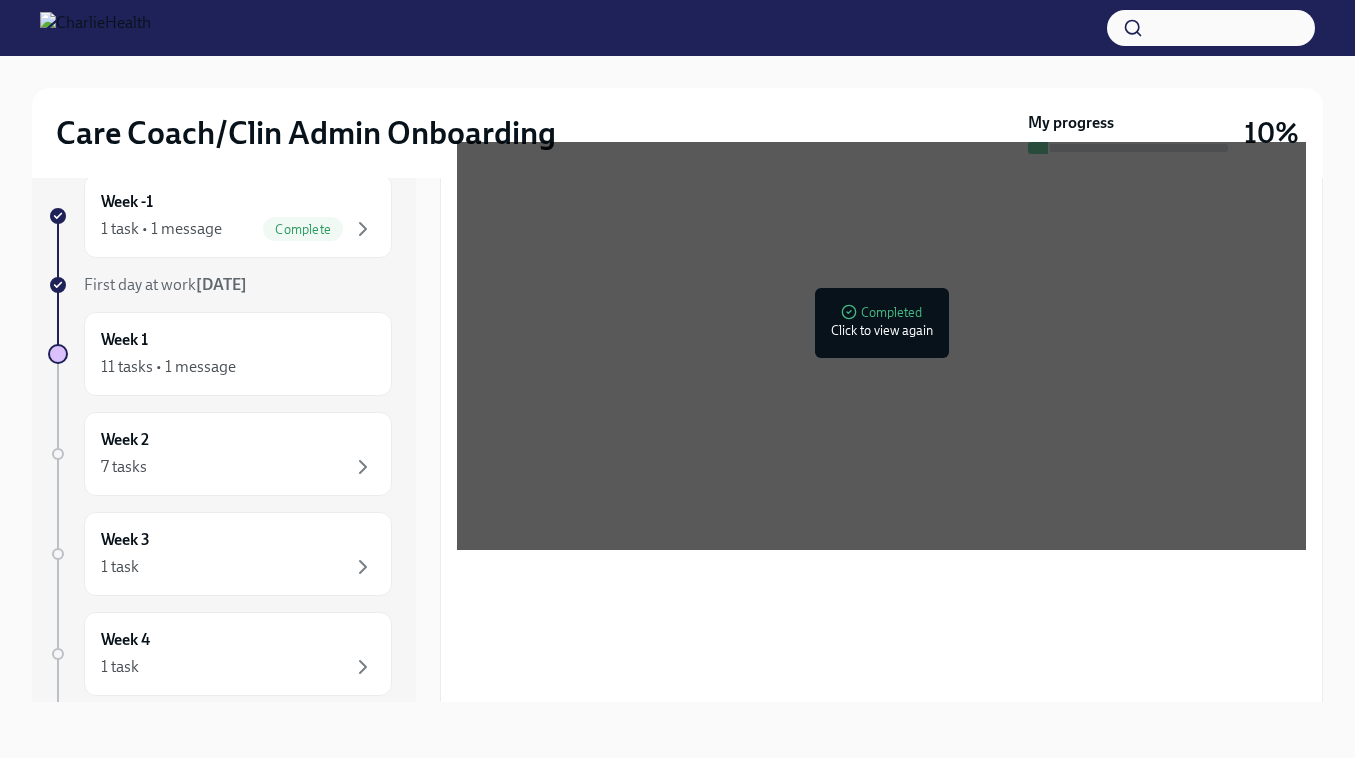click on "Care Coach/Clin Admin Onboarding My progress 10% Week -1 1 task • 1 message Complete First day at work  Jul 14th Week 1 11 tasks • 1 message Week 2 7 tasks Week 3 1 task Week 4 1 task Week 5 1 task Week 6 1 task Experience ends  Sep 4th Watch Orientation Videos To Do Due  tomorrow Happy first day! It's great to have you with us!
Below you'll find a few more tasks for you to take care of in your... Welcome to the team!
We are delighted to have you with us. As an initial step, we kindly ask you to watch our orientation videos. These have been carefully crafted to introduce you to our organization, outline our core values, and provide you with a clear overview of your onboarding process for the forthcoming two weeks.
Welcome aboard, and we look forward to your contributions and success within our team! Completed Click to view again Next task :  Complete your Docebo training paths" at bounding box center (677, 389) 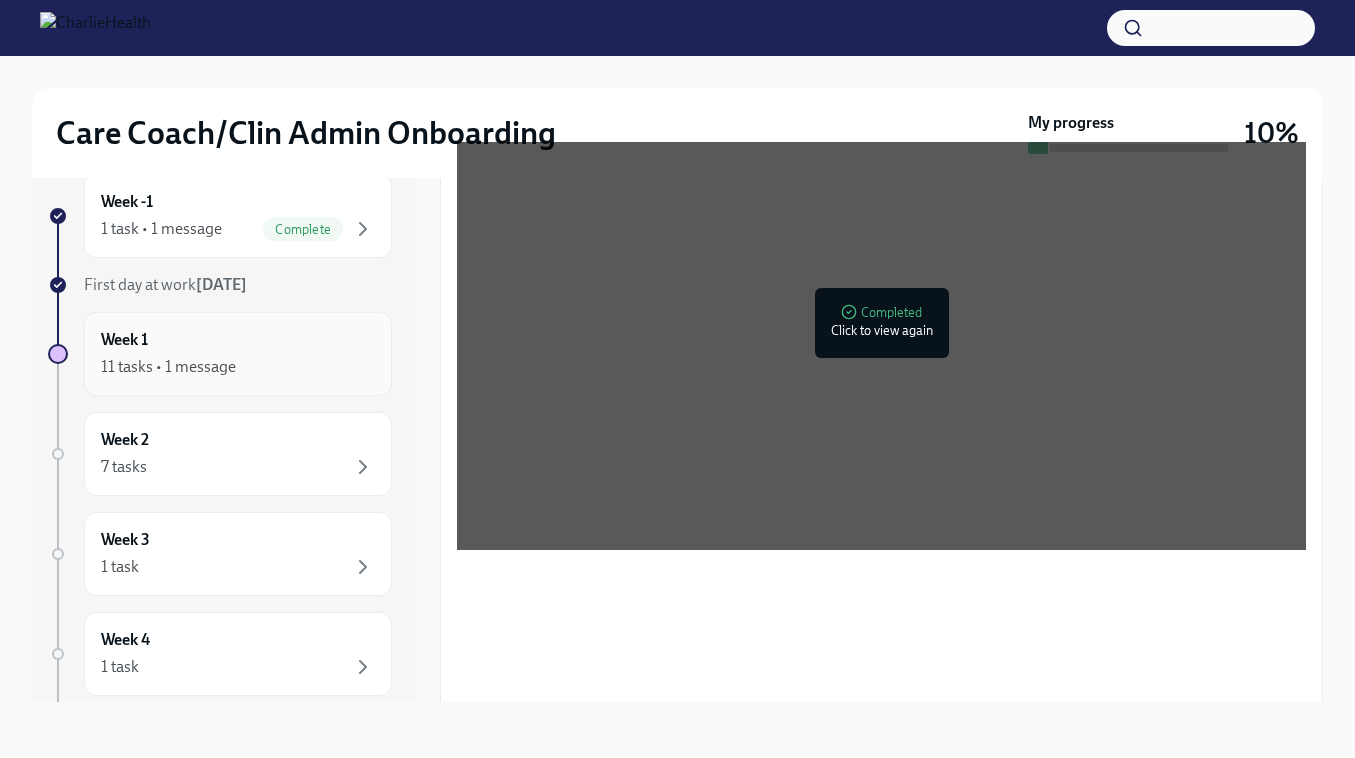 click on "11 tasks • 1 message" at bounding box center [238, 367] 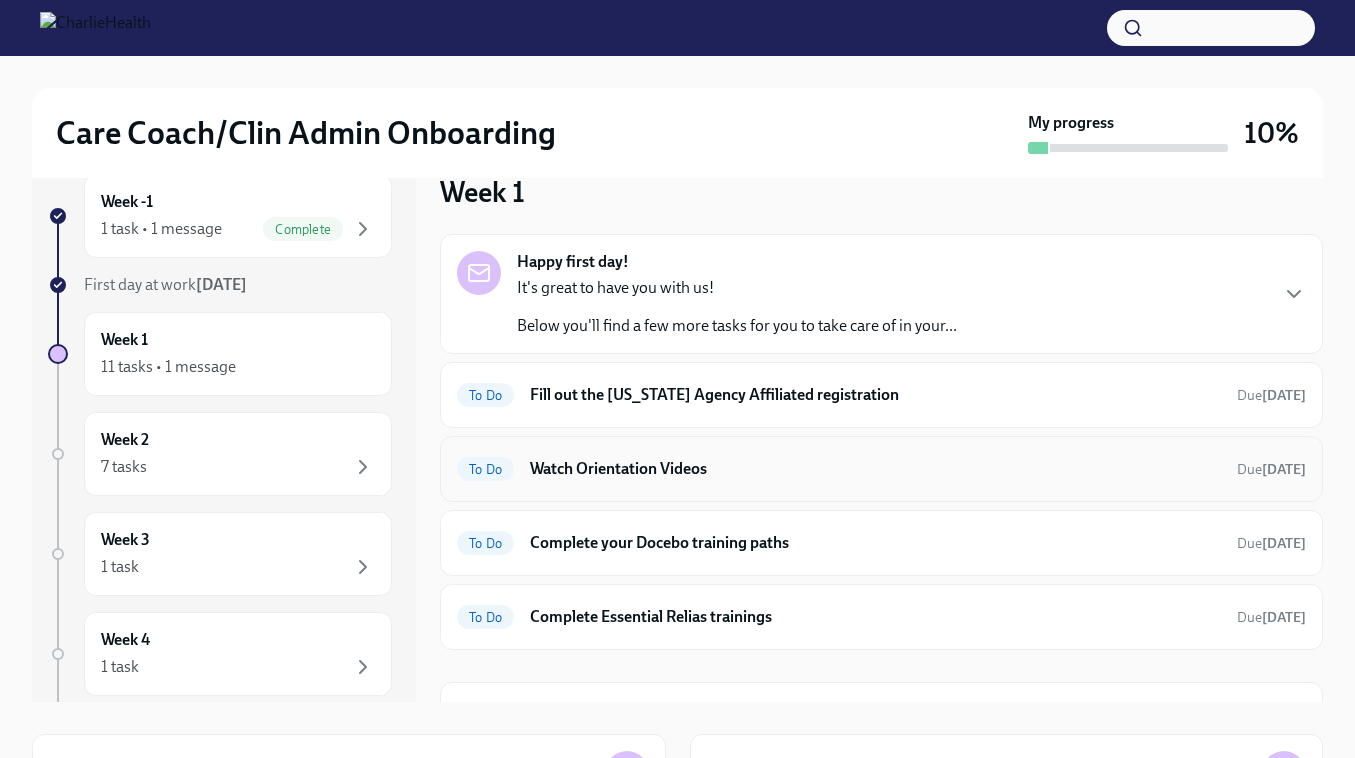 click on "Watch Orientation Videos" at bounding box center (875, 469) 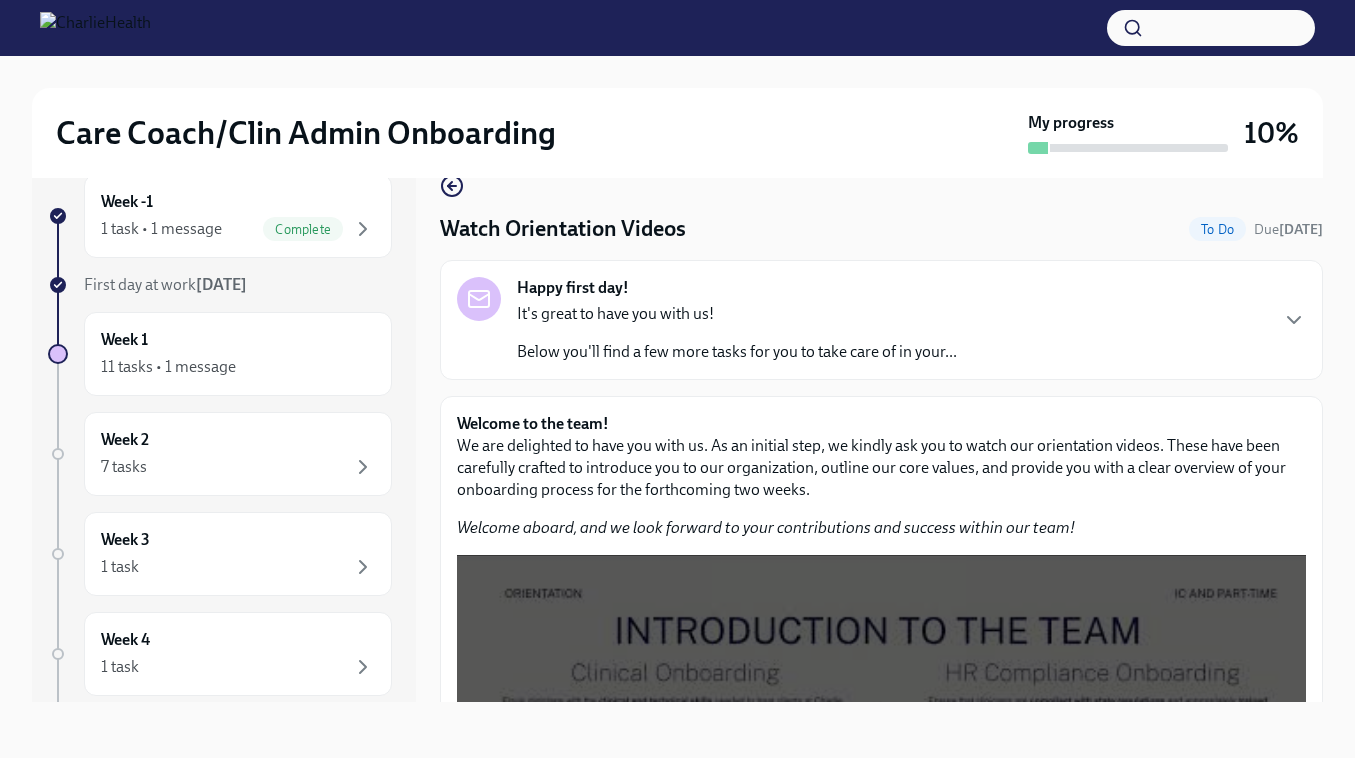 click on "Week -1 1 task • 1 message Complete First day at work  Jul 14th Week 1 11 tasks • 1 message Week 2 7 tasks Week 3 1 task Week 4 1 task Week 5 1 task Week 6 1 task Experience ends  Sep 4th Watch Orientation Videos To Do Due  tomorrow Happy first day! It's great to have you with us!
Below you'll find a few more tasks for you to take care of in your... Welcome to the team!
We are delighted to have you with us. As an initial step, we kindly ask you to watch our orientation videos. These have been carefully crafted to introduce you to our organization, outline our core values, and provide you with a clear overview of your onboarding process for the forthcoming two weeks.
Welcome aboard, and we look forward to your contributions and success within our team! Completed Click to view again Next task :  Complete your Docebo training paths" at bounding box center (677, 422) 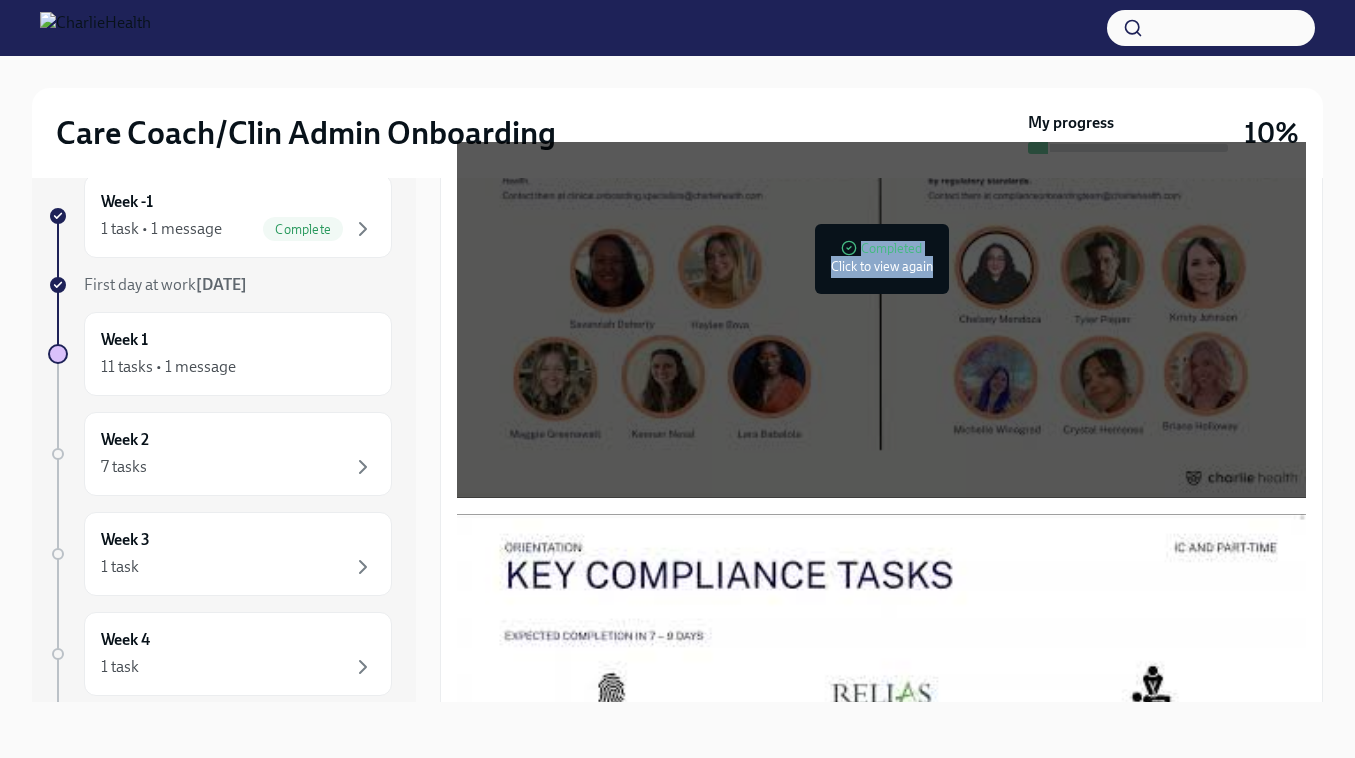 scroll, scrollTop: 906, scrollLeft: 0, axis: vertical 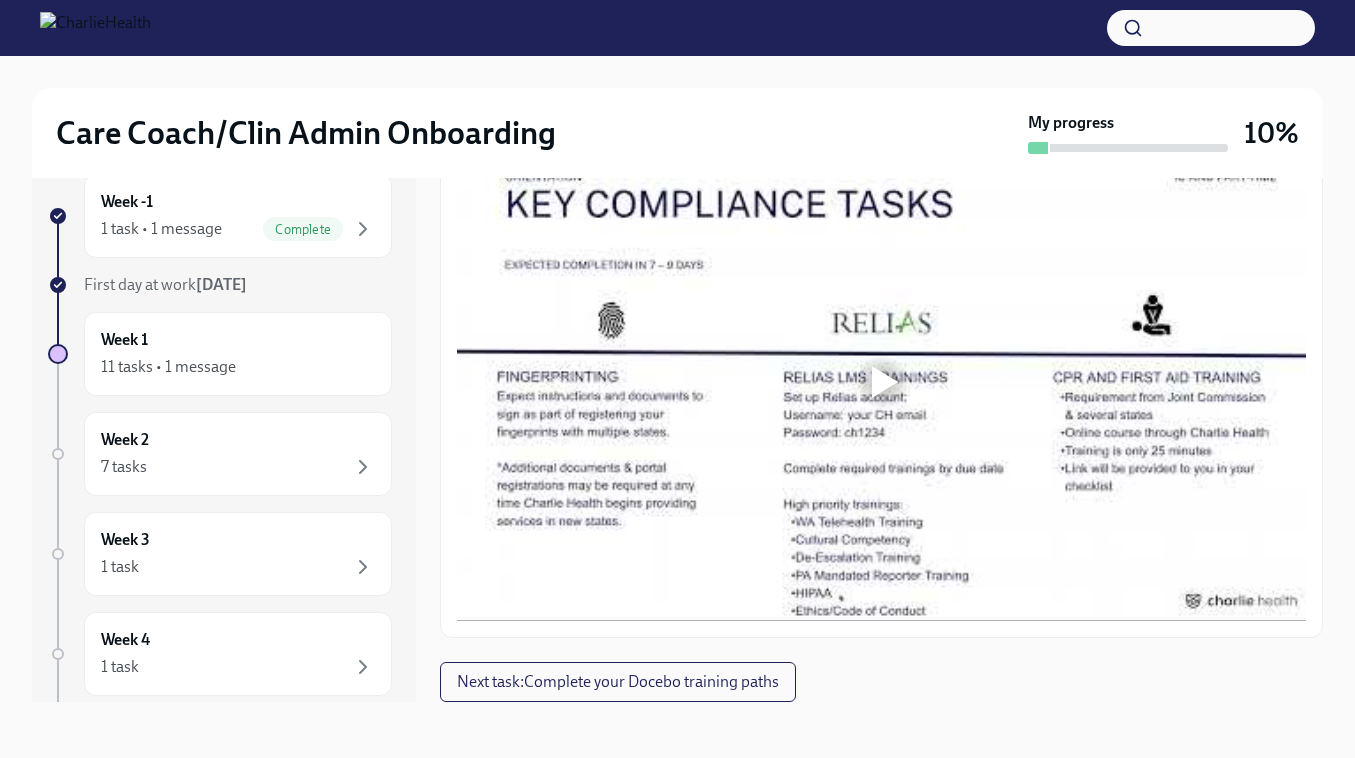 drag, startPoint x: 986, startPoint y: 332, endPoint x: 1179, endPoint y: 565, distance: 302.55246 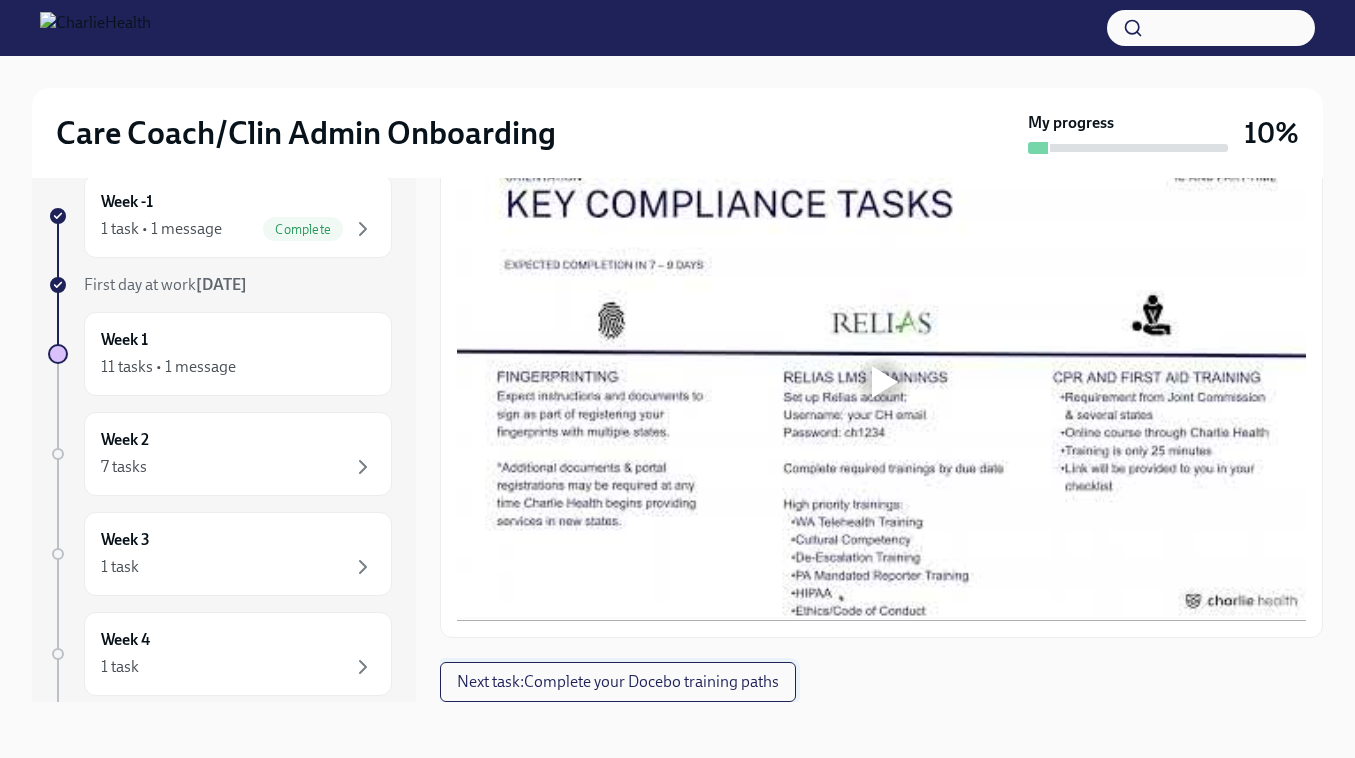 click on "Next task :  Complete your Docebo training paths" at bounding box center [618, 682] 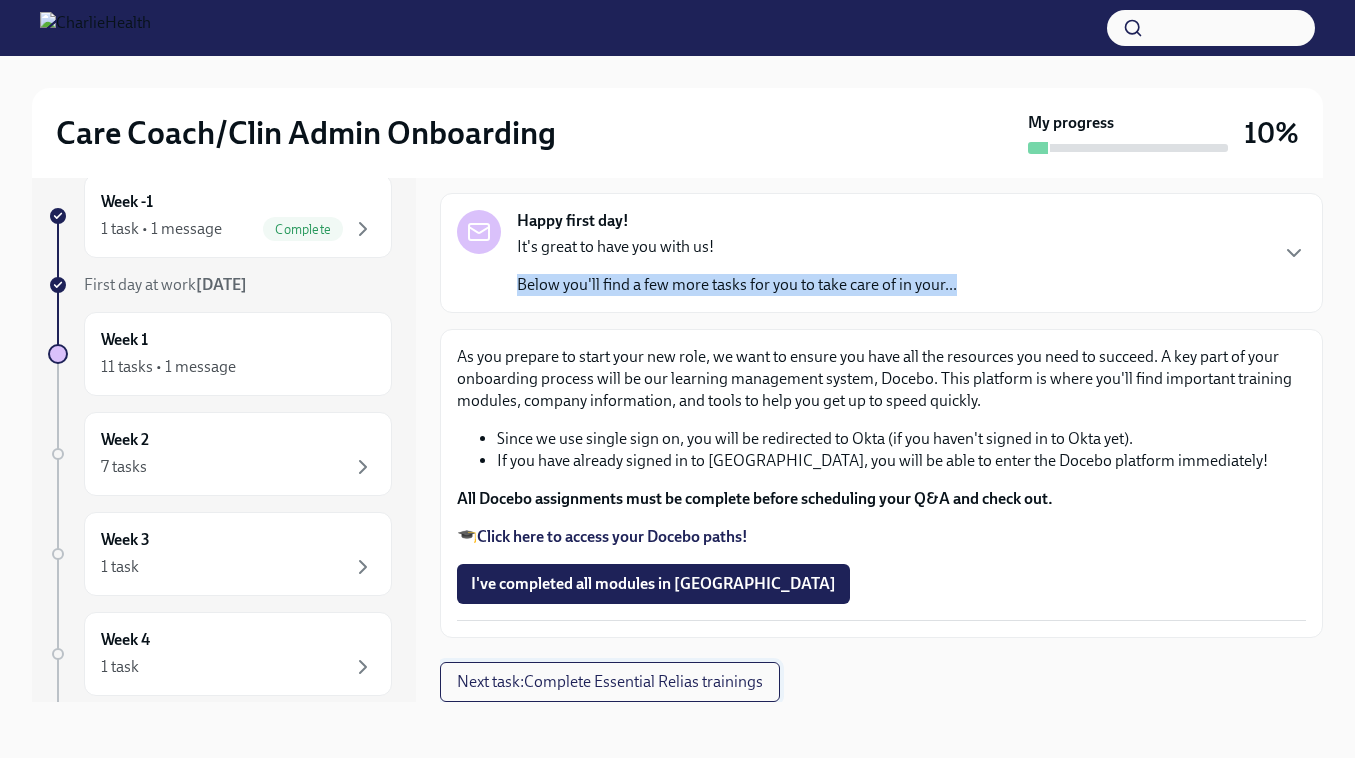 scroll, scrollTop: 0, scrollLeft: 0, axis: both 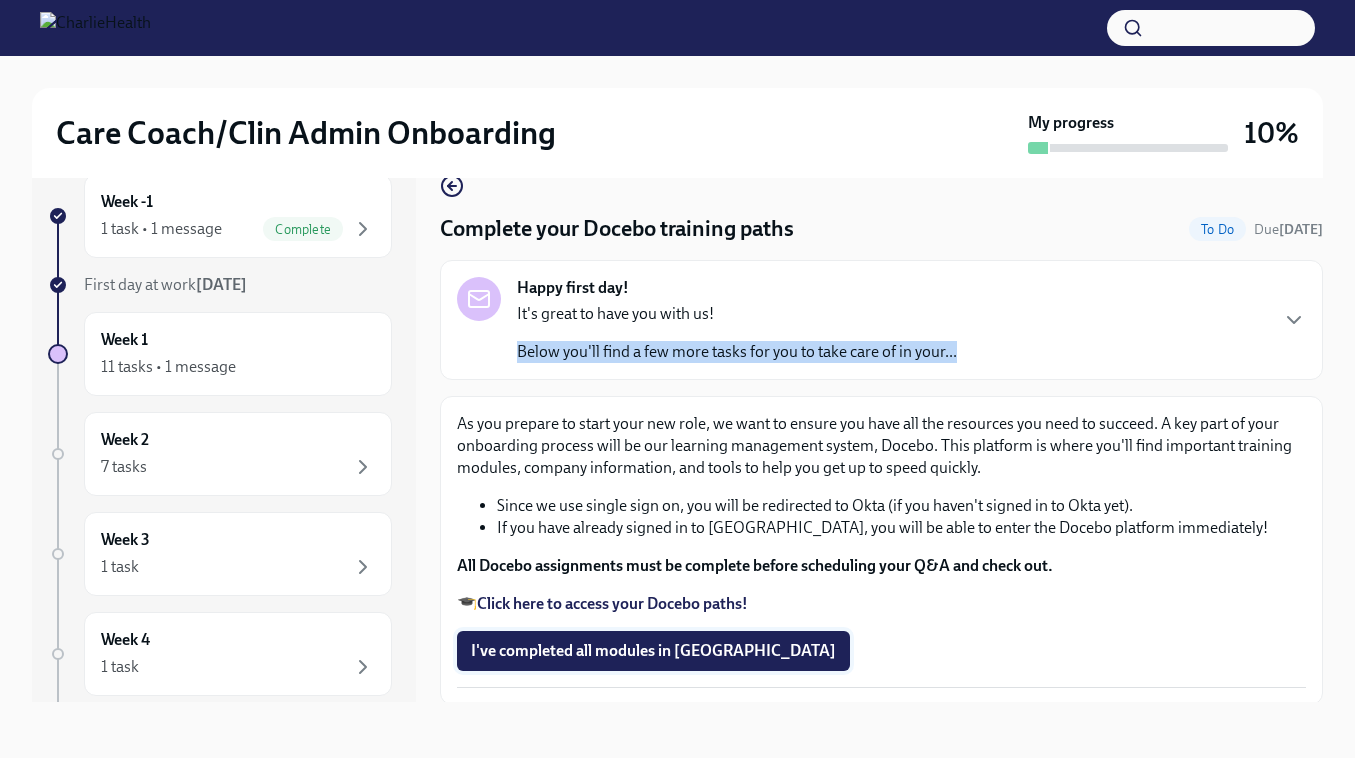 click on "I've completed all modules in Docebo" at bounding box center (653, 651) 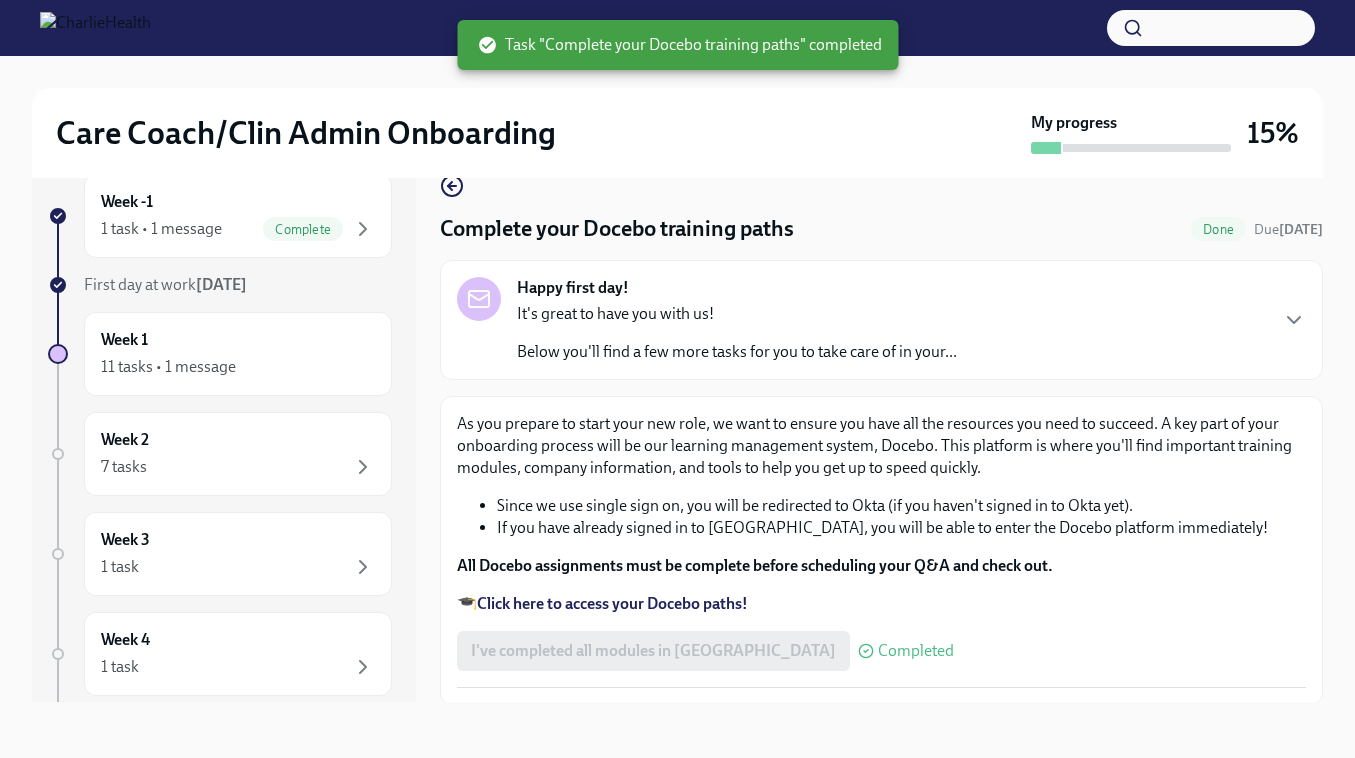 click on "Week -1 1 task • 1 message Complete First day at work  Jul 14th Week 1 11 tasks • 1 message Week 2 7 tasks Week 3 1 task Week 4 1 task Week 5 1 task Week 6 1 task Experience ends  Sep 4th Complete your Docebo training paths Done Due  in 9 days Happy first day! It's great to have you with us!
Below you'll find a few more tasks for you to take care of in your... As you prepare to start your new role, we want to ensure you have all the resources you need to succeed. A key part of your onboarding process will be our learning management system, Docebo. This platform is where you'll find important training modules, company information, and tools to help you get up to speed quickly.
Since we use single sign on, you will be redirected to Okta (if you haven't signed in to Okta yet).
If you have already signed in to Okta, you will be able to enter the Docebo platform immediately!
All Docebo assignments must be complete before scheduling your Q&A and check out.
🎓  Completed Next task :" at bounding box center [677, 422] 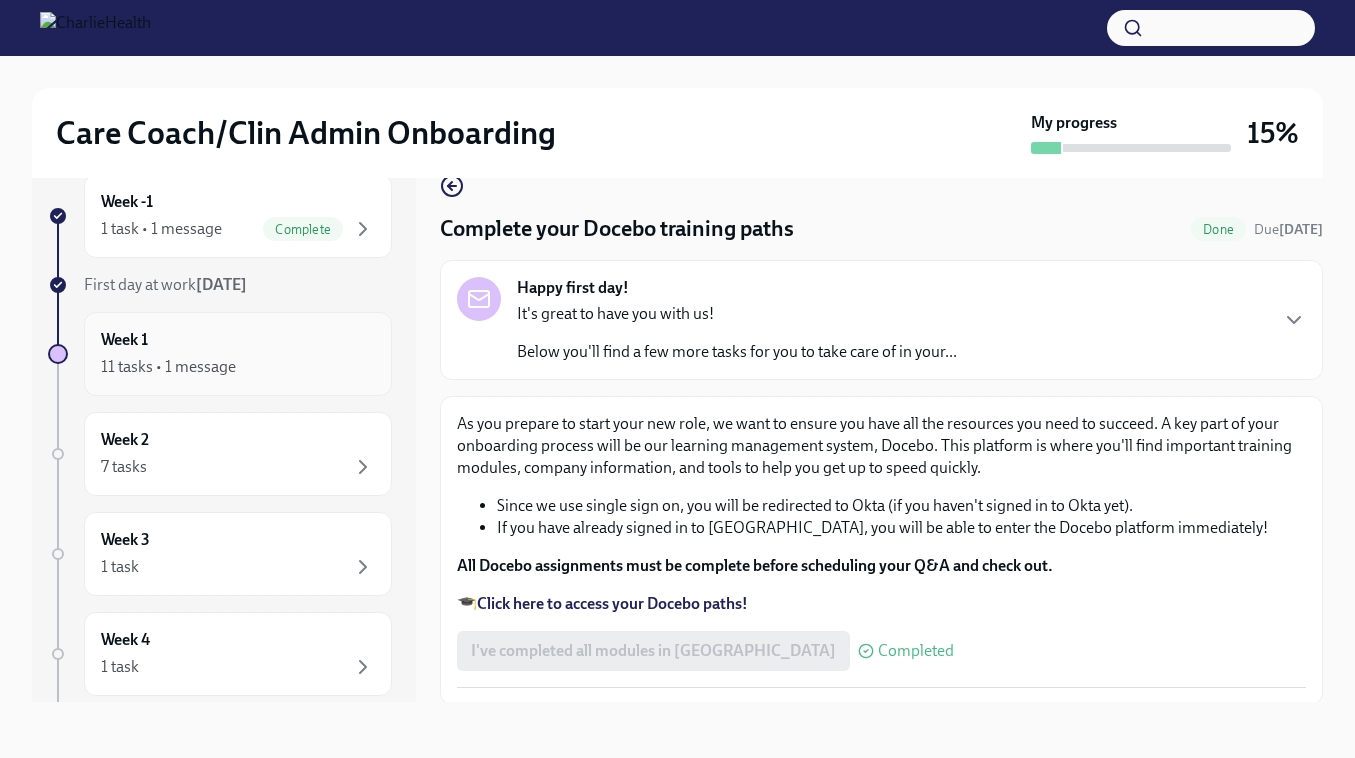 click on "Week 1 11 tasks • 1 message" at bounding box center (238, 354) 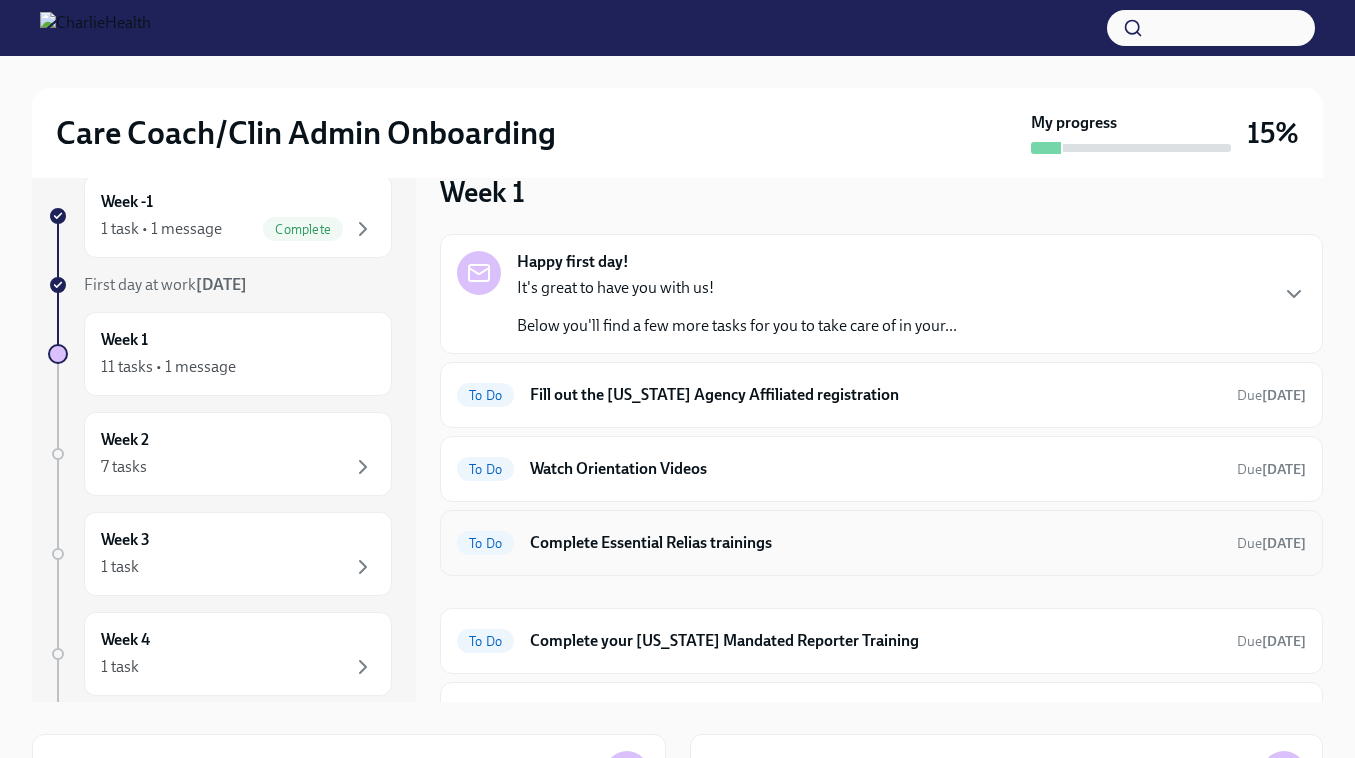 click on "Complete Essential Relias trainings" at bounding box center [875, 543] 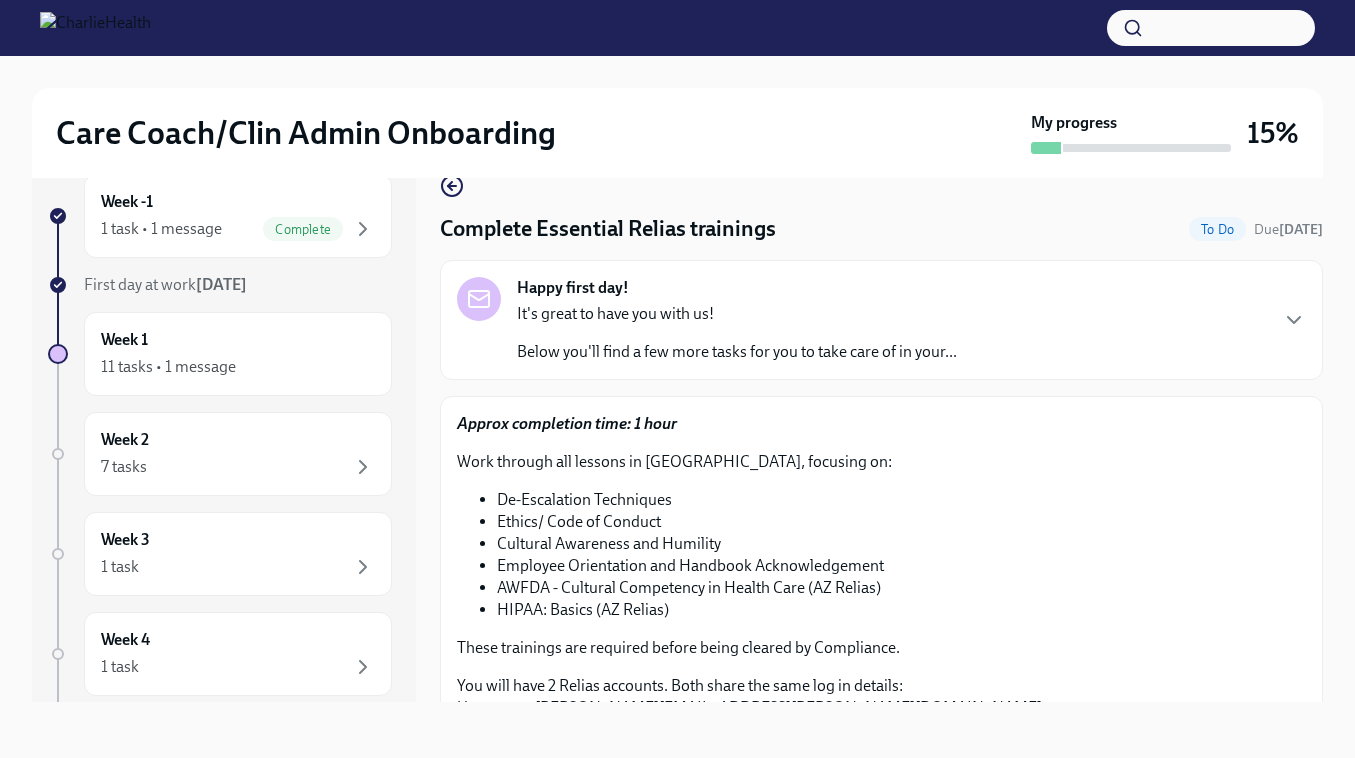 click on "Week -1 1 task • 1 message Complete First day at work  Jul 14th Week 1 11 tasks • 1 message Week 2 7 tasks Week 3 1 task Week 4 1 task Week 5 1 task Week 6 1 task Experience ends  Sep 4th Complete Essential Relias trainings To Do Due  in 9 days Happy first day! It's great to have you with us!
Below you'll find a few more tasks for you to take care of in your... Approx completion time: 1 hour
Work through all lessons in Relias, focusing on:
De-Escalation Techniques
Ethics/ Code of Conduct
Cultural Awareness and Humility
Employee Orientation and Handbook Acknowledgement
AWFDA - Cultural Competency in Health Care (AZ Relias)
HIPAA: Basics (AZ Relias)
These trainings are required before being cleared by Compliance.
You will have 2 Relias accounts. Both share the same log in details:
Username: natasha.joseph@charliehealth.com
Password: ch1234
🎓  Find your main Relias trainings here I've completed all assigned Relias Trainings, in my main account 🎓  Next task :" at bounding box center (677, 422) 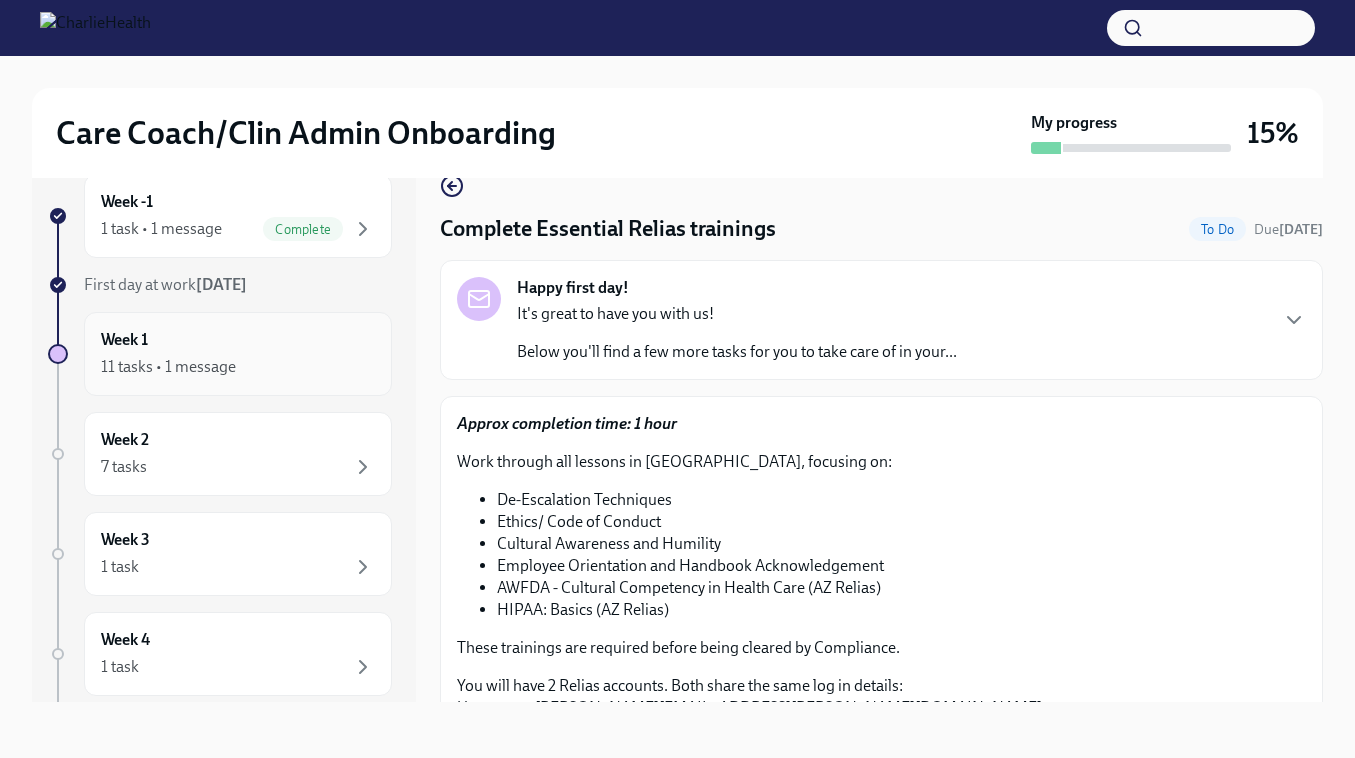 click 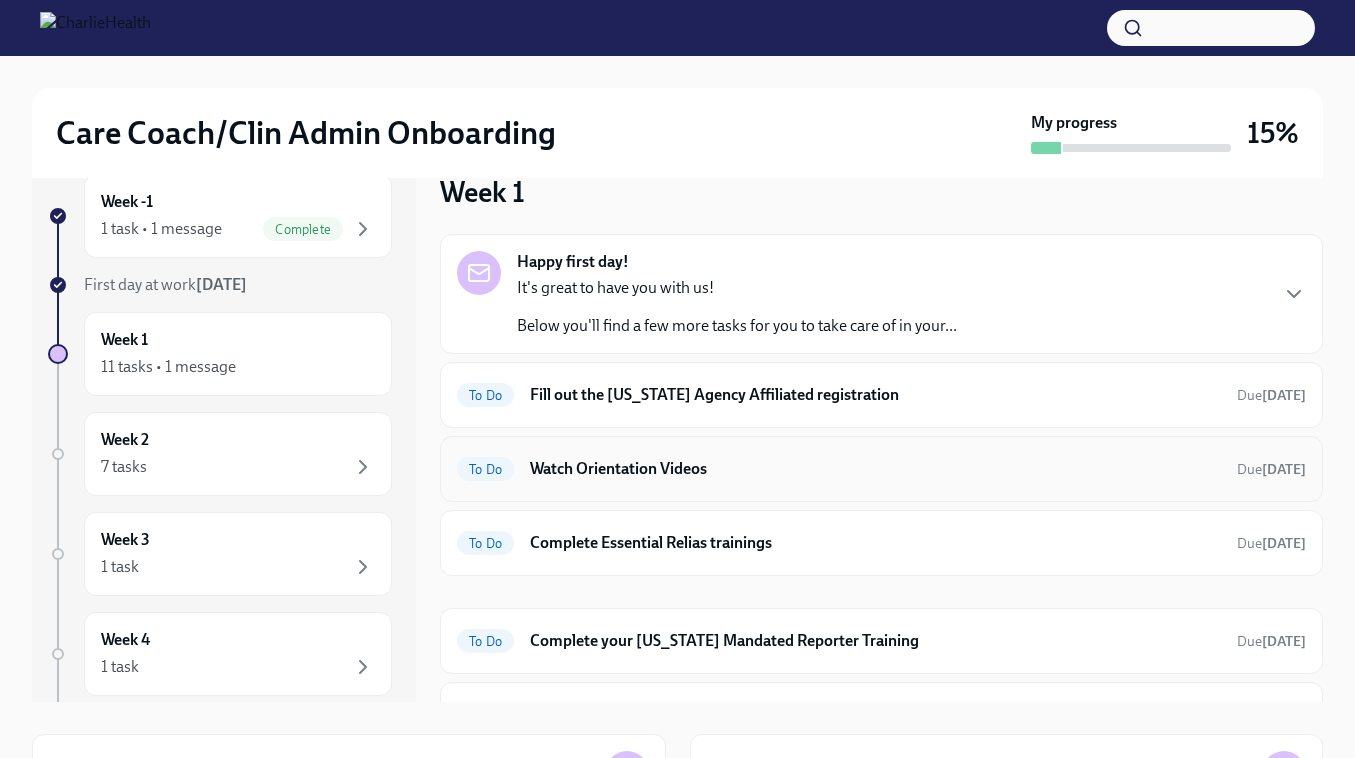 click on "Watch Orientation Videos" at bounding box center [875, 469] 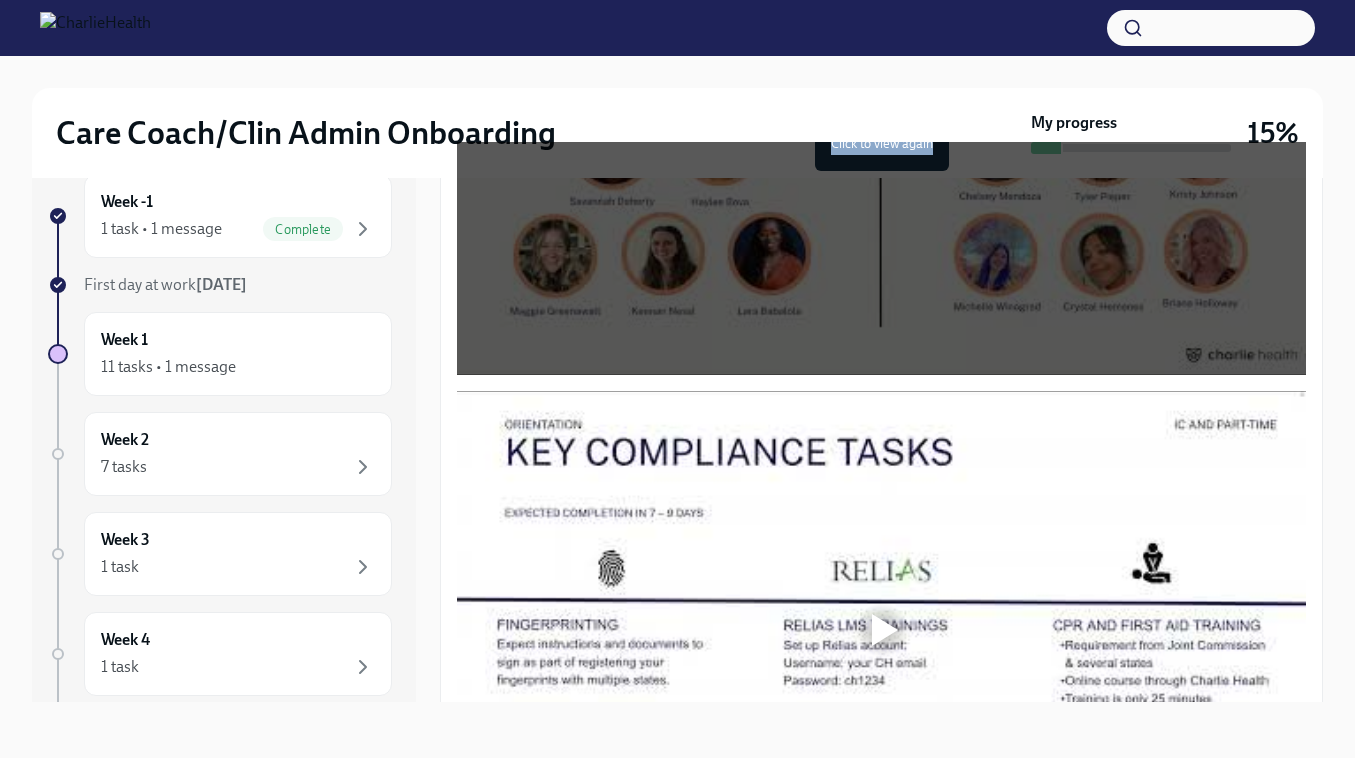 scroll, scrollTop: 906, scrollLeft: 0, axis: vertical 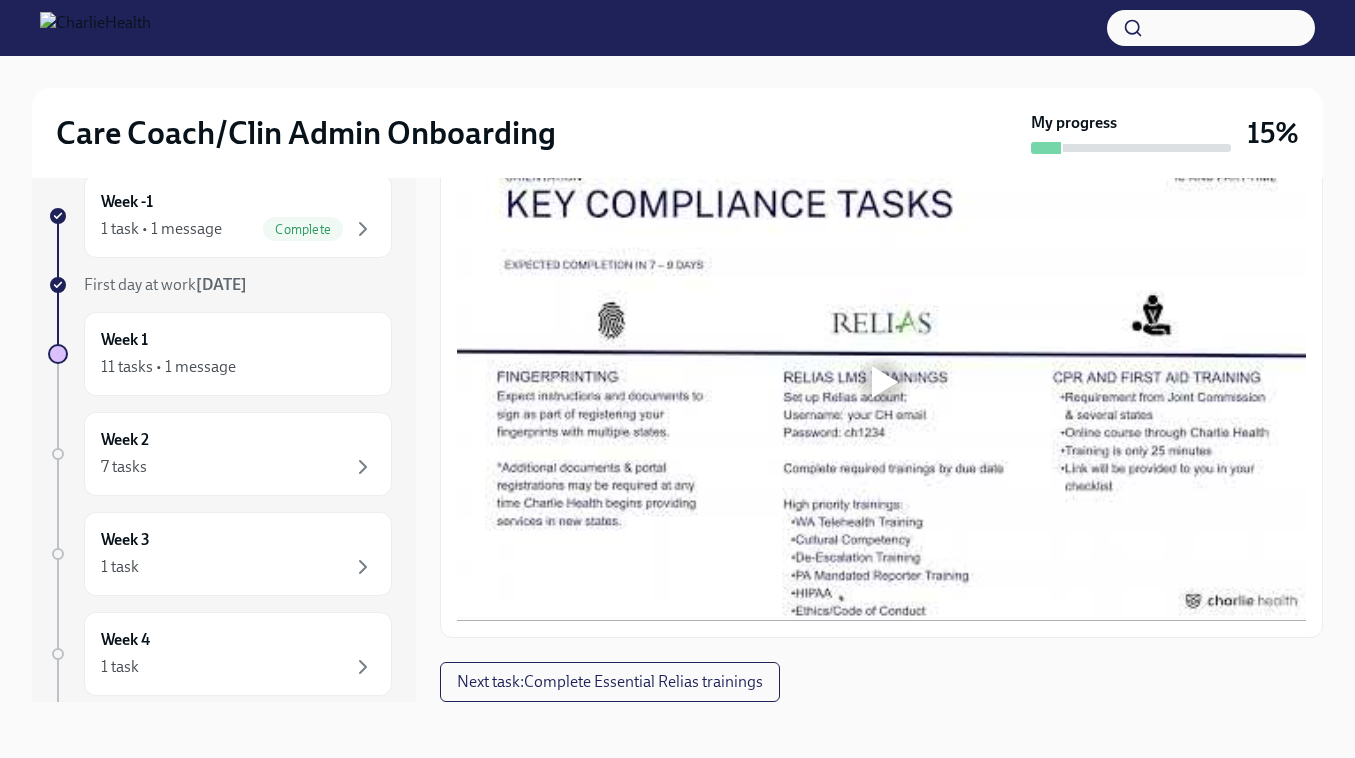 drag, startPoint x: 819, startPoint y: 383, endPoint x: 810, endPoint y: 549, distance: 166.24379 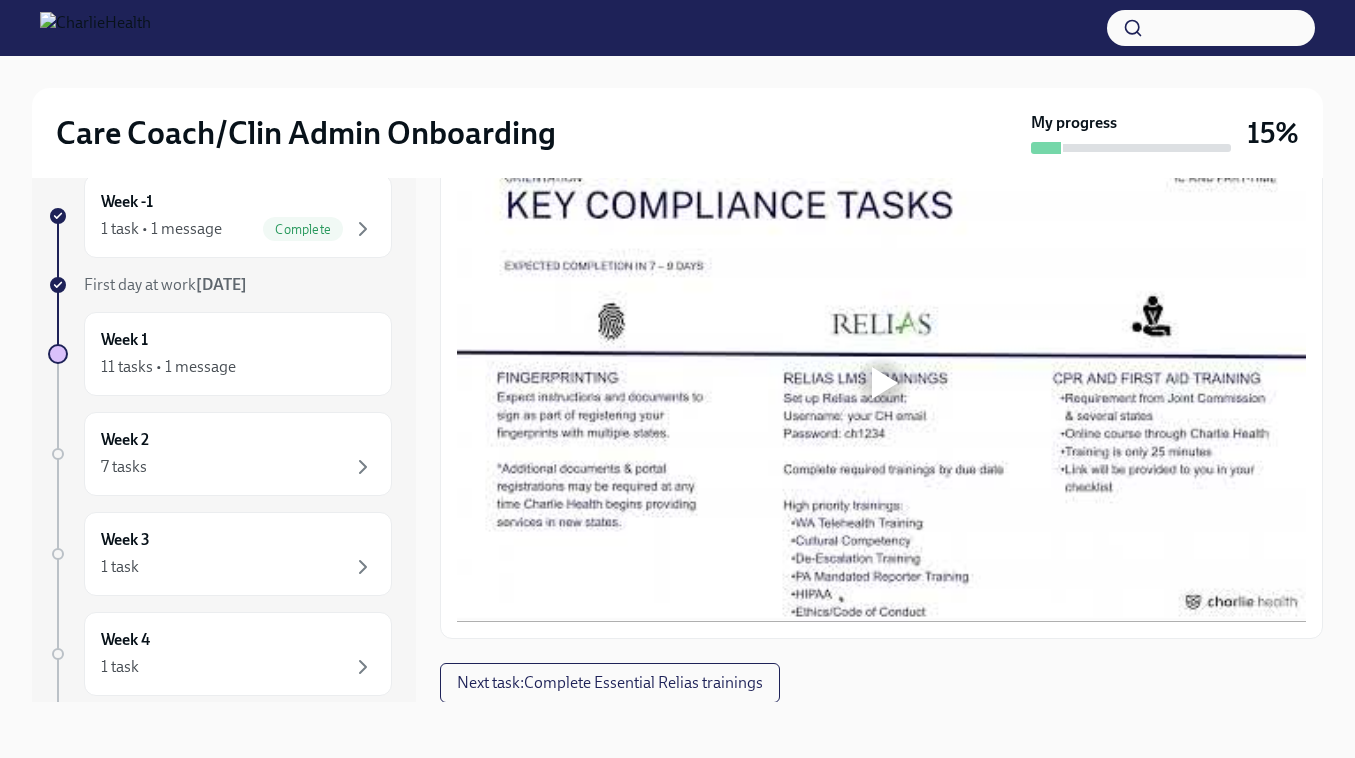 click on "Watch Orientation Videos To Do Due  tomorrow Happy first day! It's great to have you with us!
Below you'll find a few more tasks for you to take care of in your... Welcome to the team!
We are delighted to have you with us. As an initial step, we kindly ask you to watch our orientation videos. These have been carefully crafted to introduce you to our organization, outline our core values, and provide you with a clear overview of your onboarding process for the forthcoming two weeks.
Welcome aboard, and we look forward to your contributions and success within our team! Completed Click to view again Next task :  Complete Essential Relias trainings" at bounding box center [881, -14] 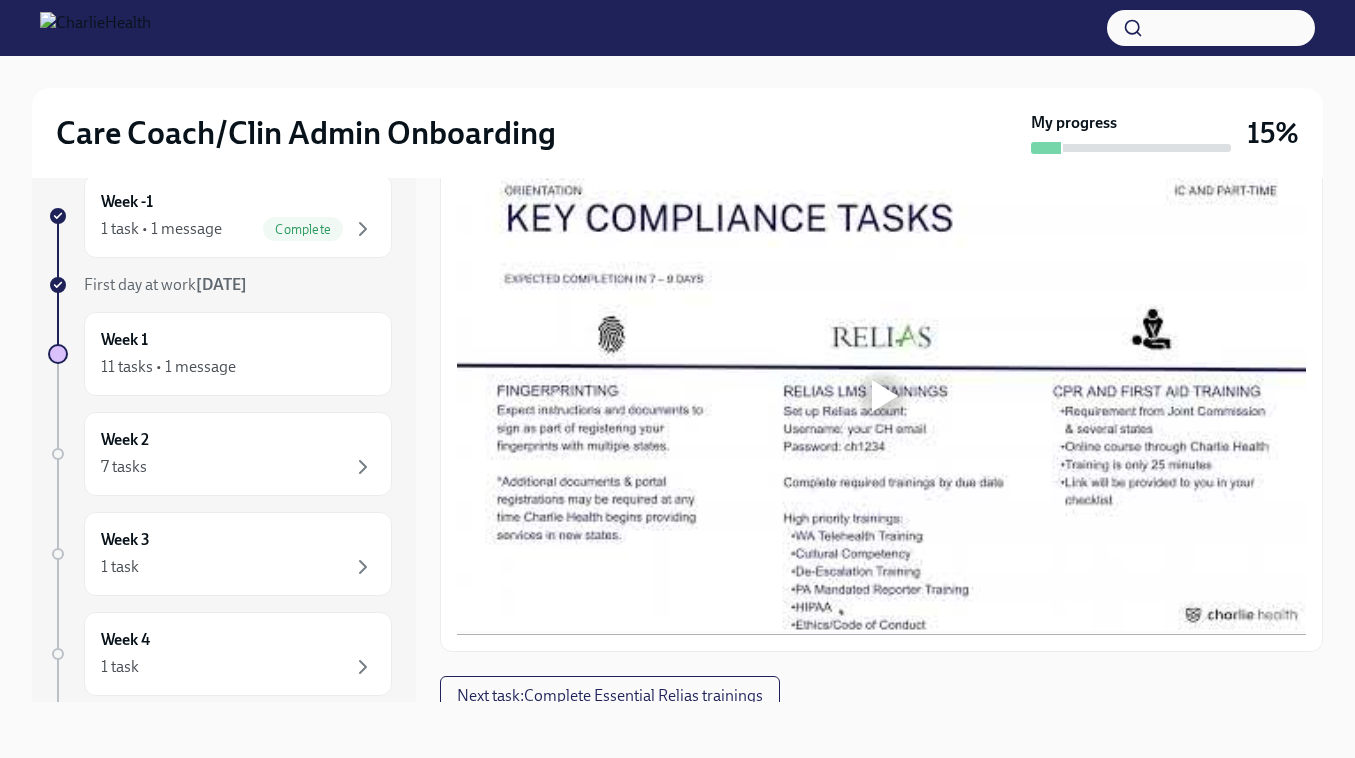 scroll, scrollTop: 905, scrollLeft: 0, axis: vertical 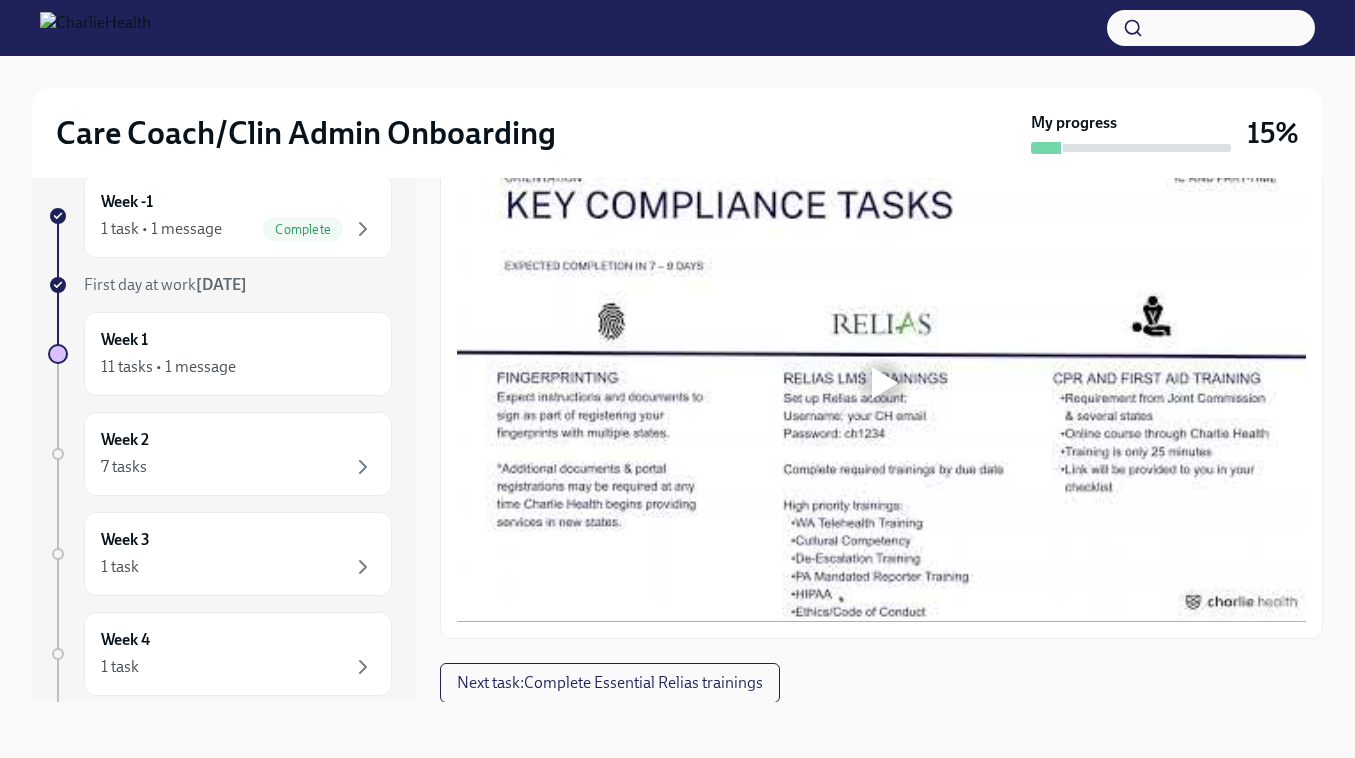 click at bounding box center [881, 383] 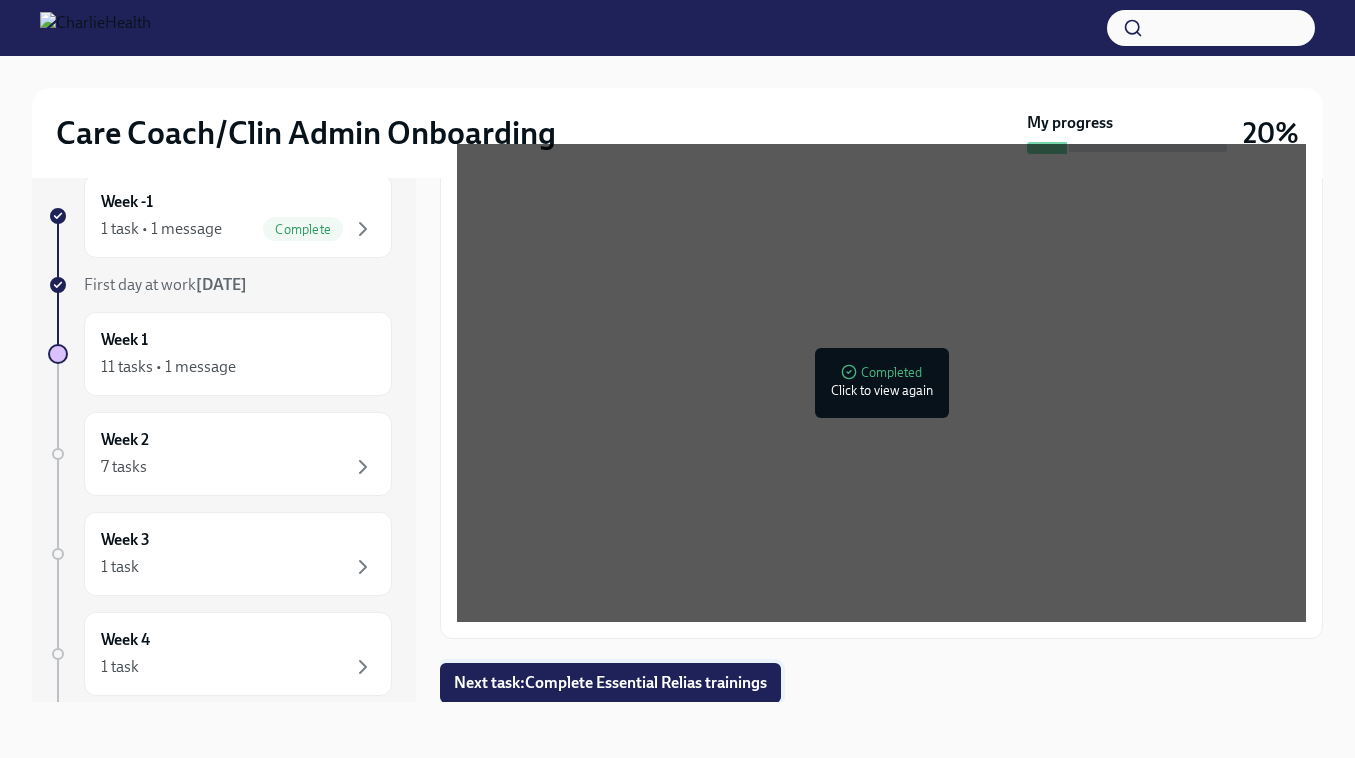 click on "Next task :  Complete Essential Relias trainings" at bounding box center [610, 683] 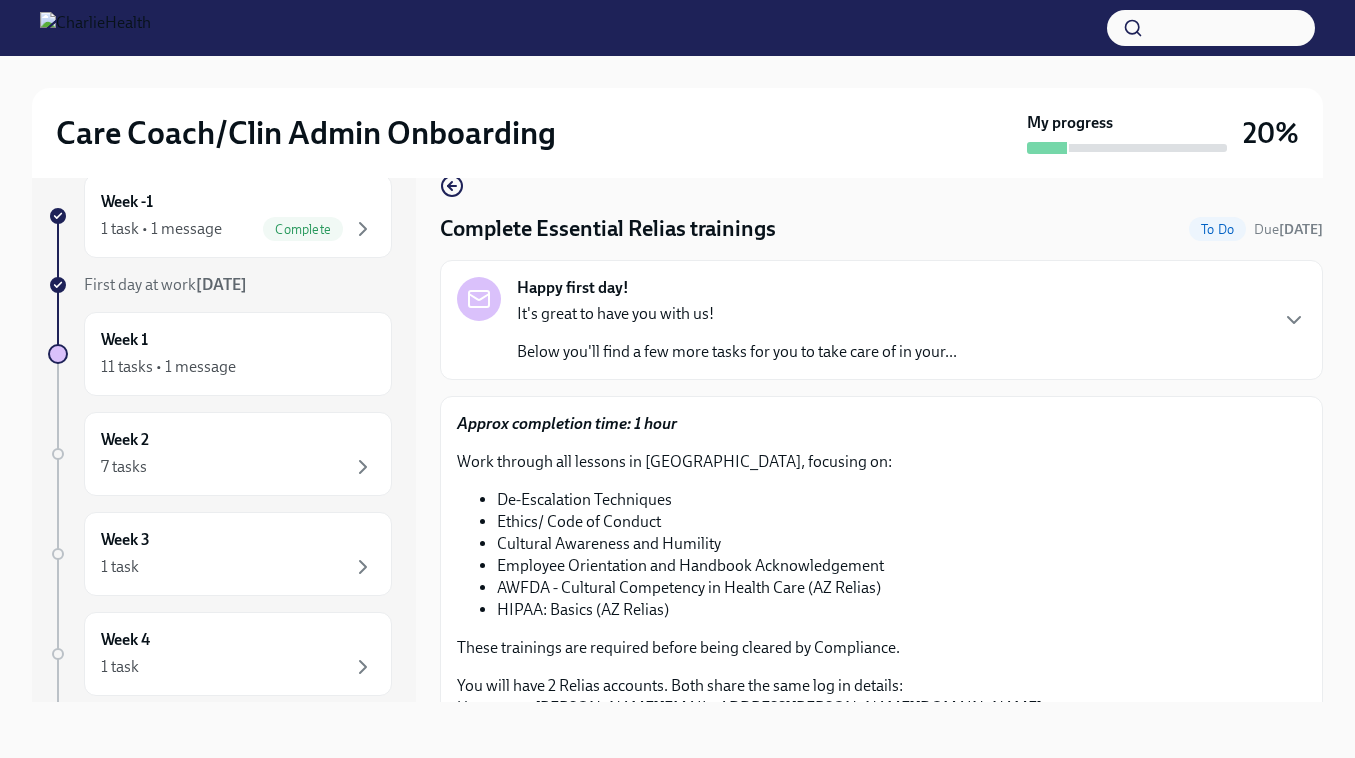 click on "Care Coach/Clin Admin Onboarding My progress 20% Week -1 1 task • 1 message Complete First day at work  Jul 14th Week 1 11 tasks • 1 message Week 2 7 tasks Week 3 1 task Week 4 1 task Week 5 1 task Week 6 1 task Experience ends  Sep 4th Complete Essential Relias trainings To Do Due  in 9 days Happy first day! It's great to have you with us!
Below you'll find a few more tasks for you to take care of in your... Approx completion time: 1 hour
Work through all lessons in Relias, focusing on:
De-Escalation Techniques
Ethics/ Code of Conduct
Cultural Awareness and Humility
Employee Orientation and Handbook Acknowledgement
AWFDA - Cultural Competency in Health Care (AZ Relias)
HIPAA: Basics (AZ Relias)
These trainings are required before being cleared by Compliance.
You will have 2 Relias accounts. Both share the same log in details:
Username: natasha.joseph@charliehealth.com
Password: ch1234
🎓  Find your main Relias trainings here 🎓  Next task :" at bounding box center (677, 389) 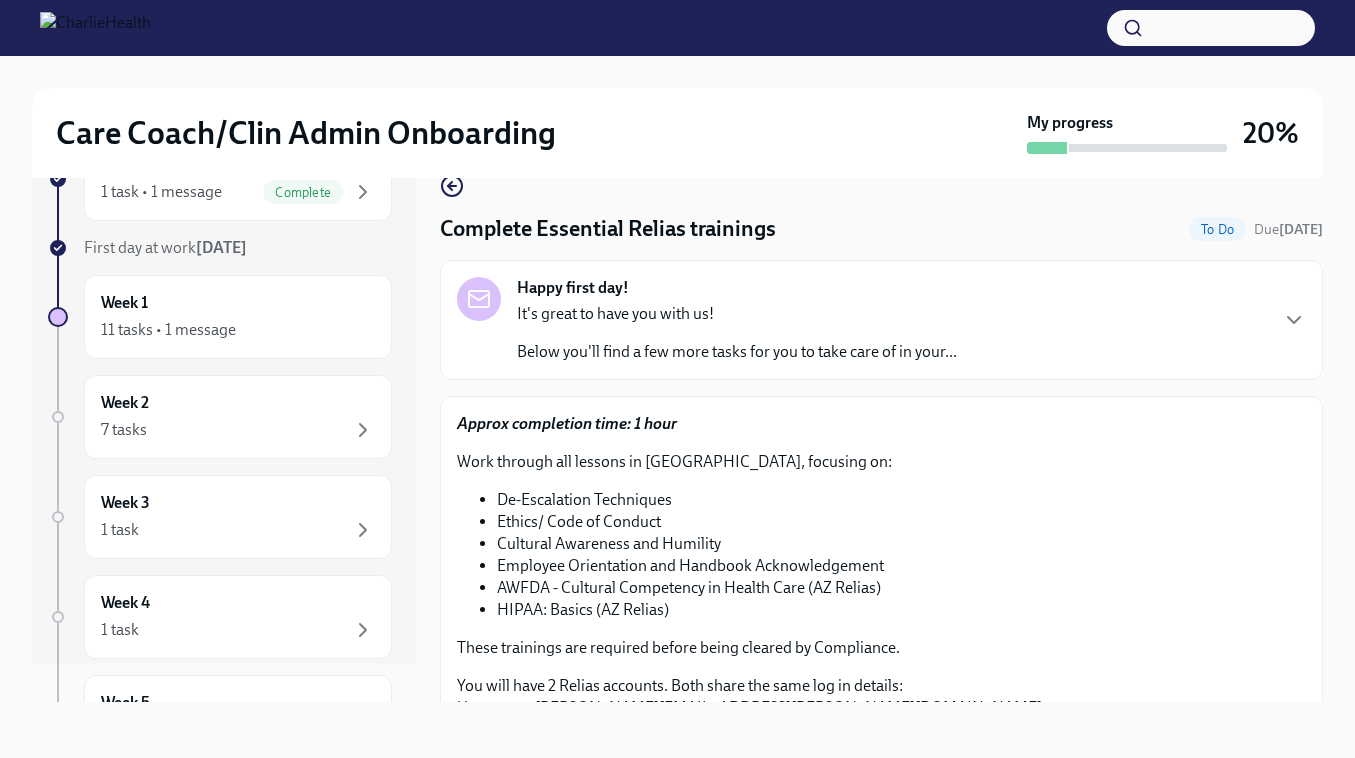 scroll, scrollTop: 40, scrollLeft: 0, axis: vertical 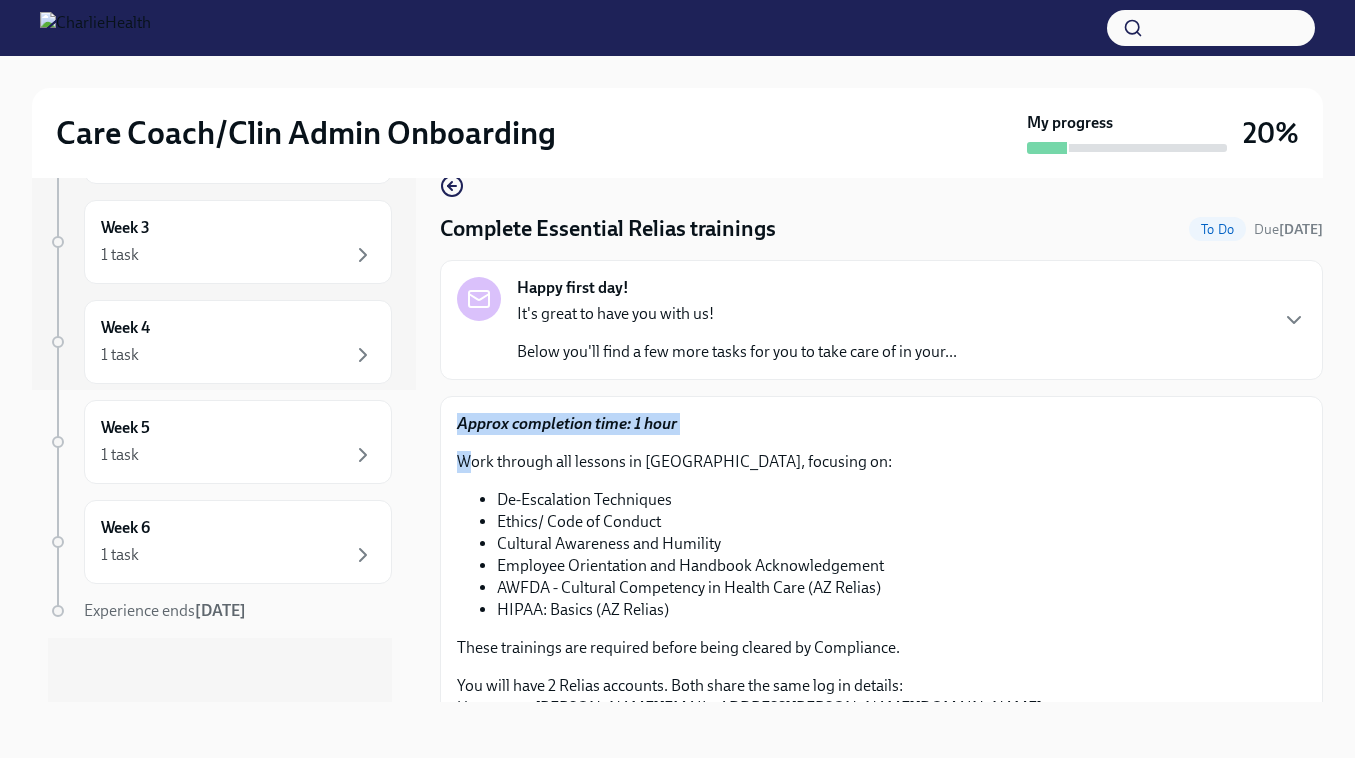 drag, startPoint x: 480, startPoint y: 457, endPoint x: 515, endPoint y: 371, distance: 92.84934 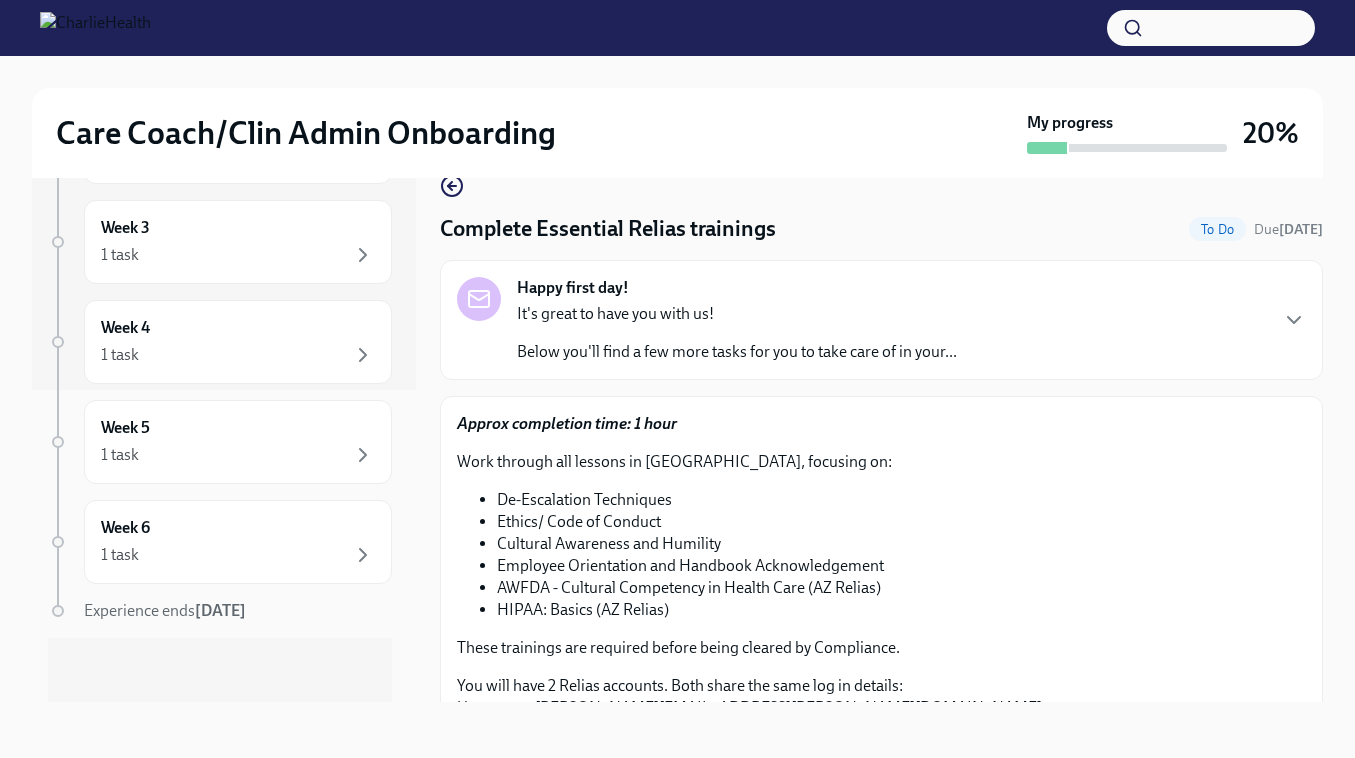 click on "Week -1 1 task • 1 message Complete First day at work  Jul 14th Week 1 11 tasks • 1 message Week 2 7 tasks Week 3 1 task Week 4 1 task Week 5 1 task Week 6 1 task Experience ends  Sep 4th Complete Essential Relias trainings To Do Due  in 9 days Happy first day! It's great to have you with us!
Below you'll find a few more tasks for you to take care of in your... Approx completion time: 1 hour
Work through all lessons in Relias, focusing on:
De-Escalation Techniques
Ethics/ Code of Conduct
Cultural Awareness and Humility
Employee Orientation and Handbook Acknowledgement
AWFDA - Cultural Competency in Health Care (AZ Relias)
HIPAA: Basics (AZ Relias)
These trainings are required before being cleared by Compliance.
You will have 2 Relias accounts. Both share the same log in details:
Username: natasha.joseph@charliehealth.com
Password: ch1234
🎓  Find your main Relias trainings here I've completed all assigned Relias Trainings, in my main account 🎓  Next task :" at bounding box center [677, 422] 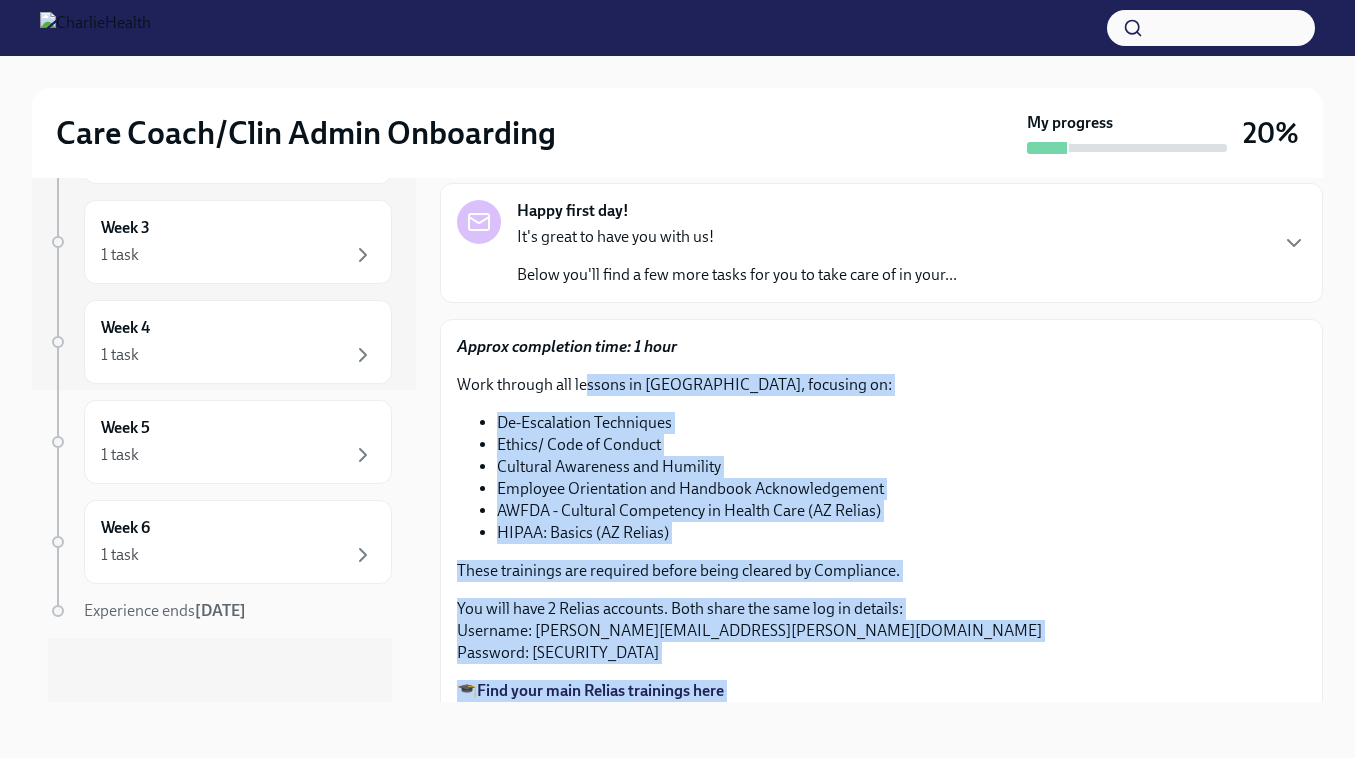 scroll, scrollTop: 253, scrollLeft: 0, axis: vertical 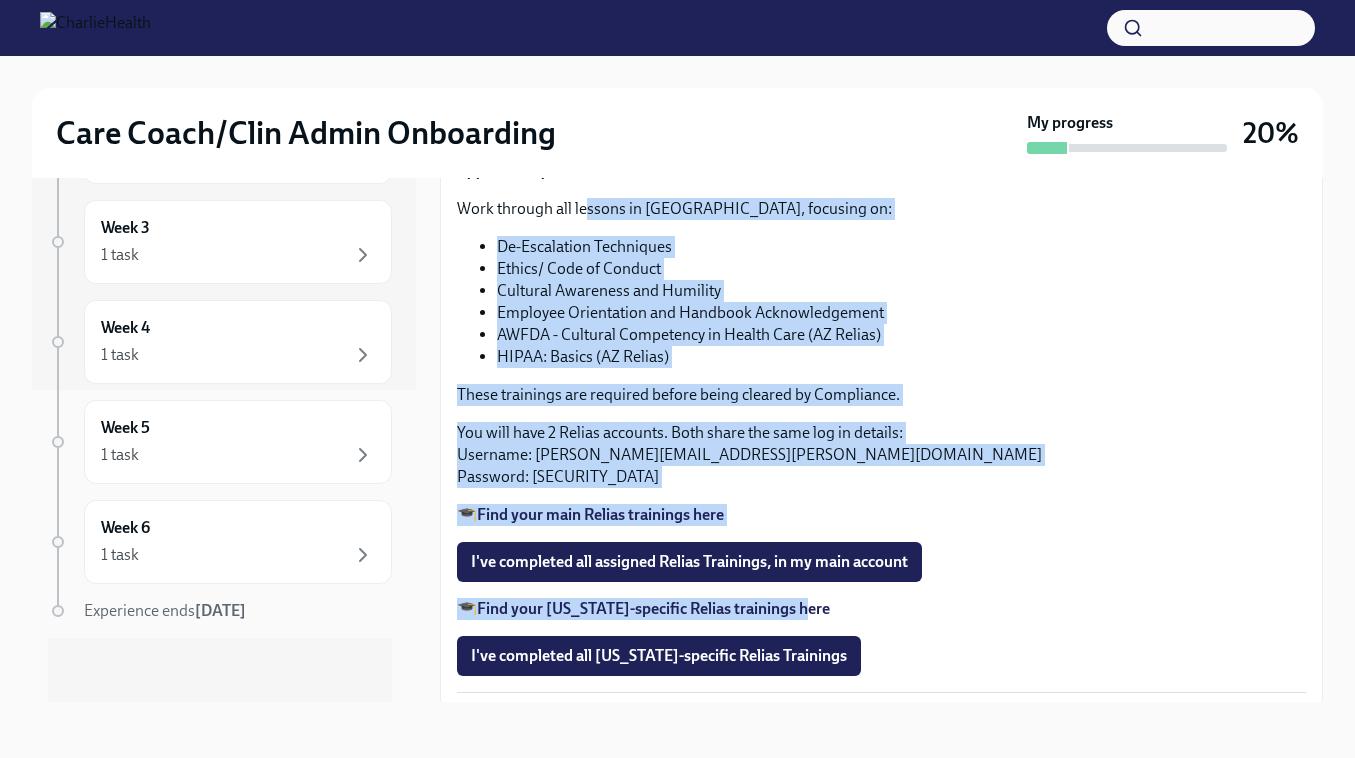 drag, startPoint x: 590, startPoint y: 471, endPoint x: 620, endPoint y: 619, distance: 151.00993 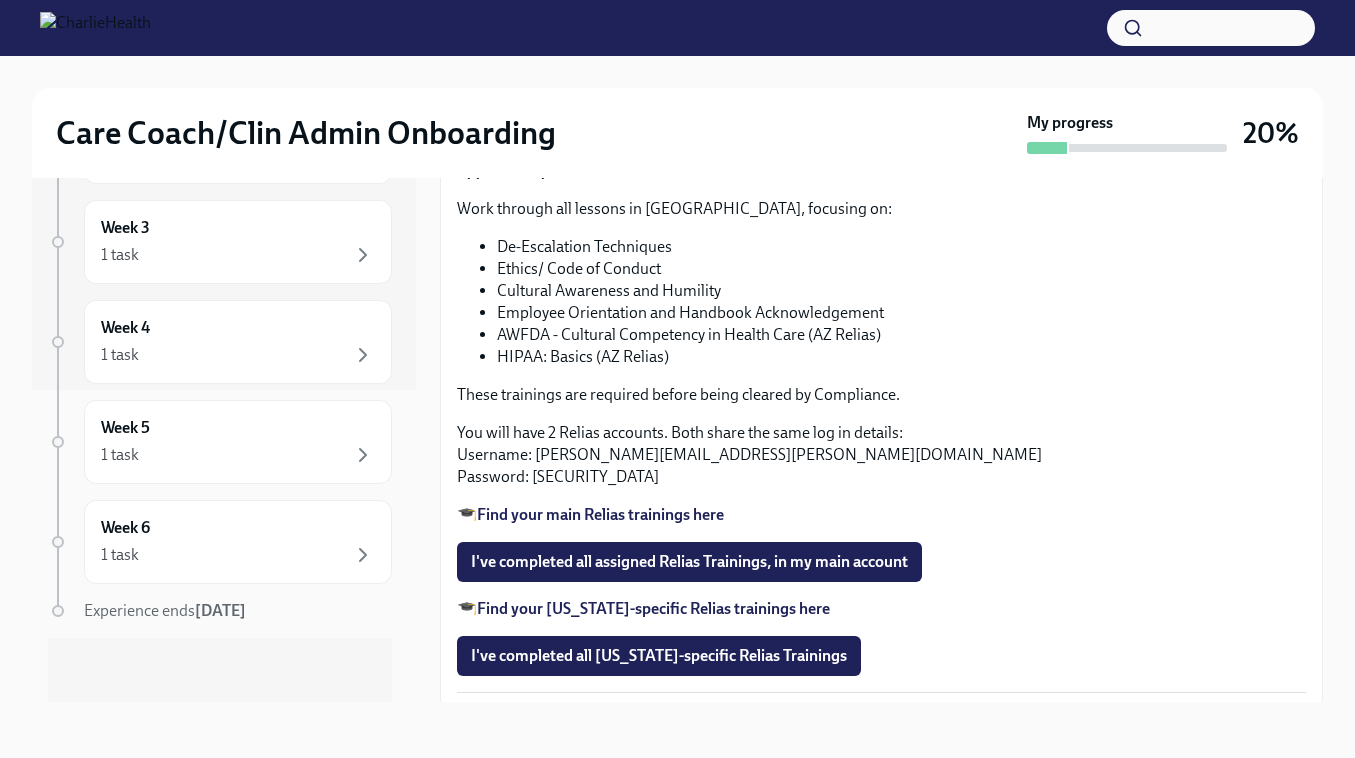 click on "Week -1 1 task • 1 message Complete First day at work  Jul 14th Week 1 11 tasks • 1 message Week 2 7 tasks Week 3 1 task Week 4 1 task Week 5 1 task Week 6 1 task Experience ends  Sep 4th Complete Essential Relias trainings To Do Due  in 9 days Happy first day! It's great to have you with us!
Below you'll find a few more tasks for you to take care of in your... Approx completion time: 1 hour
Work through all lessons in Relias, focusing on:
De-Escalation Techniques
Ethics/ Code of Conduct
Cultural Awareness and Humility
Employee Orientation and Handbook Acknowledgement
AWFDA - Cultural Competency in Health Care (AZ Relias)
HIPAA: Basics (AZ Relias)
These trainings are required before being cleared by Compliance.
You will have 2 Relias accounts. Both share the same log in details:
Username: natasha.joseph@charliehealth.com
Password: ch1234
🎓  Find your main Relias trainings here I've completed all assigned Relias Trainings, in my main account 🎓  Next task :" at bounding box center (677, 438) 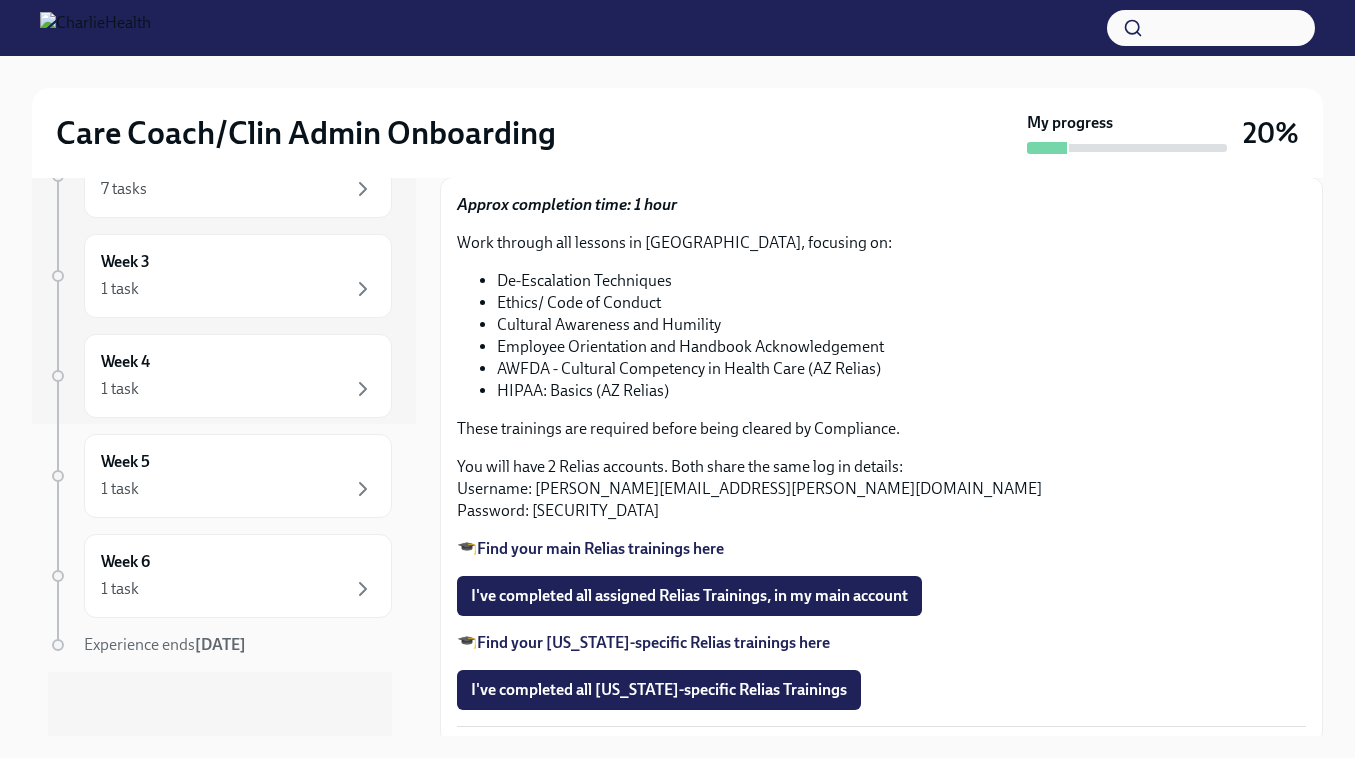 scroll, scrollTop: 0, scrollLeft: 0, axis: both 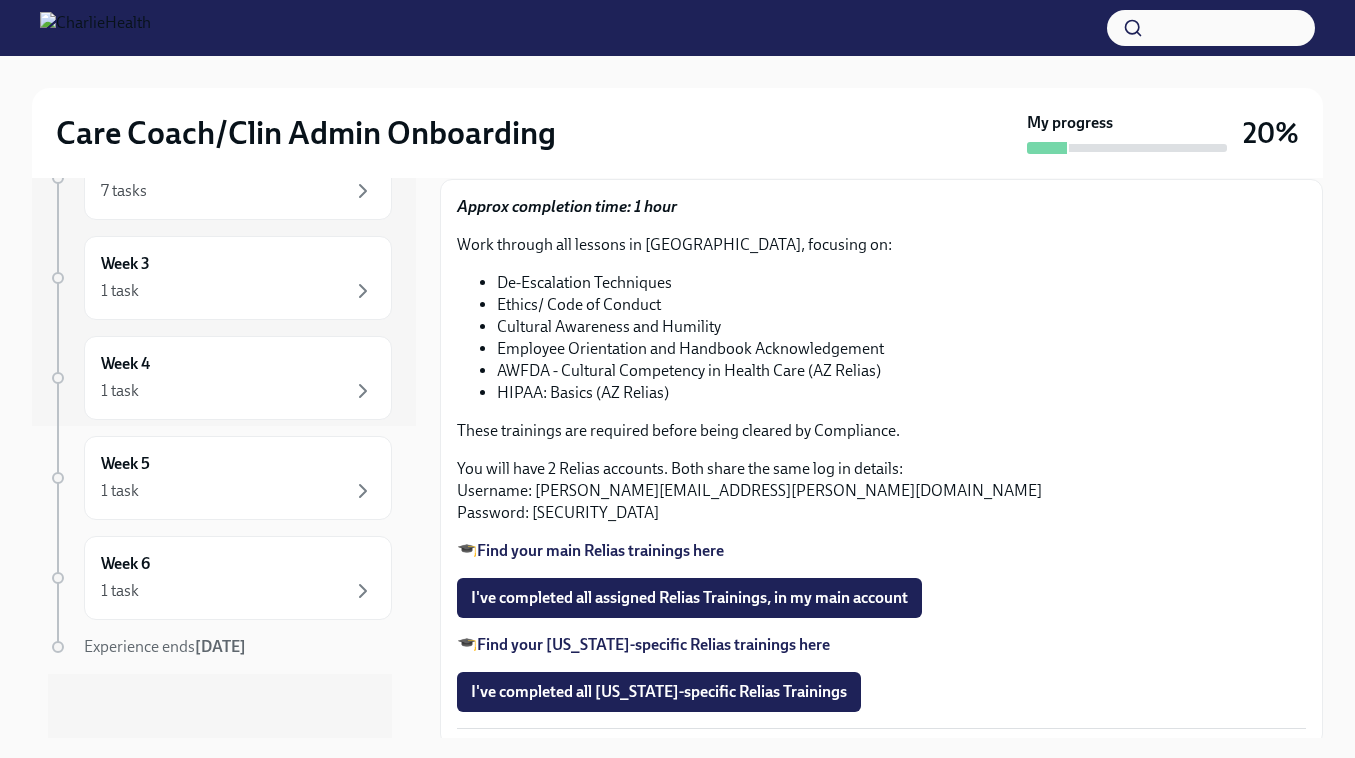 click on "Week -1 1 task • 1 message Complete First day at work  Jul 14th Week 1 11 tasks • 1 message Week 2 7 tasks Week 3 1 task Week 4 1 task Week 5 1 task Week 6 1 task Experience ends  Sep 4th Complete Essential Relias trainings To Do Due  in 9 days Happy first day! It's great to have you with us!
Below you'll find a few more tasks for you to take care of in your... Approx completion time: 1 hour
Work through all lessons in Relias, focusing on:
De-Escalation Techniques
Ethics/ Code of Conduct
Cultural Awareness and Humility
Employee Orientation and Handbook Acknowledgement
AWFDA - Cultural Competency in Health Care (AZ Relias)
HIPAA: Basics (AZ Relias)
These trainings are required before being cleared by Compliance.
You will have 2 Relias accounts. Both share the same log in details:
Username: natasha.joseph@charliehealth.com
Password: ch1234
🎓  Find your main Relias trainings here I've completed all assigned Relias Trainings, in my main account 🎓  Next task :" at bounding box center (677, 458) 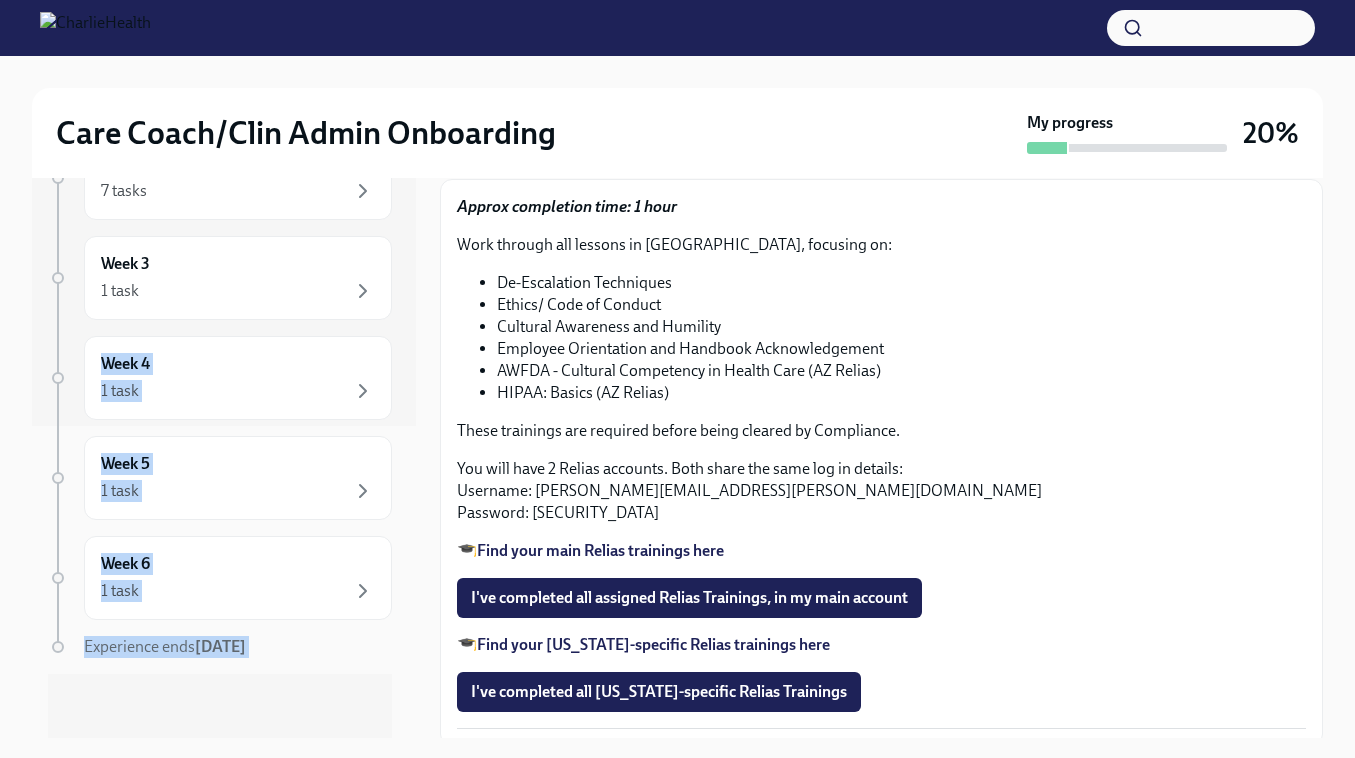 drag, startPoint x: 416, startPoint y: 313, endPoint x: 542, endPoint y: 191, distance: 175.38528 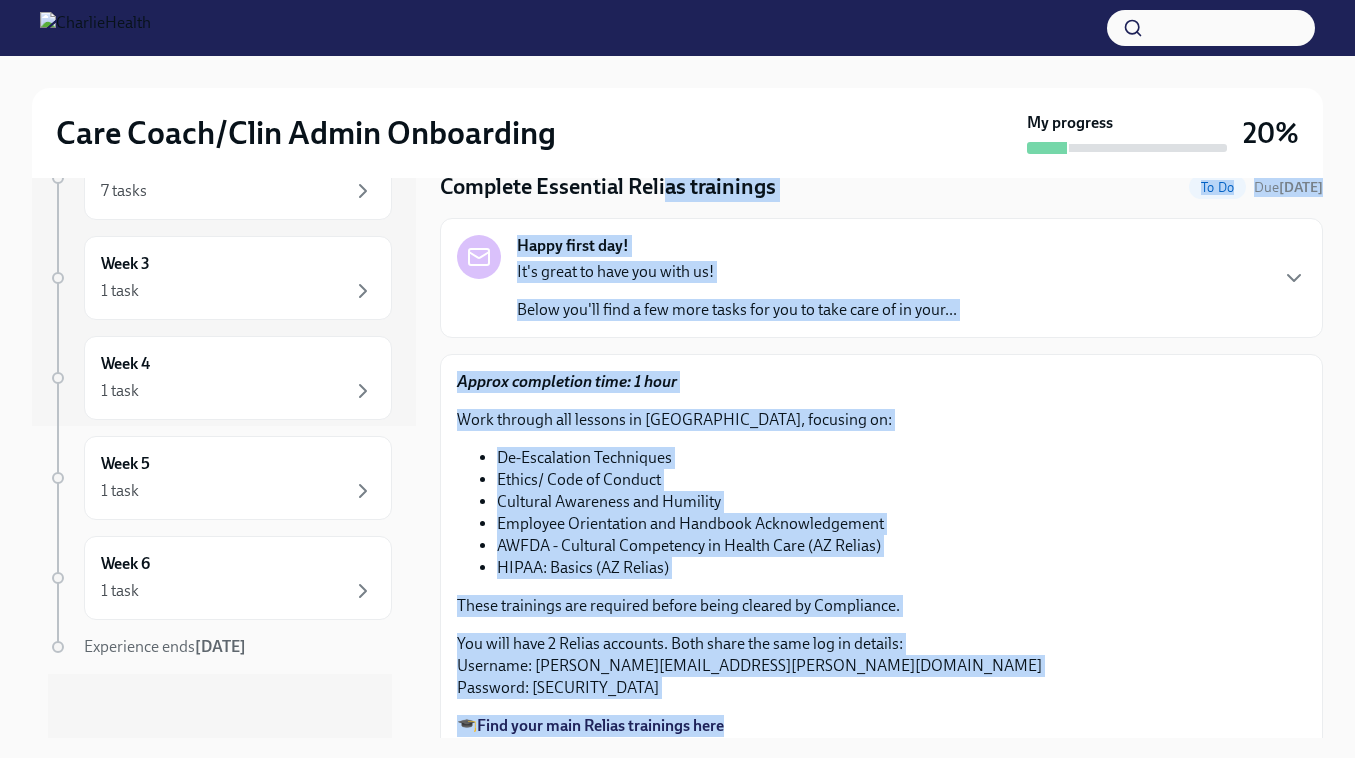 drag, startPoint x: 781, startPoint y: 547, endPoint x: 672, endPoint y: 187, distance: 376.1396 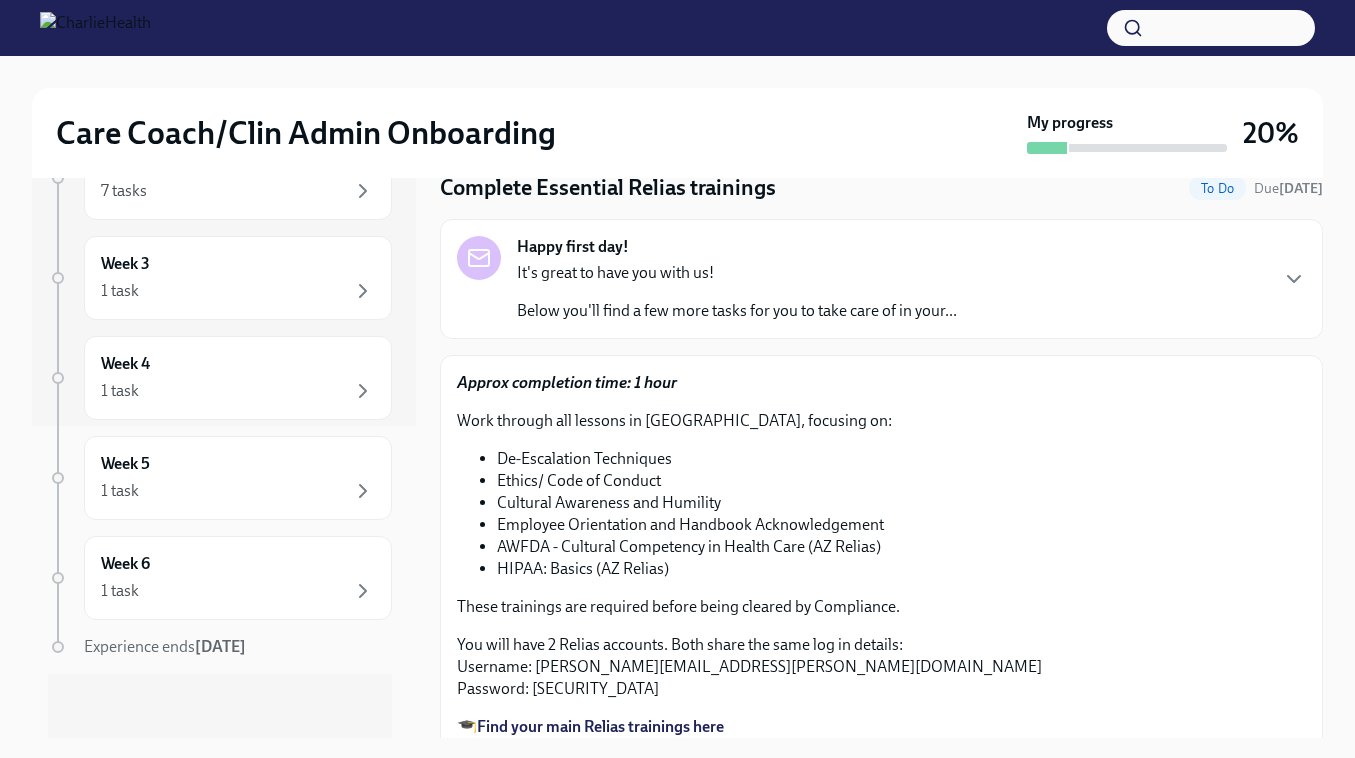 click on "Week -1 1 task • 1 message Complete First day at work  Jul 14th Week 1 11 tasks • 1 message Week 2 7 tasks Week 3 1 task Week 4 1 task Week 5 1 task Week 6 1 task Experience ends  Sep 4th" at bounding box center (224, 146) 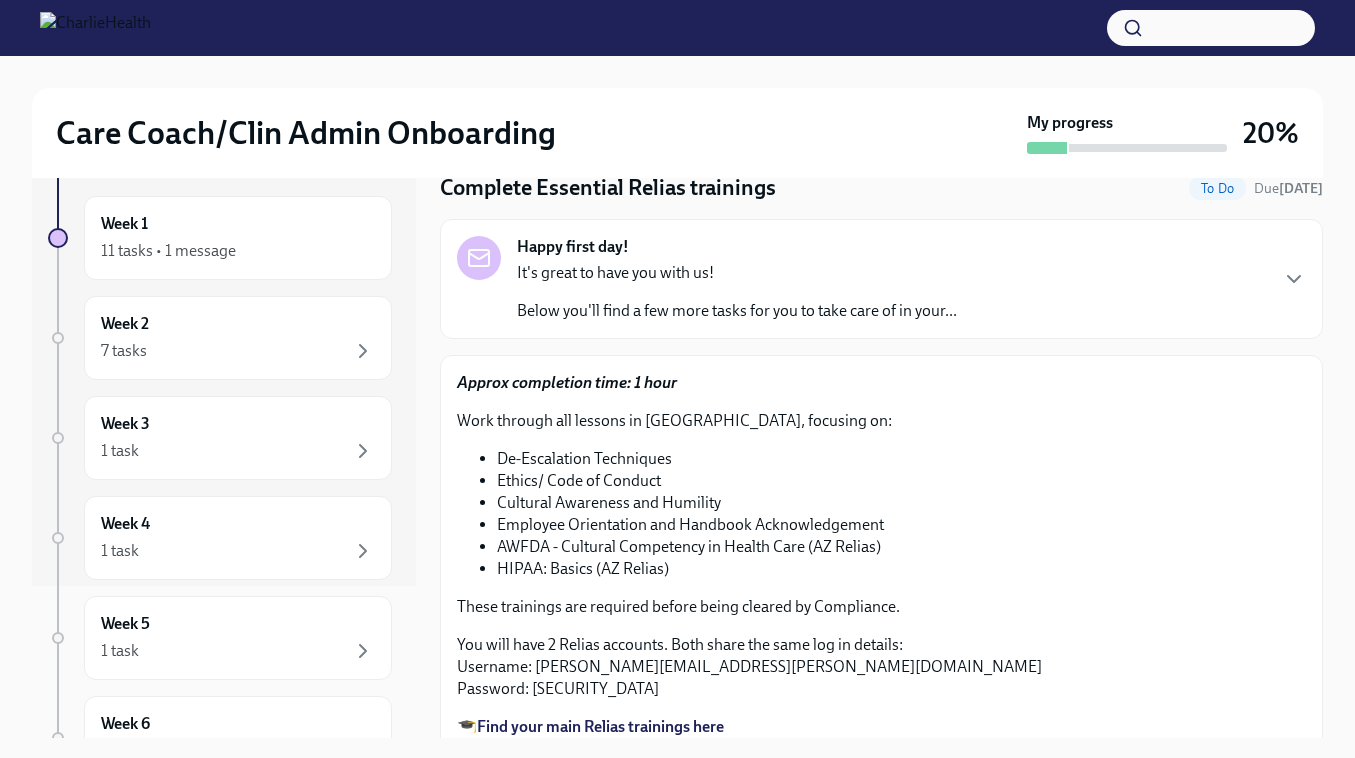 scroll, scrollTop: 112, scrollLeft: 0, axis: vertical 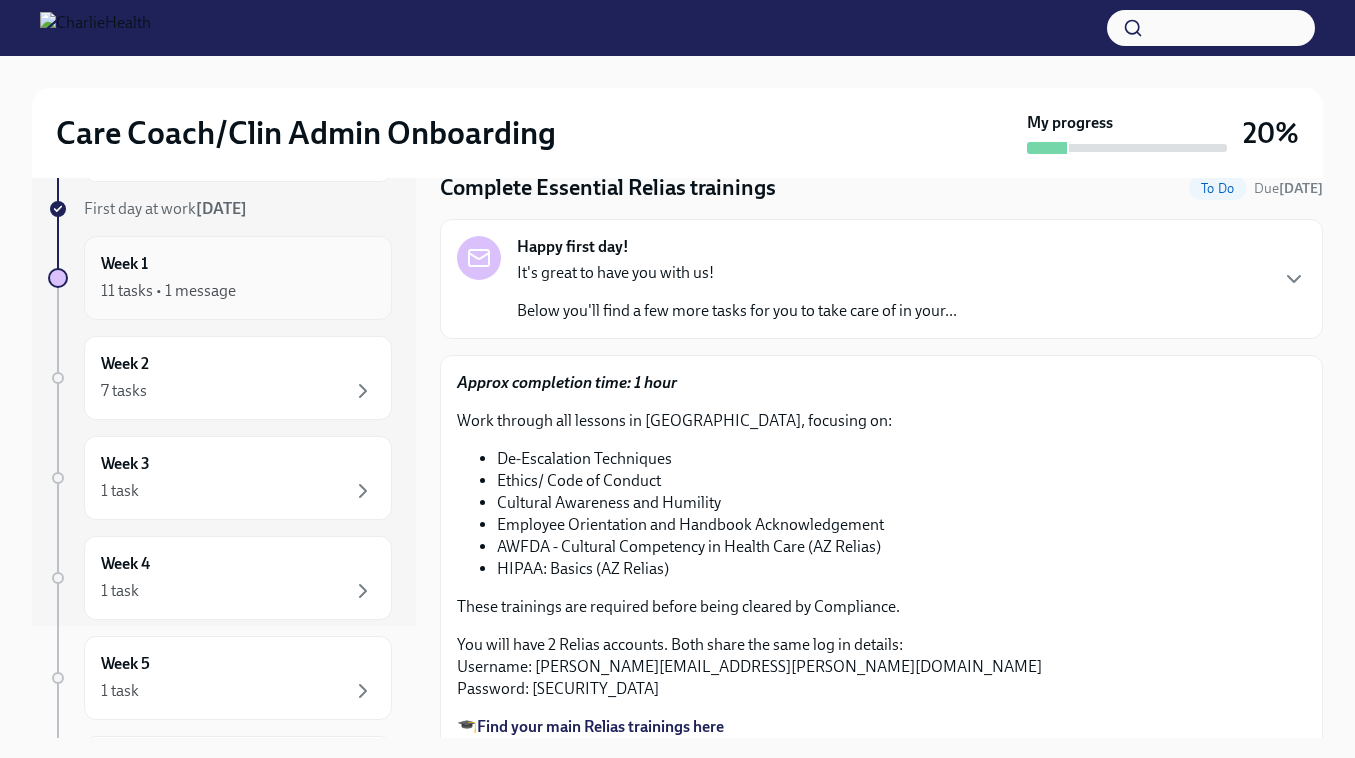 click on "Week 1 11 tasks • 1 message" at bounding box center [238, 278] 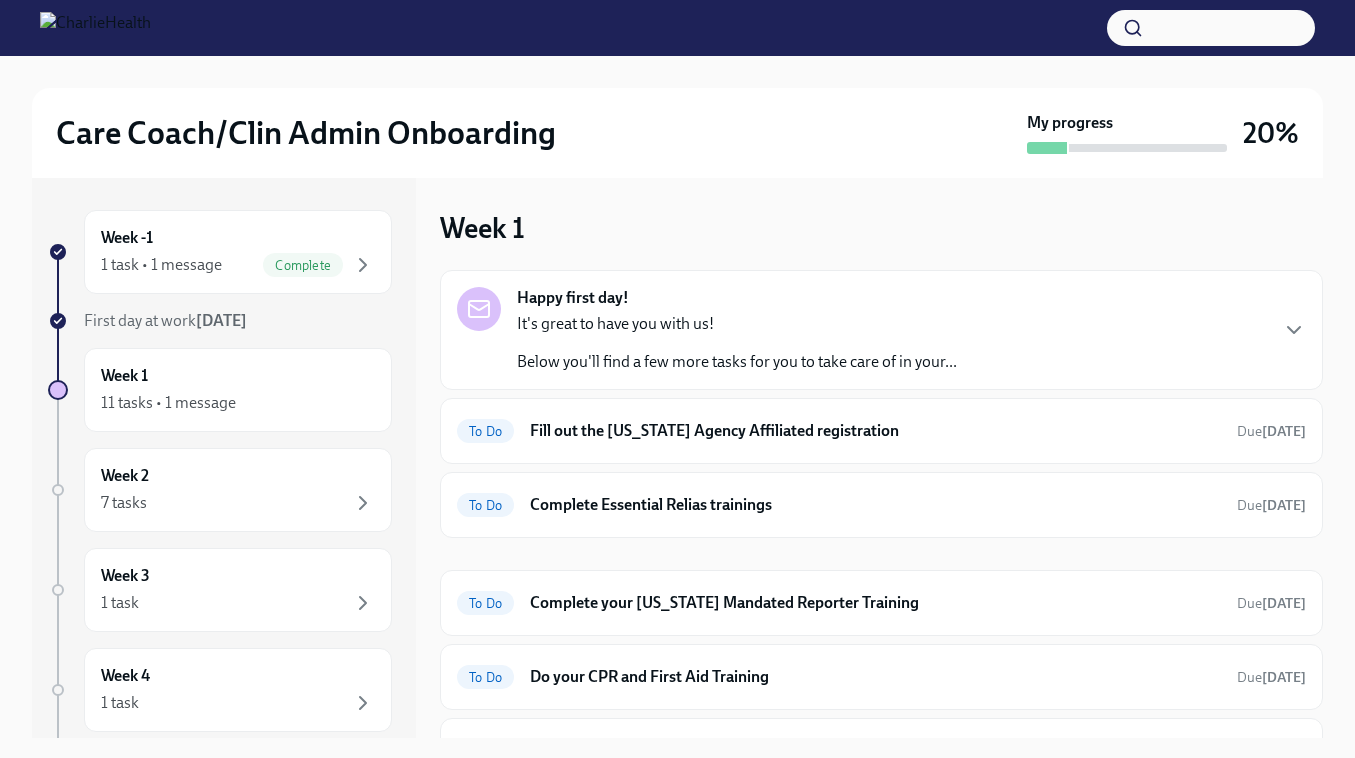 click on "Week -1 1 task • 1 message Complete First day at work  Jul 14th Week 1 11 tasks • 1 message Week 2 7 tasks Week 3 1 task Week 4 1 task Week 5 1 task Week 6 1 task Experience ends  Sep 4th" at bounding box center [224, 458] 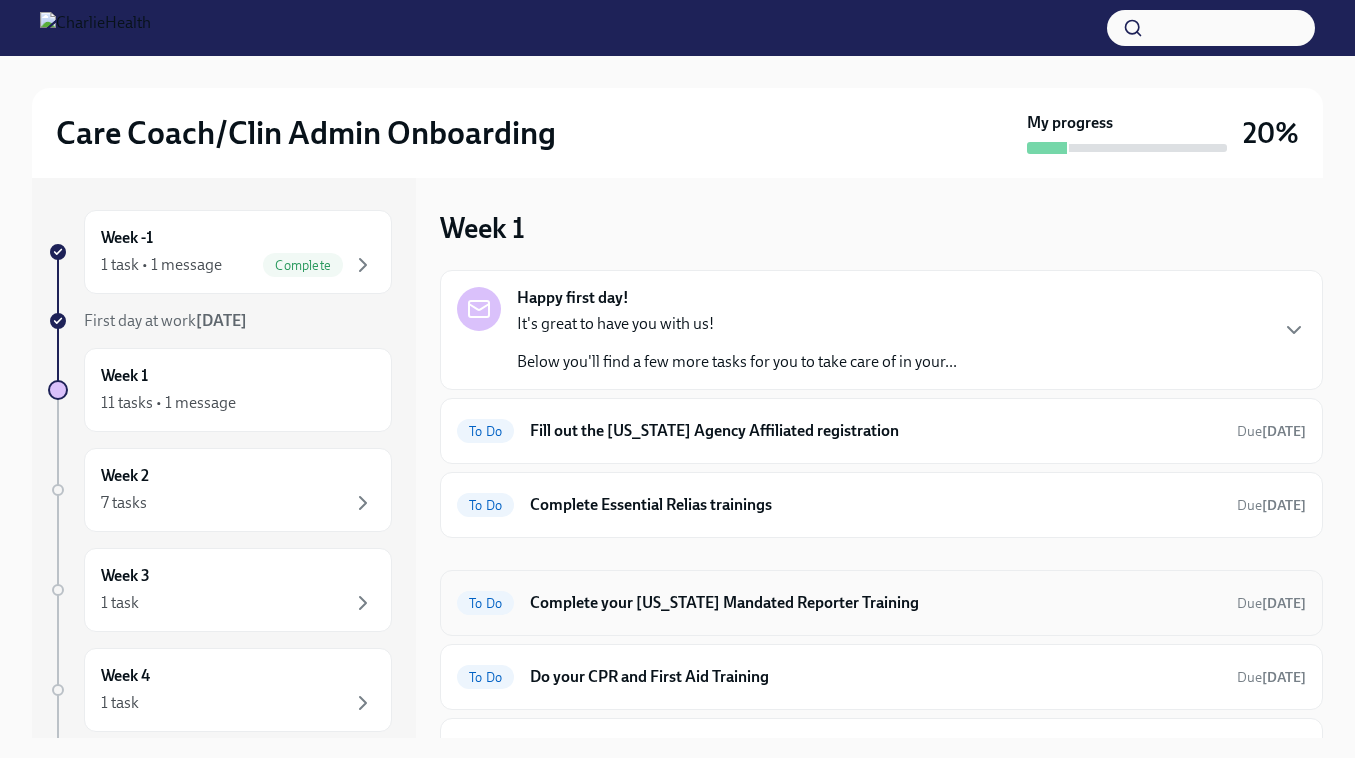 click on "To Do Complete your Pennsylvania Mandated Reporter Training Due  in 10 days" at bounding box center [881, 603] 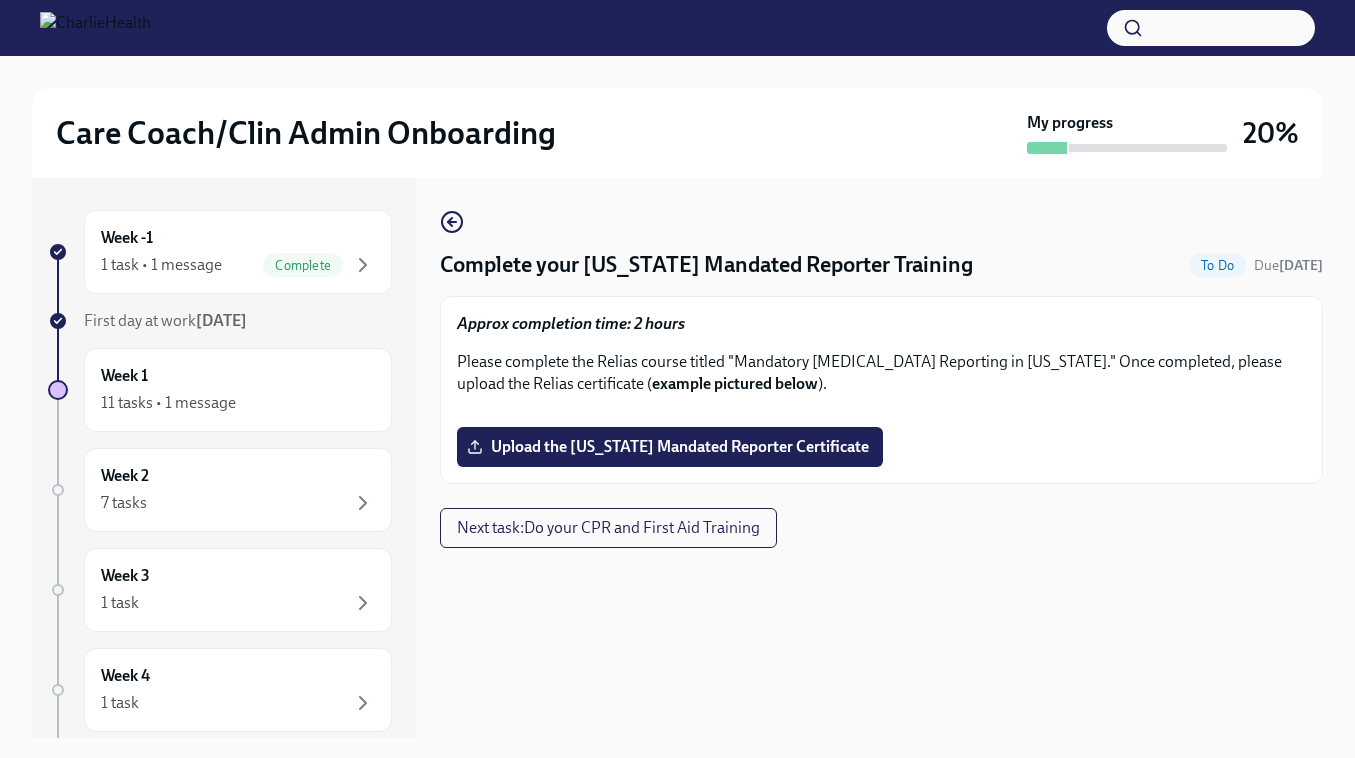click on "Approx completion time: 2 hours
Please complete the Relias course titled "Mandatory Child Abuse Reporting in Pennsylvania." Once completed, please upload the Relias certificate ( example pictured below ). Upload the Pennsylvania Mandated Reporter Certificate" at bounding box center [881, 390] 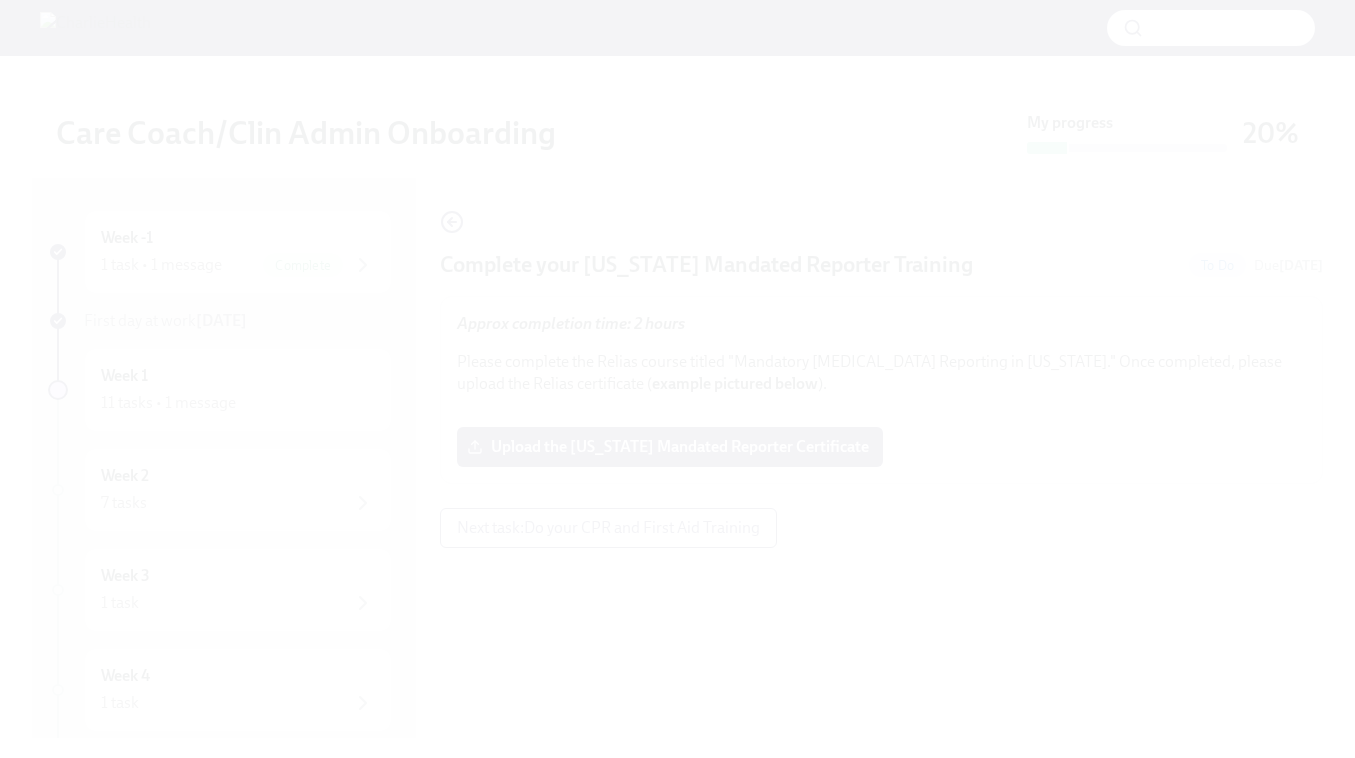 click at bounding box center [677, 379] 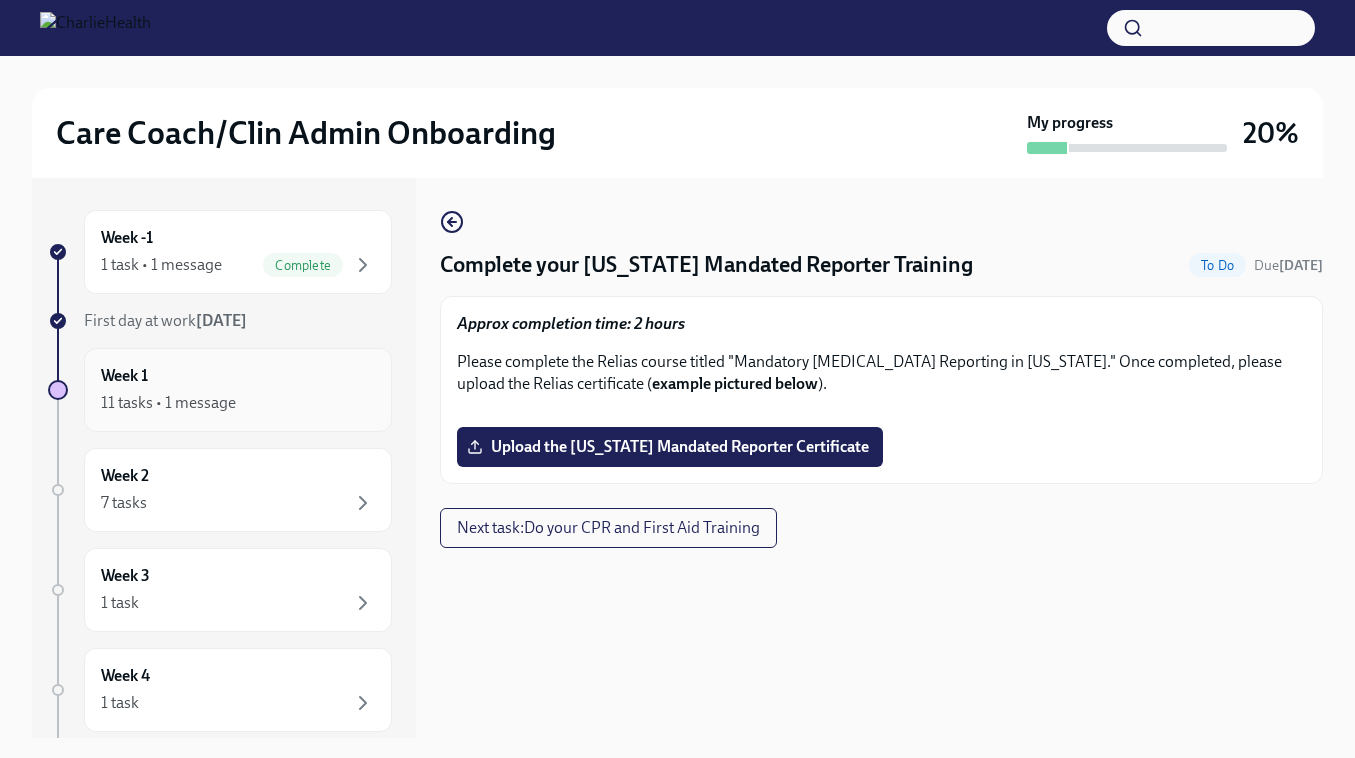 click on "11 tasks • 1 message" at bounding box center [238, 403] 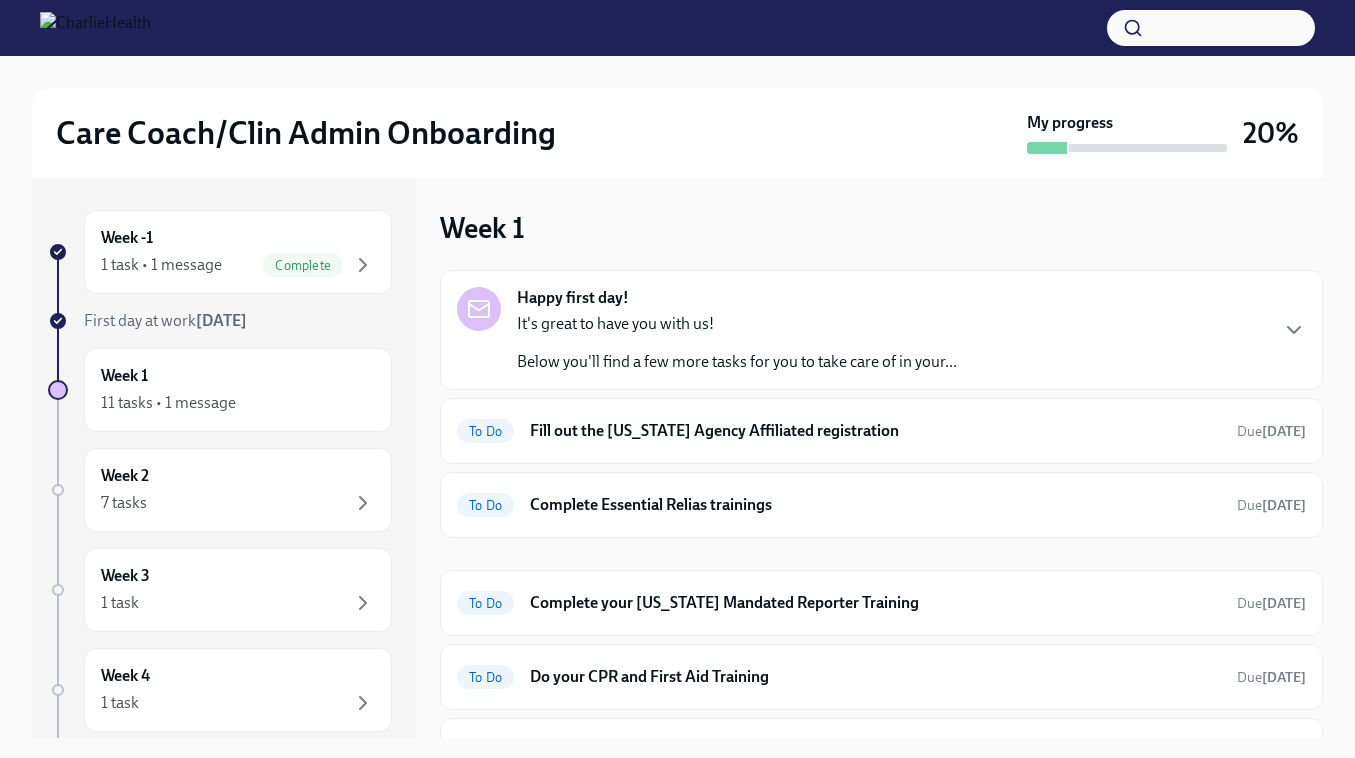 click on "Week -1 1 task • 1 message Complete First day at work  Jul 14th Week 1 11 tasks • 1 message Week 2 7 tasks Week 3 1 task Week 4 1 task Week 5 1 task Week 6 1 task Experience ends  Sep 4th Week 1 Happy first day! It's great to have you with us!
Below you'll find a few more tasks for you to take care of in your... To Do Fill out the Washington Agency Affiliated registration Due  in 5 days To Do Complete Essential Relias trainings Due  in 9 days To Do Complete your Pennsylvania Mandated Reporter Training Due  in 10 days To Do Do your CPR and First Aid Training Due  in 10 days To Do Register in the Arizona Fingerprint Portal Due  in 10 days To Do Sign your Arizona Criminal History Affidavit Due  in 10 days To Do Complete your Washington Telehealth Training Due  in 10 days Completed tasks" at bounding box center [677, 458] 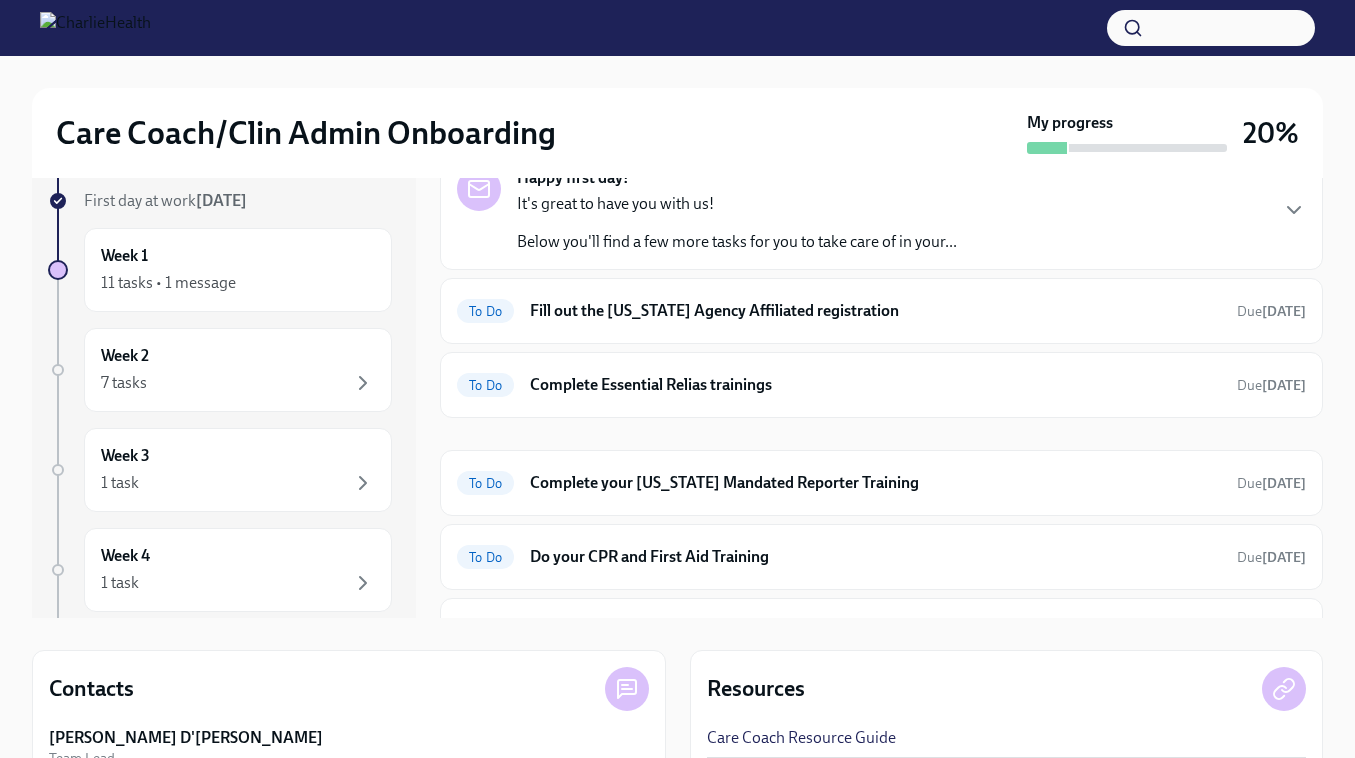 scroll, scrollTop: 160, scrollLeft: 0, axis: vertical 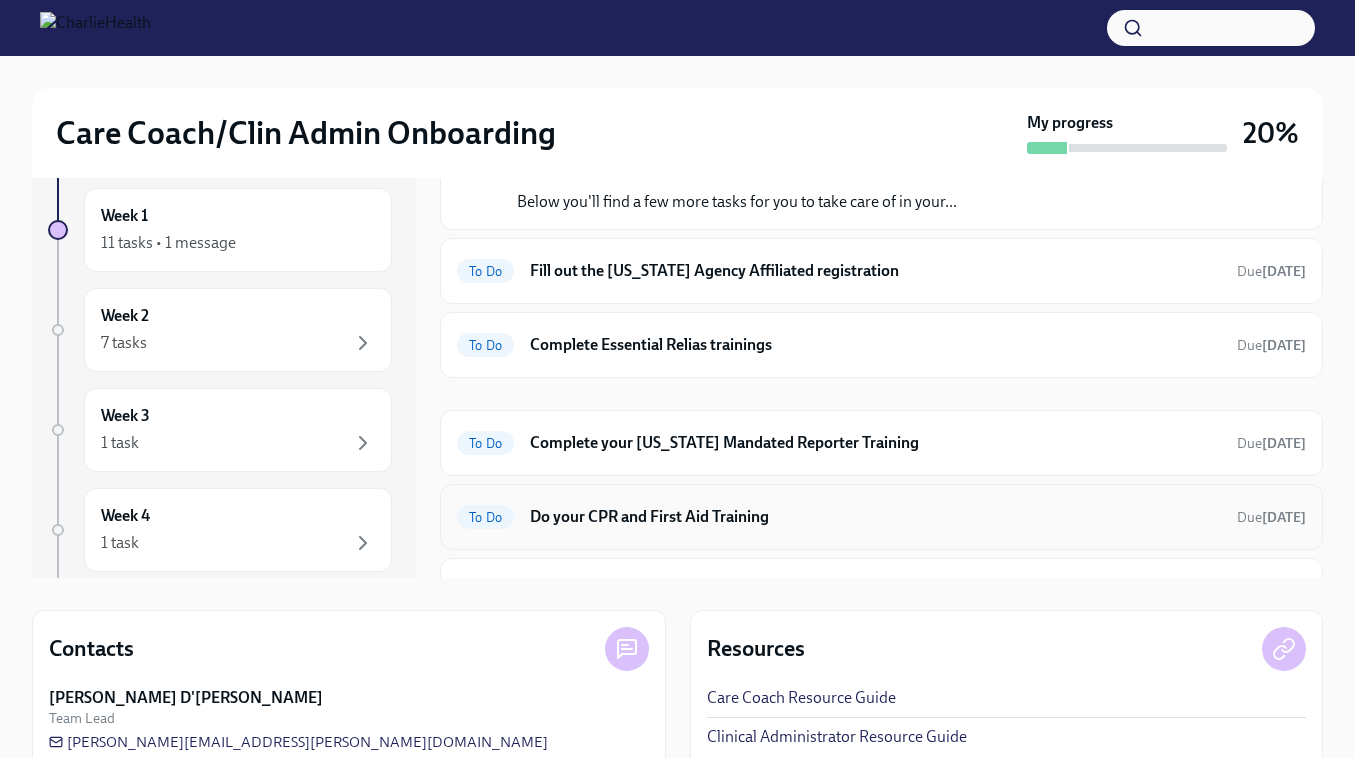 click on "Do your CPR and First Aid Training" at bounding box center [875, 517] 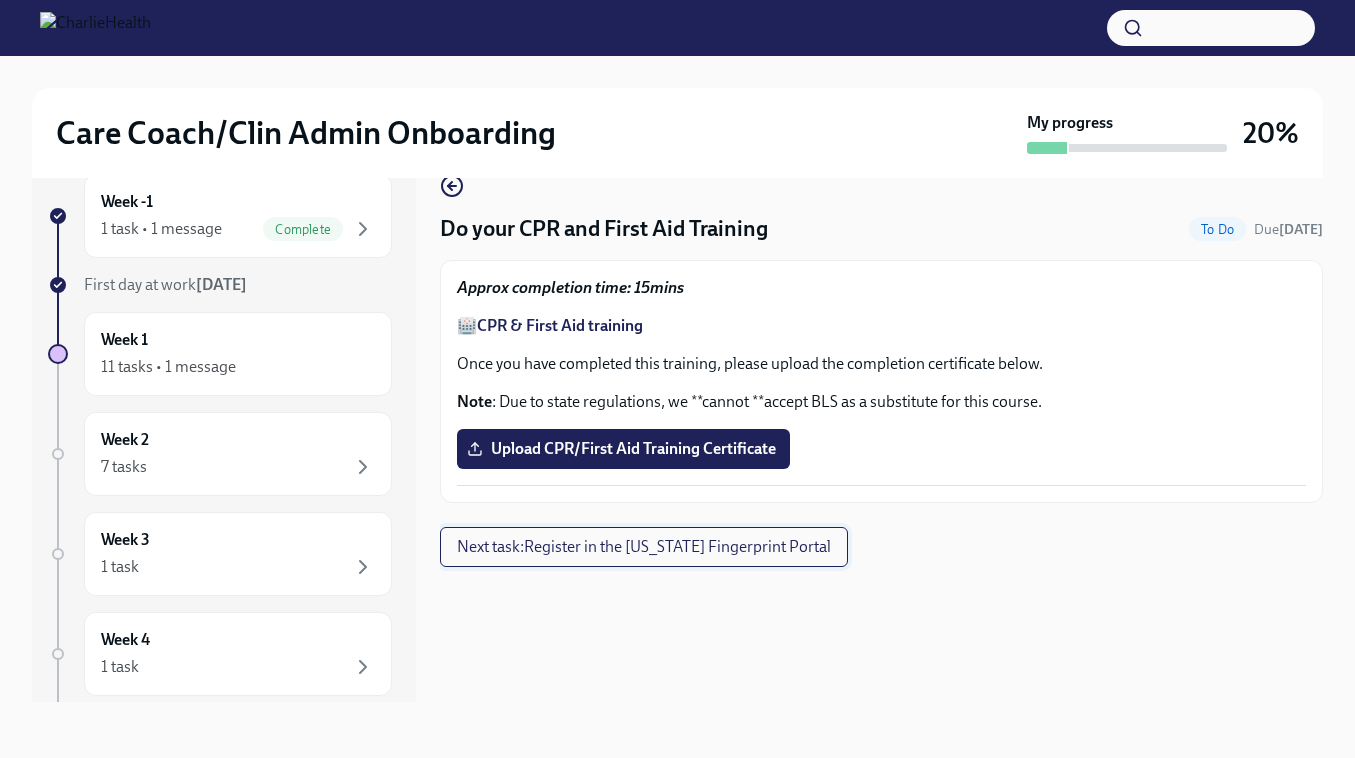 click on "Next task :  Register in the Arizona Fingerprint Portal" at bounding box center (644, 547) 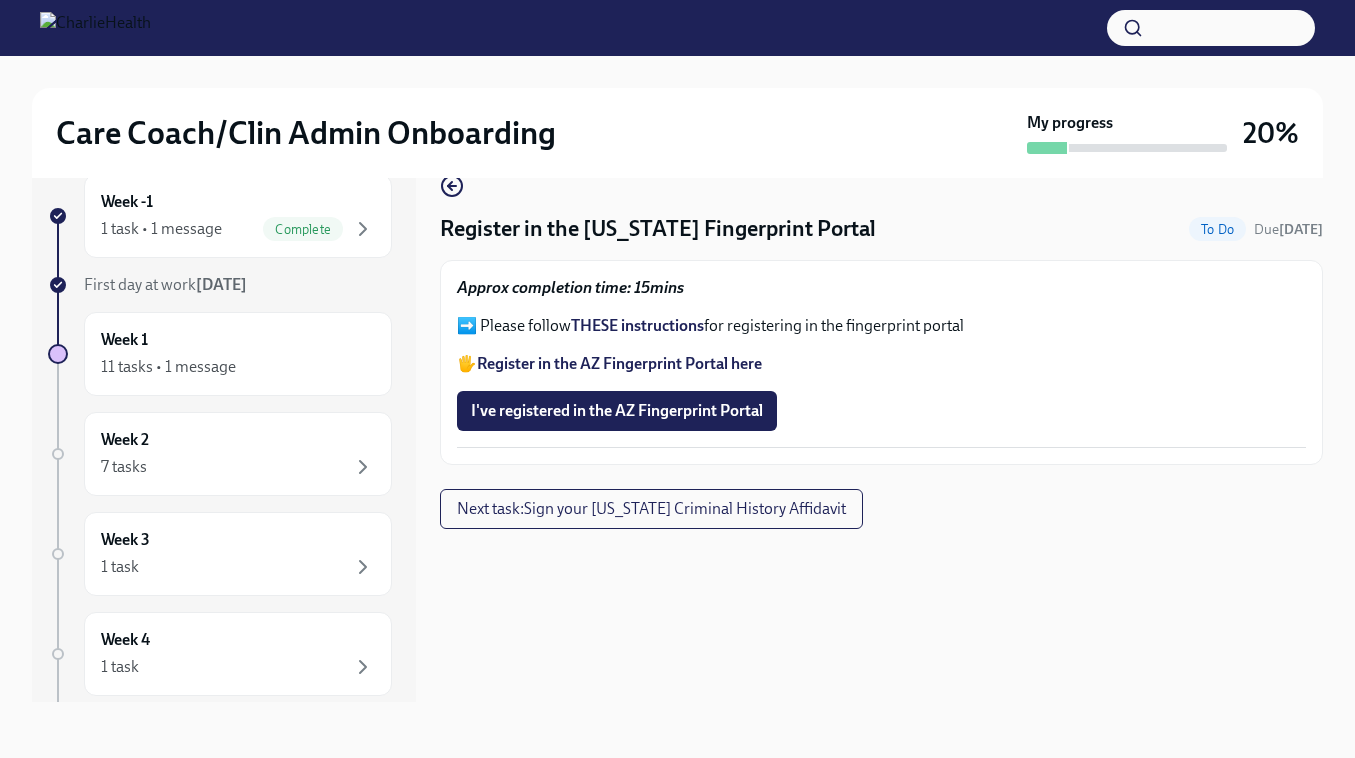 click on "Register in the AZ Fingerprint Portal here" at bounding box center [619, 363] 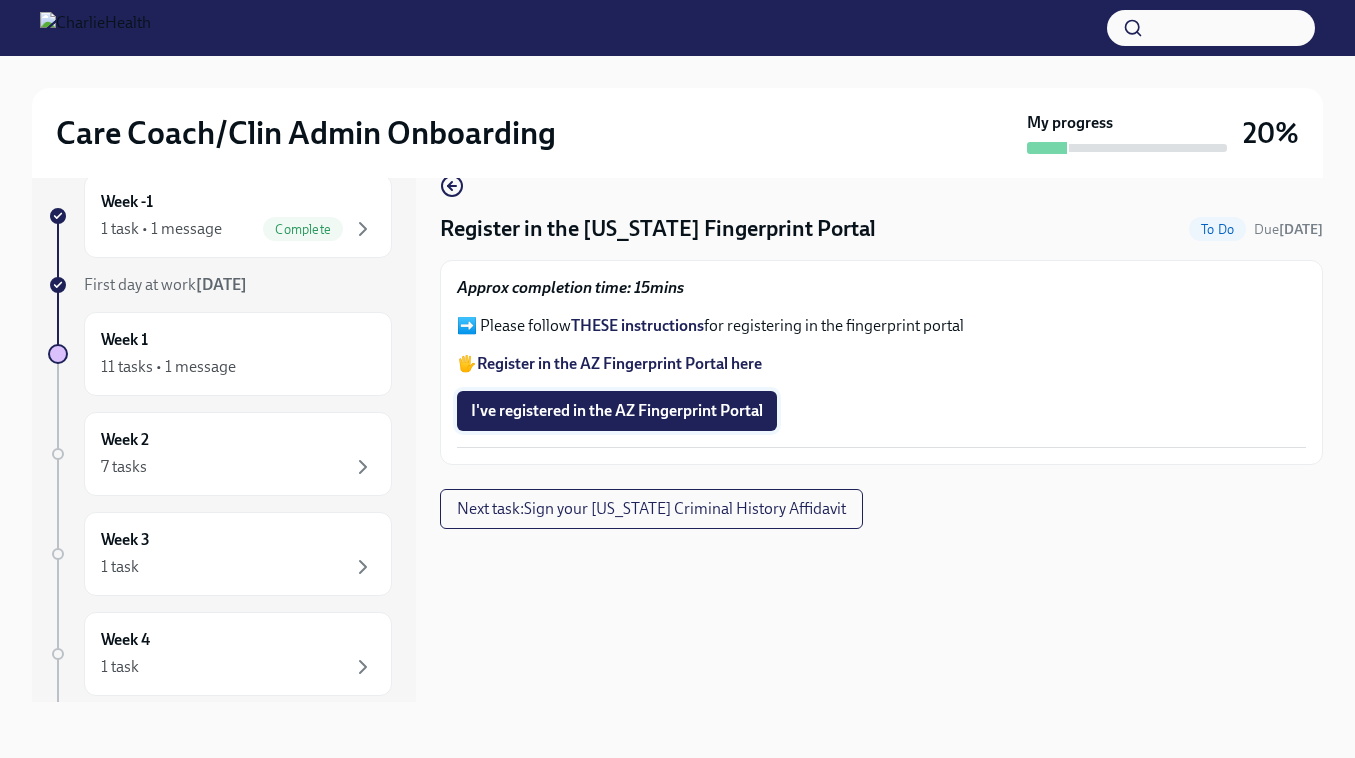 click on "I've registered in the AZ Fingerprint Portal" at bounding box center [617, 411] 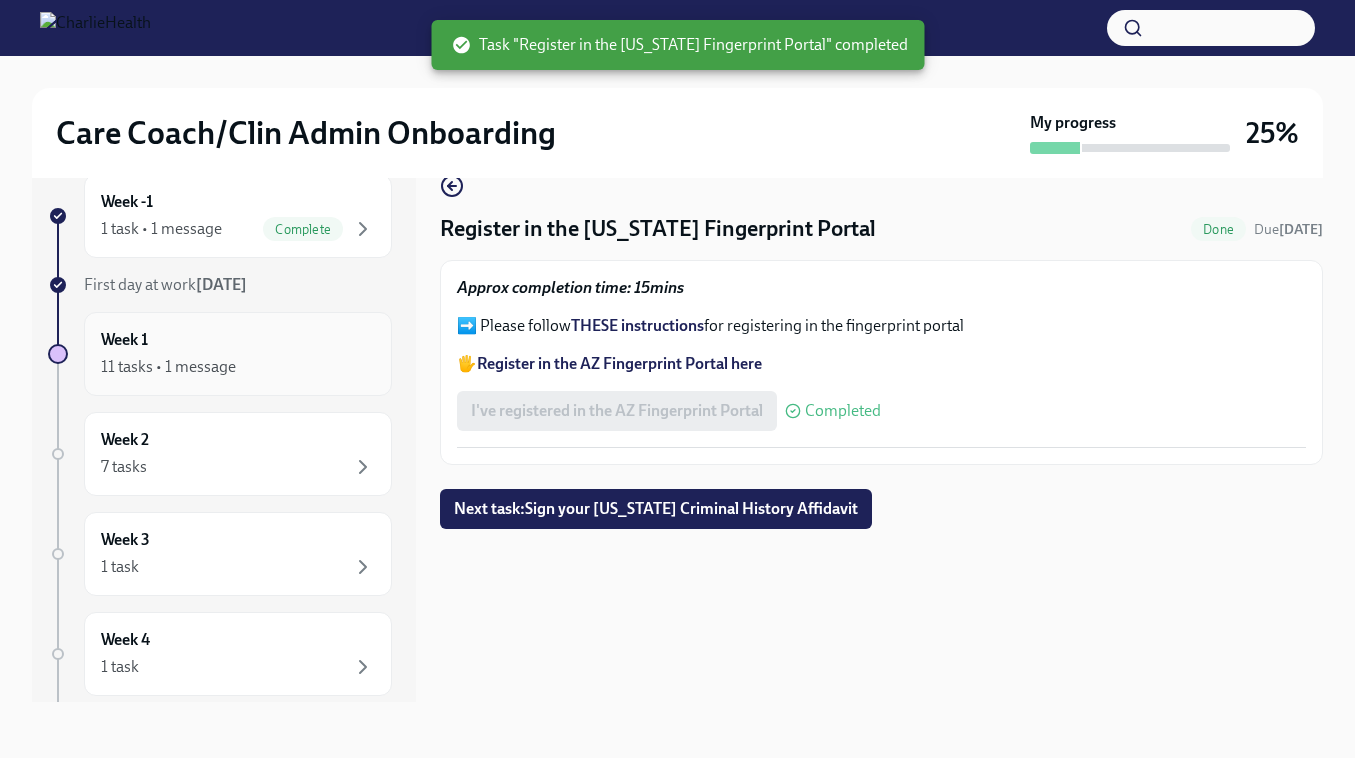 click on "Week 1 11 tasks • 1 message" at bounding box center (238, 354) 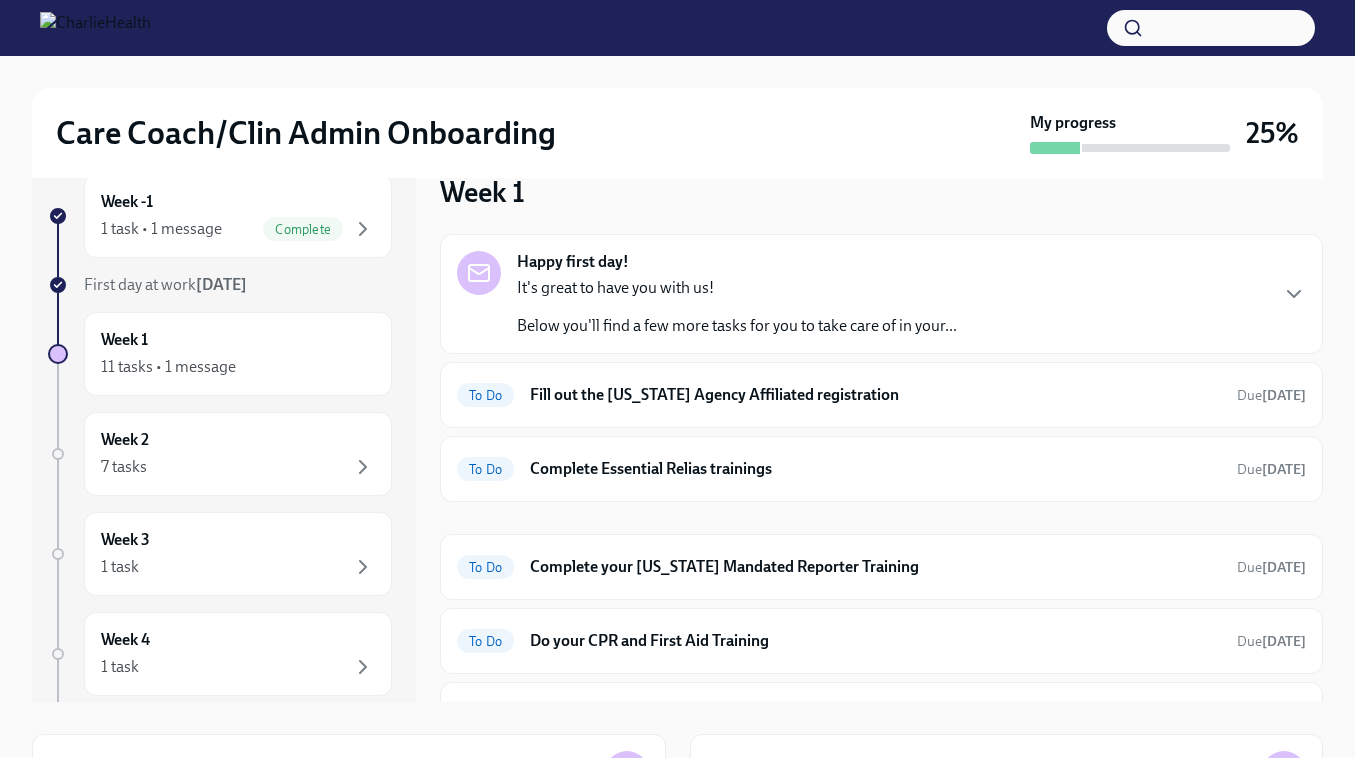 click on "Care Coach/Clin Admin Onboarding My progress 25% Week -1 1 task • 1 message Complete First day at work  Jul 14th Week 1 11 tasks • 1 message Week 2 7 tasks Week 3 1 task Week 4 1 task Week 5 1 task Week 6 1 task Experience ends  Sep 4th Week 1 Happy first day! It's great to have you with us!
Below you'll find a few more tasks for you to take care of in your... To Do Fill out the Washington Agency Affiliated registration Due  in 5 days To Do Complete Essential Relias trainings Due  in 9 days To Do Complete your Pennsylvania Mandated Reporter Training Due  in 10 days To Do Do your CPR and First Aid Training Due  in 10 days To Do Sign your Arizona Criminal History Affidavit Due  in 10 days To Do Complete your Washington Telehealth Training Due  in 10 days Completed tasks Contacts Ashley D'Antonio-Miller Team Lead ashley.miller@charliehealth.com Keenan Nessl Clinical Onboarding Specialist keenan.nessl@charliehealth.com Resources Care Coach Resource Guide Clinical Administrator Resource Guide" at bounding box center (677, 517) 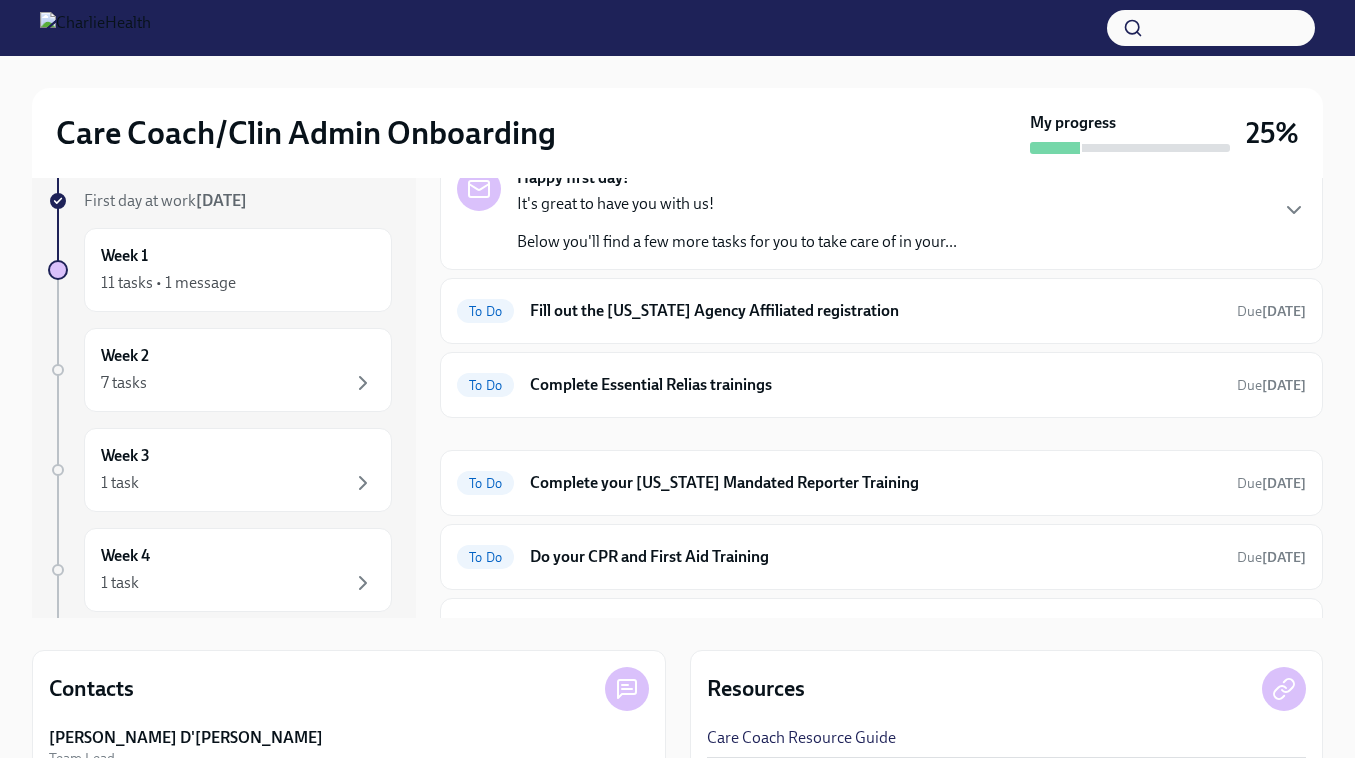 scroll, scrollTop: 156, scrollLeft: 0, axis: vertical 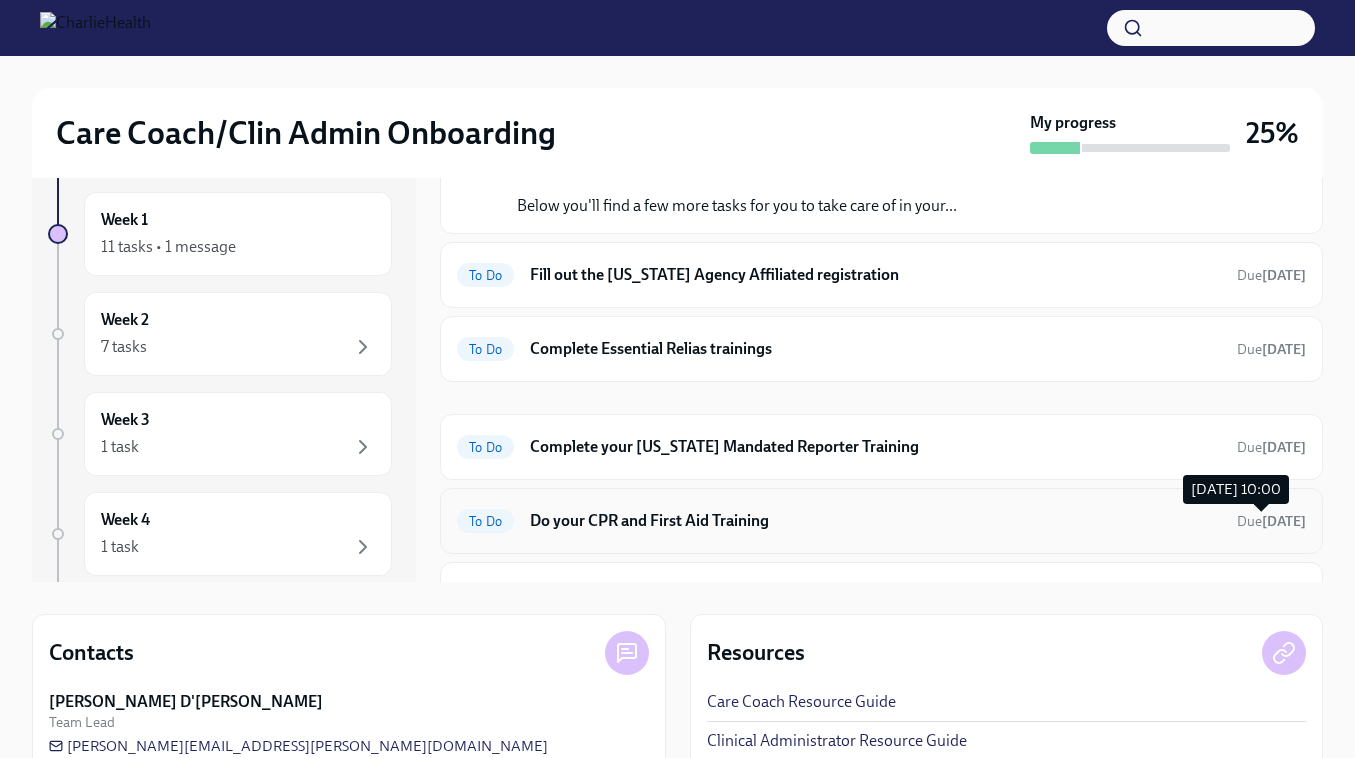 click on "in 10 days" at bounding box center (1284, 521) 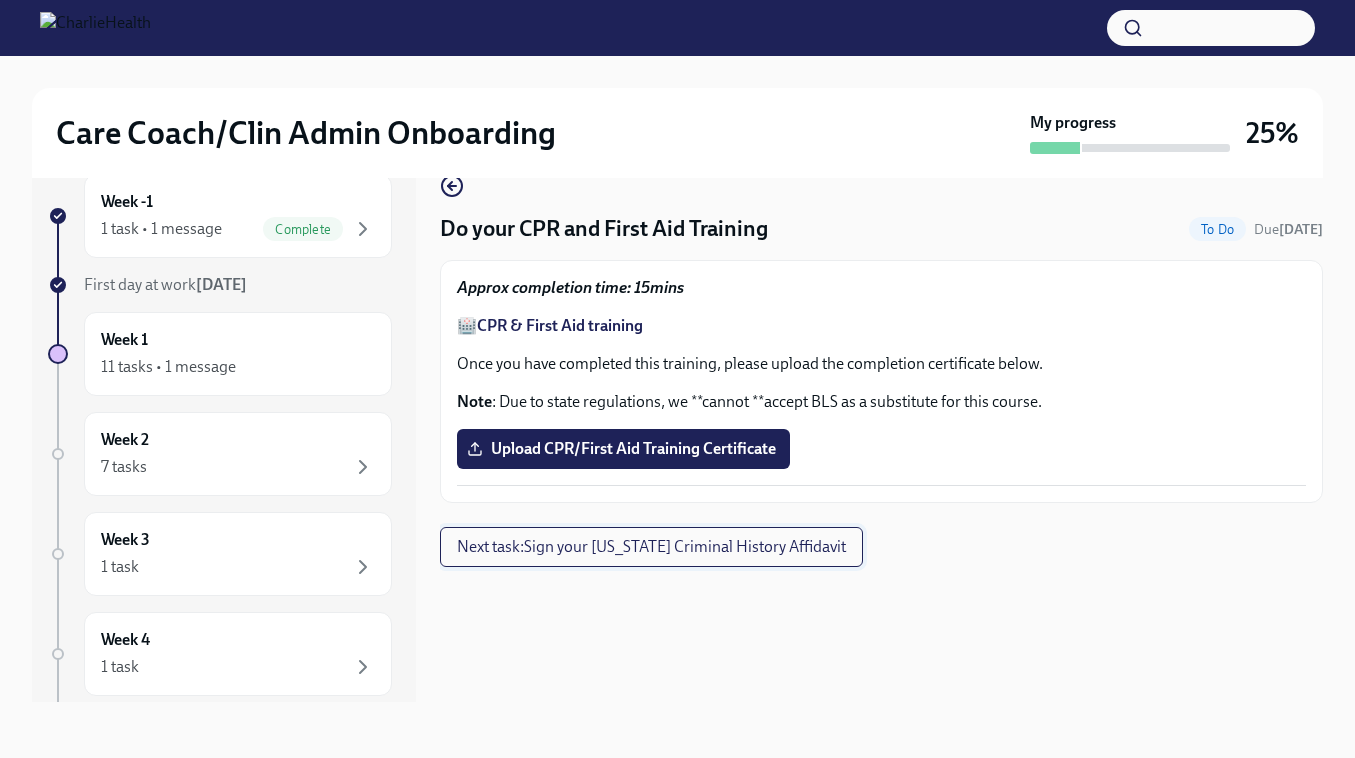 click on "Next task :  Sign your Arizona Criminal History Affidavit" at bounding box center (651, 547) 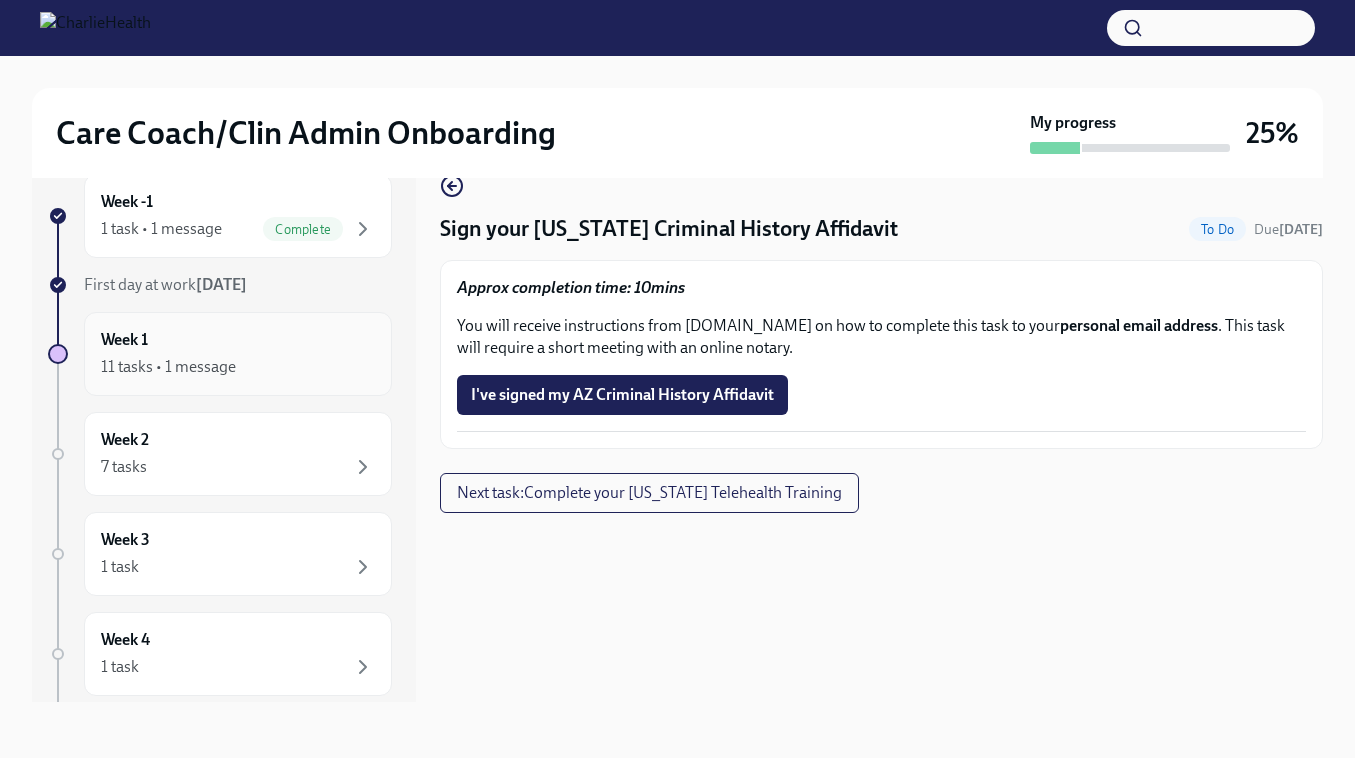 click on "11 tasks • 1 message" at bounding box center (238, 367) 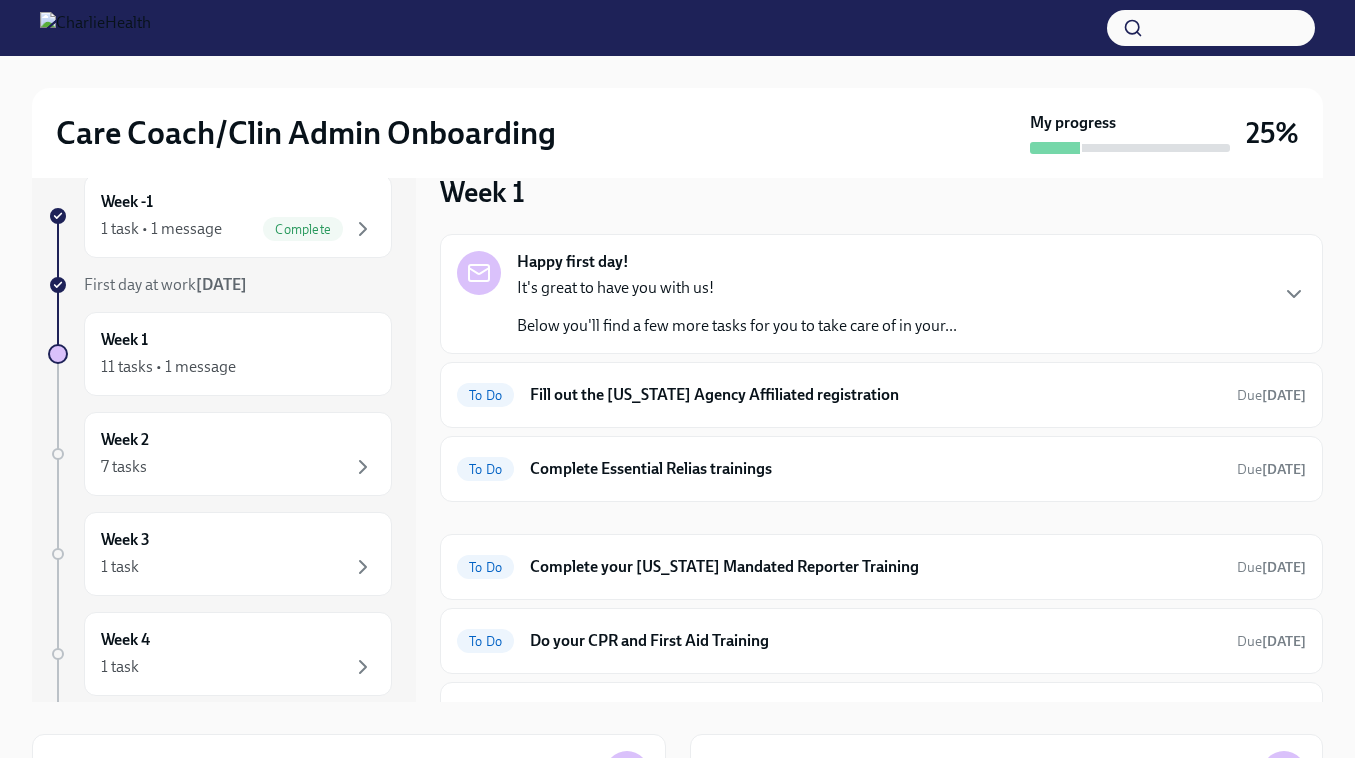 click on "Week -1 1 task • 1 message Complete First day at work  Jul 14th Week 1 11 tasks • 1 message Week 2 7 tasks Week 3 1 task Week 4 1 task Week 5 1 task Week 6 1 task Experience ends  Sep 4th Week 1 Happy first day! It's great to have you with us!
Below you'll find a few more tasks for you to take care of in your... To Do Fill out the Washington Agency Affiliated registration Due  in 5 days To Do Complete Essential Relias trainings Due  in 9 days To Do Complete your Pennsylvania Mandated Reporter Training Due  in 10 days To Do Do your CPR and First Aid Training Due  in 10 days To Do Sign your Arizona Criminal History Affidavit Due  in 10 days To Do Complete your Washington Telehealth Training Due  in 10 days Completed tasks" at bounding box center (677, 422) 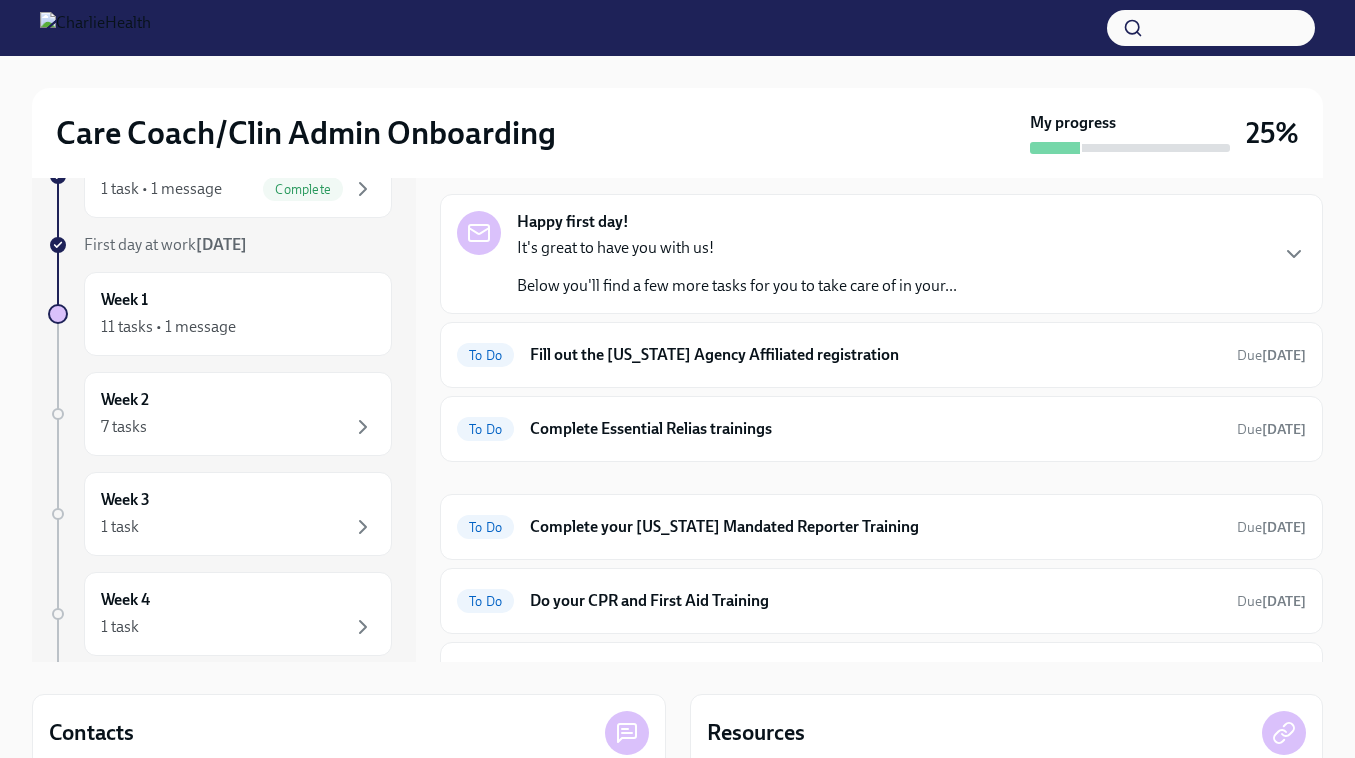 scroll, scrollTop: 116, scrollLeft: 0, axis: vertical 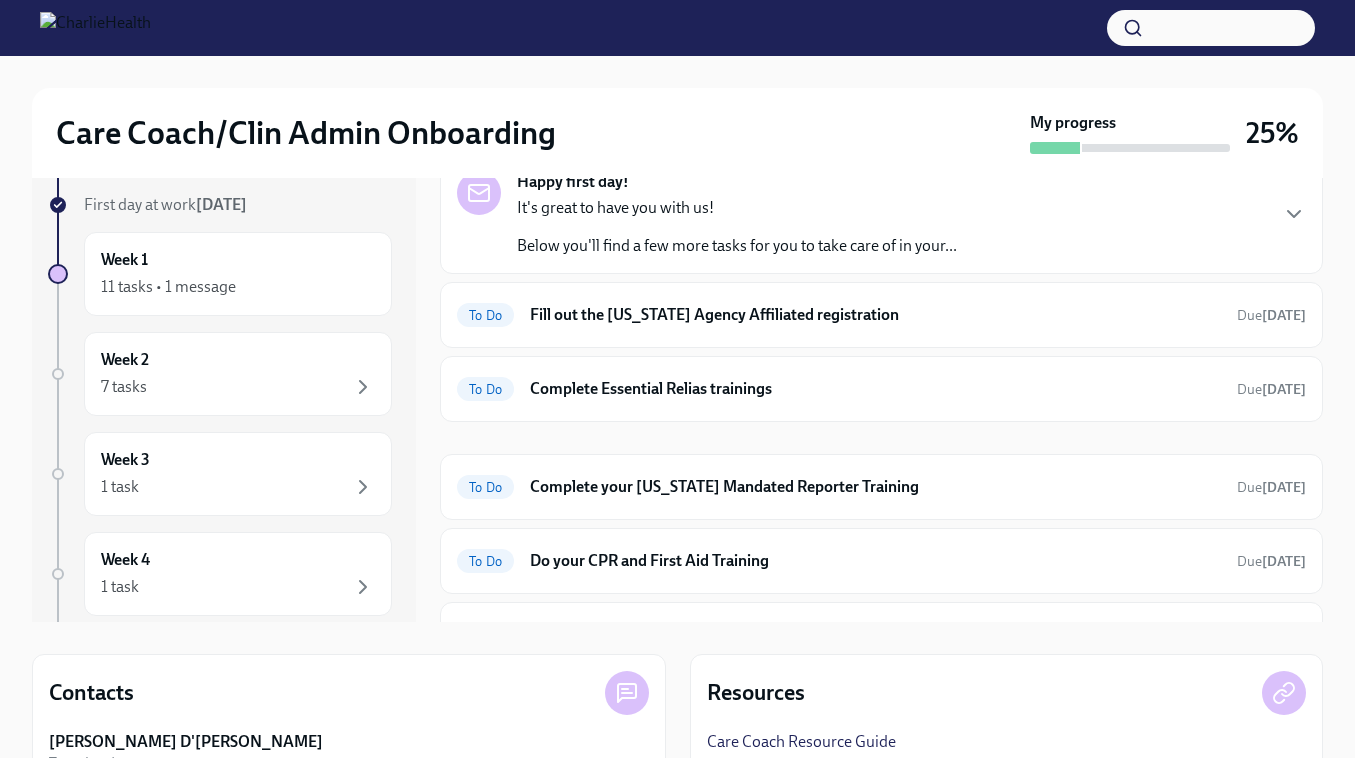 click on "Care Coach/Clin Admin Onboarding My progress 25% Week -1 1 task • 1 message Complete First day at work  Jul 14th Week 1 11 tasks • 1 message Week 2 7 tasks Week 3 1 task Week 4 1 task Week 5 1 task Week 6 1 task Experience ends  Sep 4th Week 1 Happy first day! It's great to have you with us!
Below you'll find a few more tasks for you to take care of in your... To Do Fill out the Washington Agency Affiliated registration Due  in 5 days To Do Complete Essential Relias trainings Due  in 9 days To Do Complete your Pennsylvania Mandated Reporter Training Due  in 10 days To Do Do your CPR and First Aid Training Due  in 10 days To Do Sign your Arizona Criminal History Affidavit Due  in 10 days To Do Complete your Washington Telehealth Training Due  in 10 days Completed tasks Contacts Ashley D'Antonio-Miller Team Lead ashley.miller@charliehealth.com Keenan Nessl Clinical Onboarding Specialist keenan.nessl@charliehealth.com Resources Care Coach Resource Guide Clinical Administrator Resource Guide" at bounding box center (677, 437) 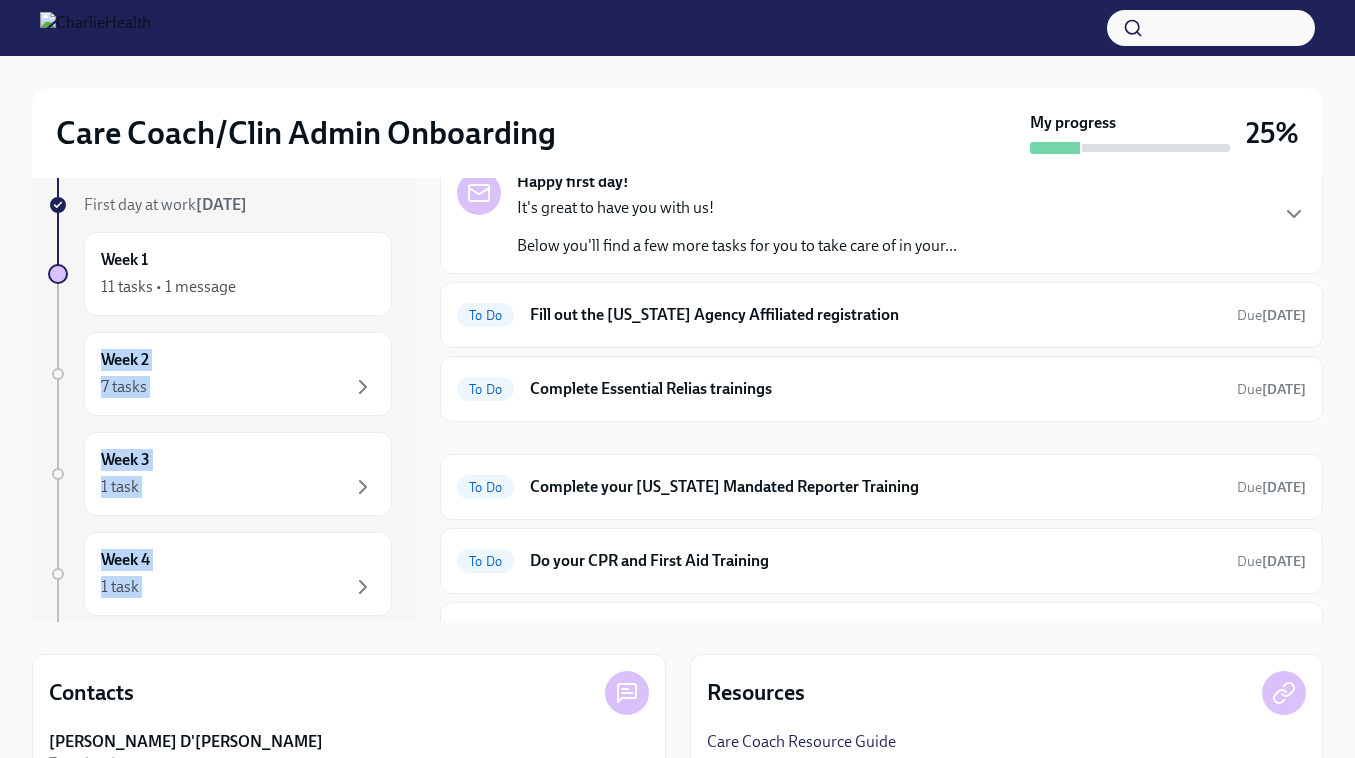 drag, startPoint x: 413, startPoint y: 306, endPoint x: 484, endPoint y: 205, distance: 123.458496 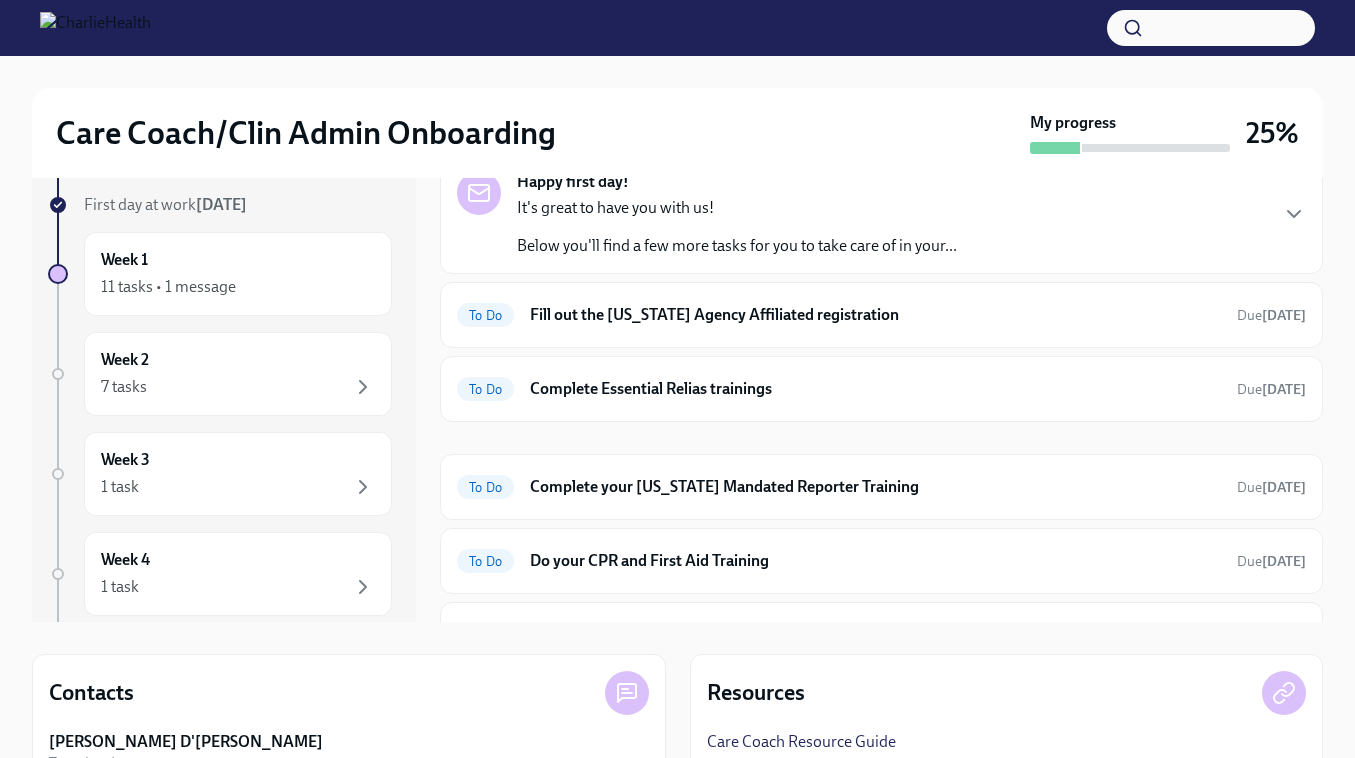 click on "Week -1 1 task • 1 message Complete First day at work  Jul 14th Week 1 11 tasks • 1 message Week 2 7 tasks Week 3 1 task Week 4 1 task Week 5 1 task Week 6 1 task Experience ends  Sep 4th Week 1 Happy first day! It's great to have you with us!
Below you'll find a few more tasks for you to take care of in your... To Do Fill out the Washington Agency Affiliated registration Due  in 5 days To Do Complete Essential Relias trainings Due  in 9 days To Do Complete your Pennsylvania Mandated Reporter Training Due  in 10 days To Do Do your CPR and First Aid Training Due  in 10 days To Do Sign your Arizona Criminal History Affidavit Due  in 10 days To Do Complete your Washington Telehealth Training Due  in 10 days Completed tasks" at bounding box center (677, 342) 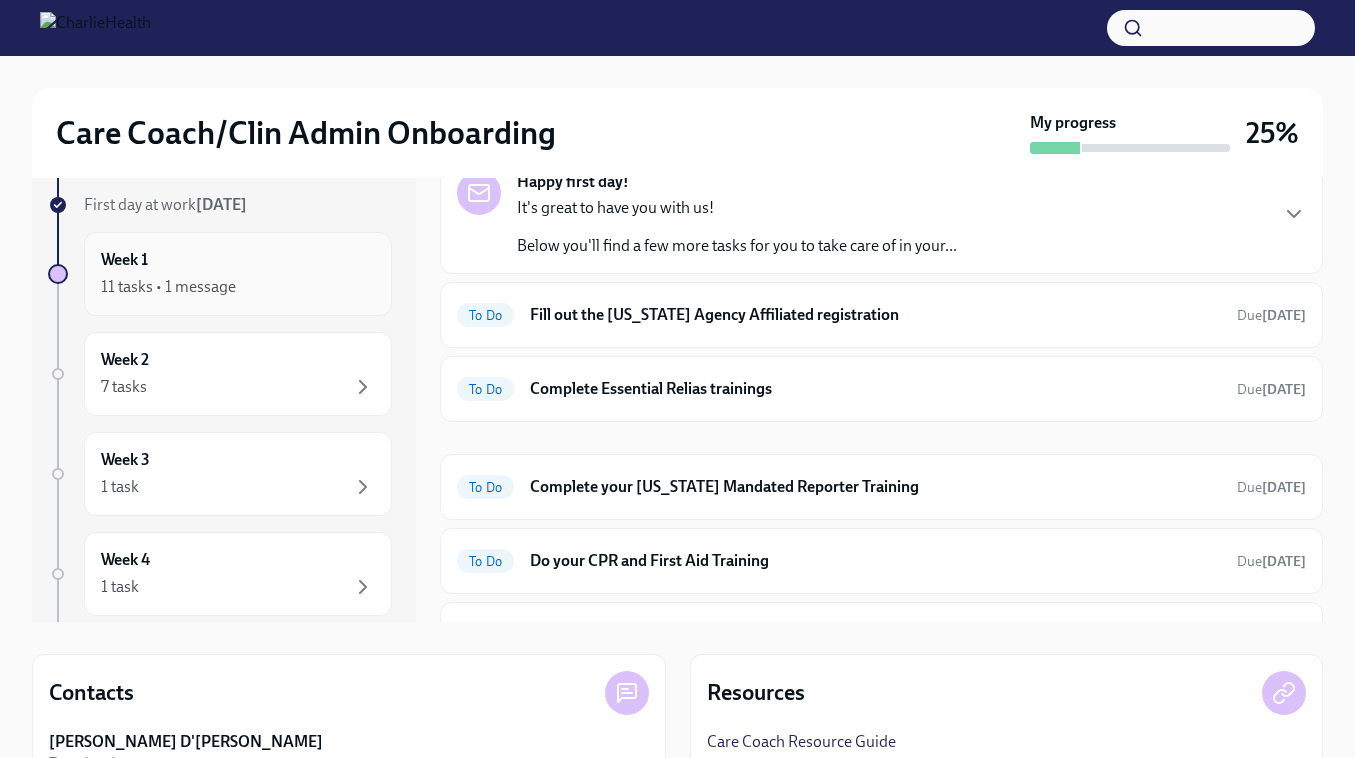 click on "11 tasks • 1 message" at bounding box center [238, 287] 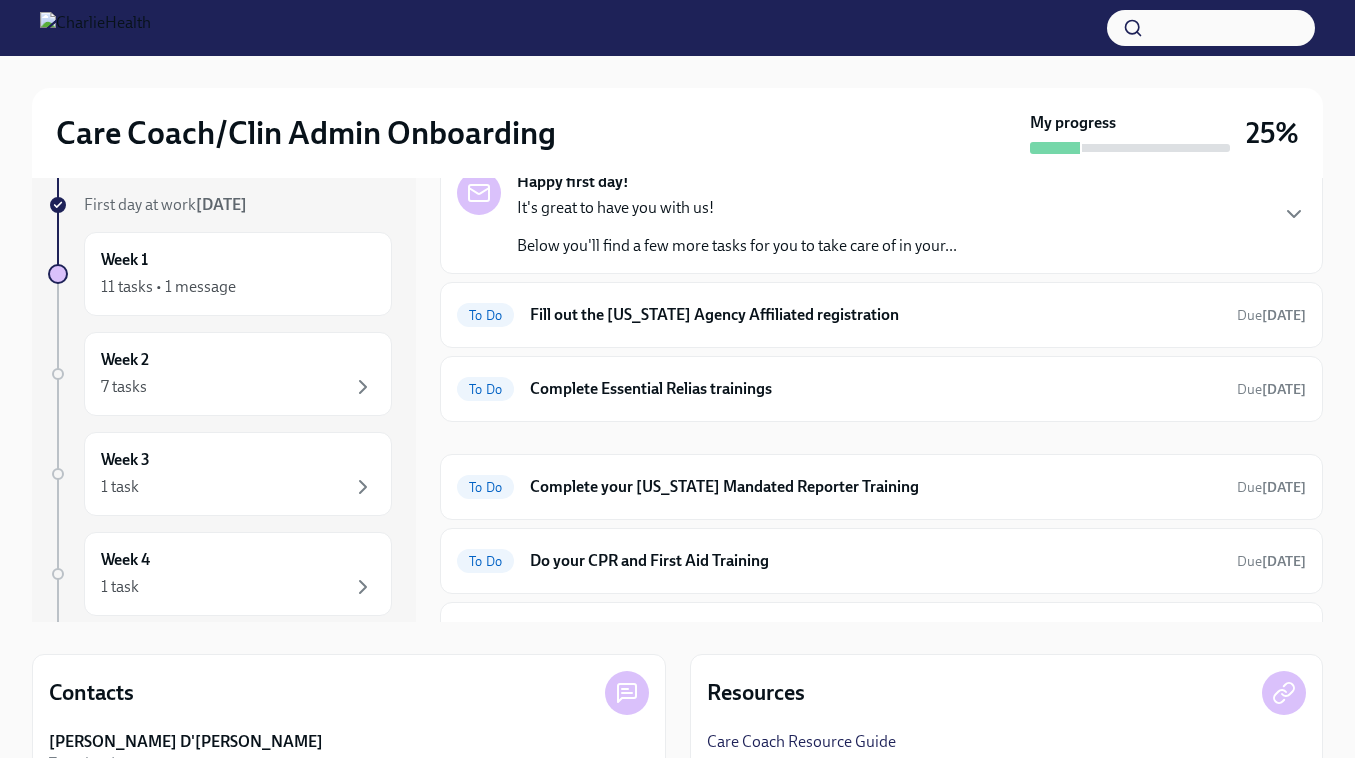 click on "Week -1 1 task • 1 message Complete First day at work  Jul 14th Week 1 11 tasks • 1 message Week 2 7 tasks Week 3 1 task Week 4 1 task Week 5 1 task Week 6 1 task Experience ends  Sep 4th Week 1 Happy first day! It's great to have you with us!
Below you'll find a few more tasks for you to take care of in your... To Do Fill out the Washington Agency Affiliated registration Due  in 5 days To Do Complete Essential Relias trainings Due  in 9 days To Do Complete your Pennsylvania Mandated Reporter Training Due  in 10 days To Do Do your CPR and First Aid Training Due  in 10 days To Do Sign your Arizona Criminal History Affidavit Due  in 10 days To Do Complete your Washington Telehealth Training Due  in 10 days Completed tasks Contacts Ashley D'Antonio-Miller Team Lead ashley.miller@charliehealth.com Keenan Nessl Clinical Onboarding Specialist keenan.nessl@charliehealth.com Resources Care Coach Resource Guide Clinical Administrator Resource Guide" at bounding box center (677, 486) 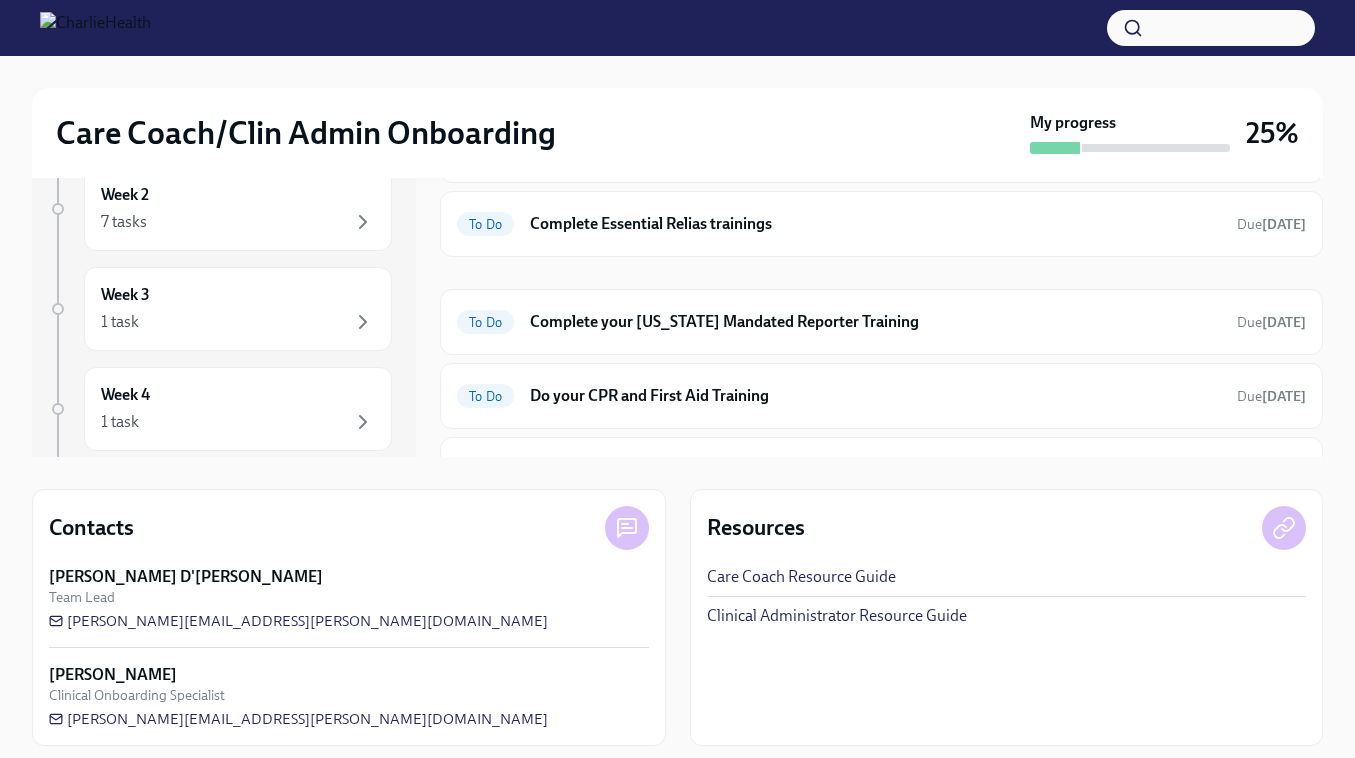 scroll, scrollTop: 293, scrollLeft: 0, axis: vertical 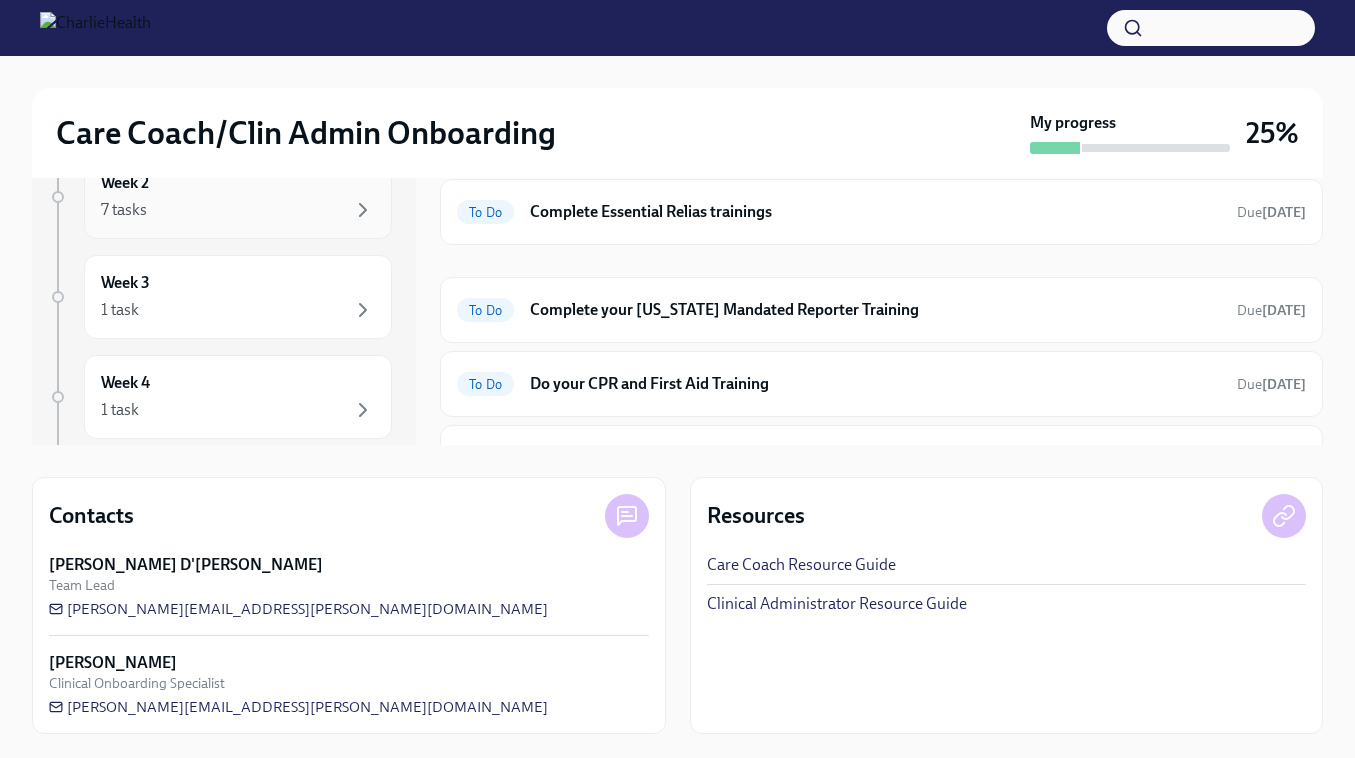 click on "7 tasks" at bounding box center [238, 210] 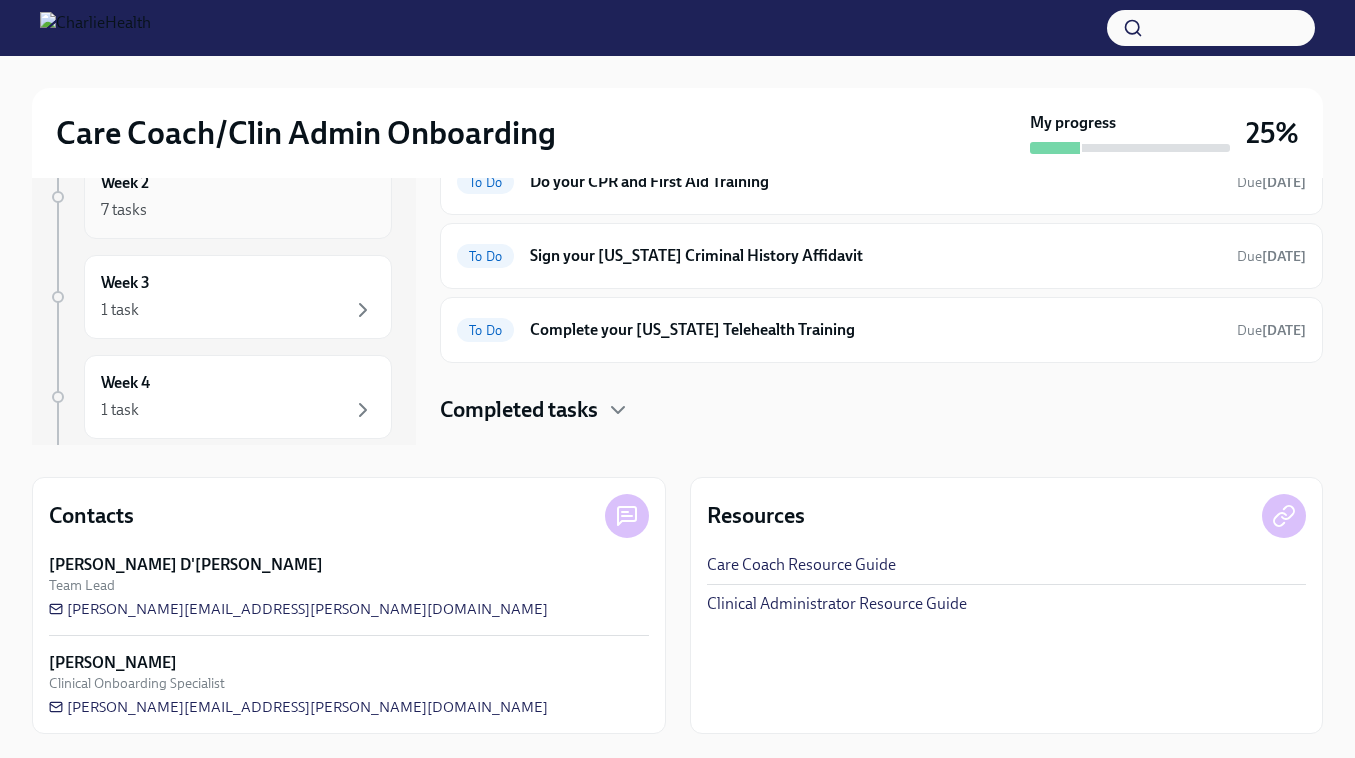 click on "7 tasks" at bounding box center (238, 210) 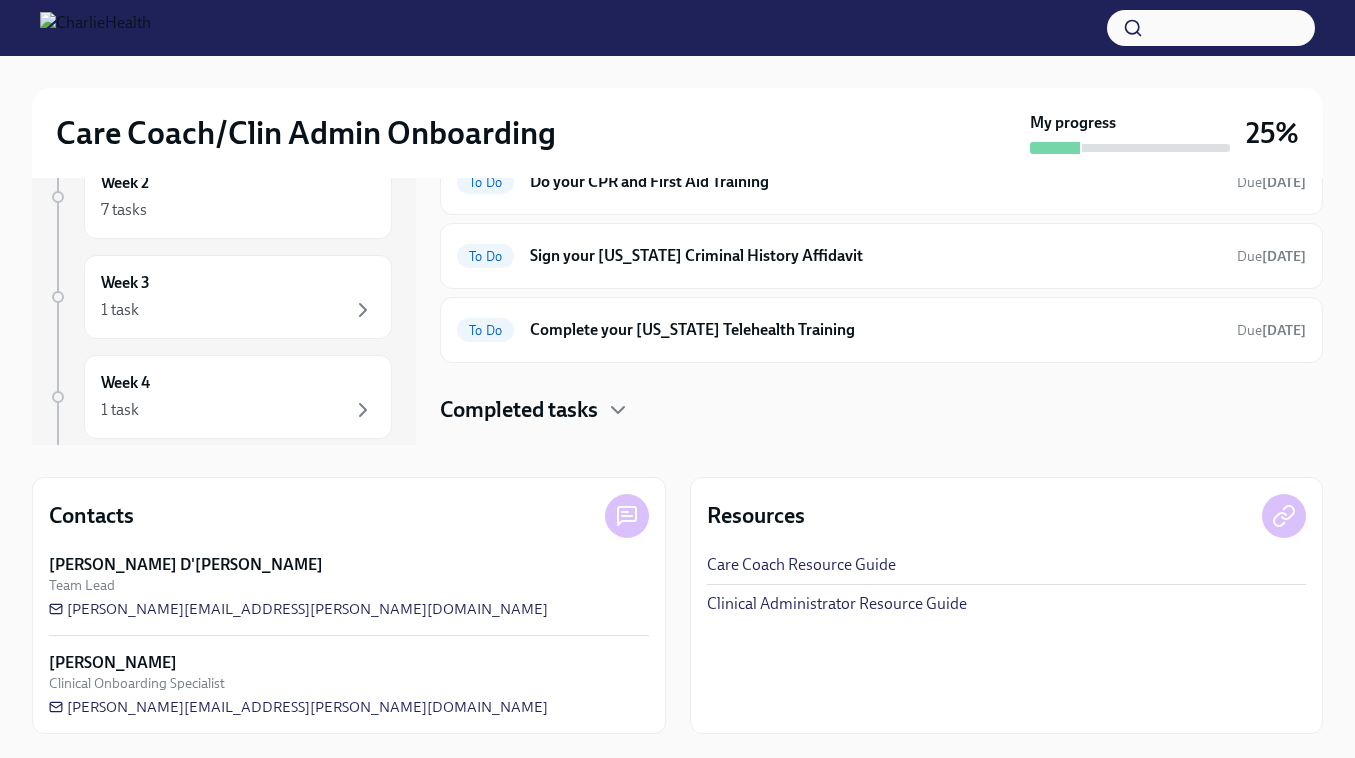 click on "Week -1 1 task • 1 message Complete First day at work  Jul 14th Week 1 11 tasks • 1 message Week 2 7 tasks Week 3 1 task Week 4 1 task Week 5 1 task Week 6 1 task Experience ends  Sep 4th Week 2 To Do Complete Essential Relias trainings Due  in 9 days To Do Complete your Pennsylvania Mandated Reporter Training Due  in 10 days To Do Do your CPR and First Aid Training Due  in 10 days To Do Sign your Arizona Criminal History Affidavit Due  in 10 days To Do Complete your Washington Telehealth Training Due  in 10 days Completed tasks" at bounding box center (677, 165) 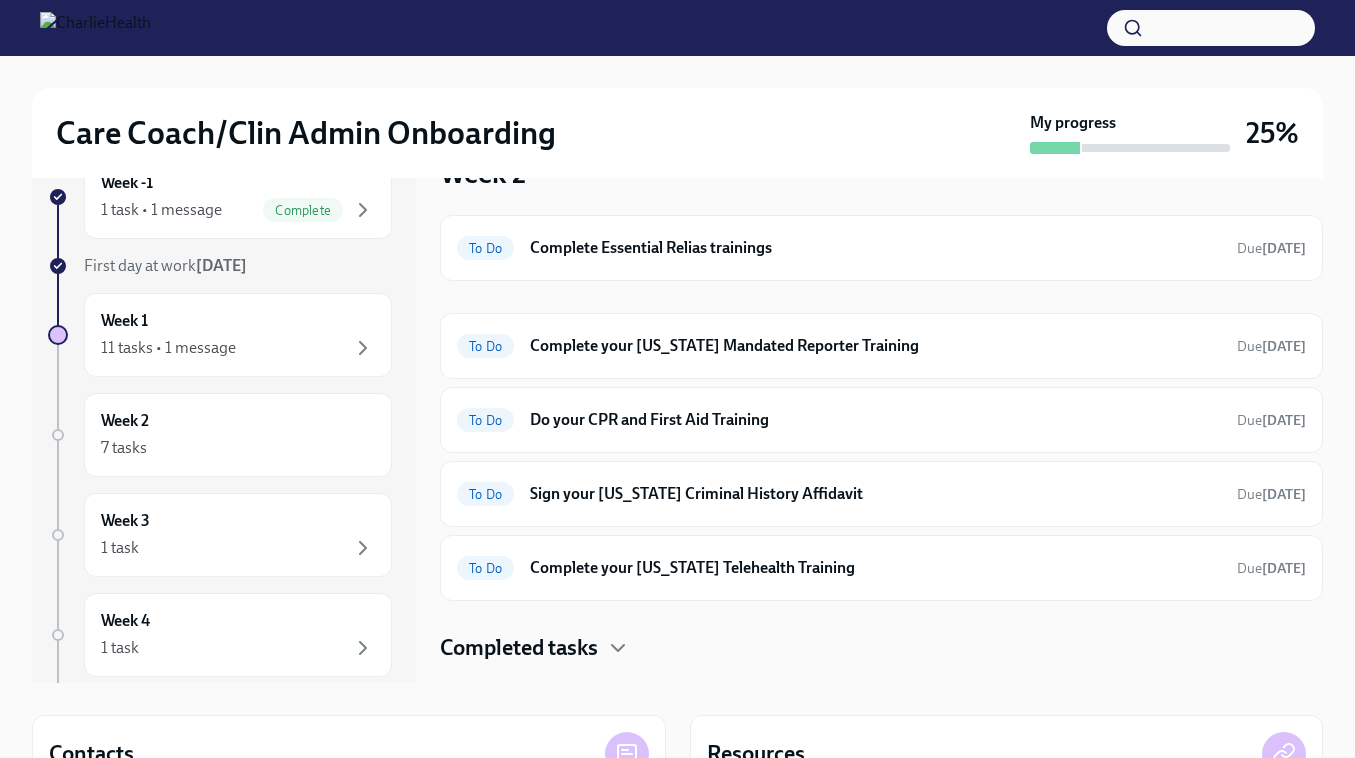 scroll, scrollTop: 53, scrollLeft: 0, axis: vertical 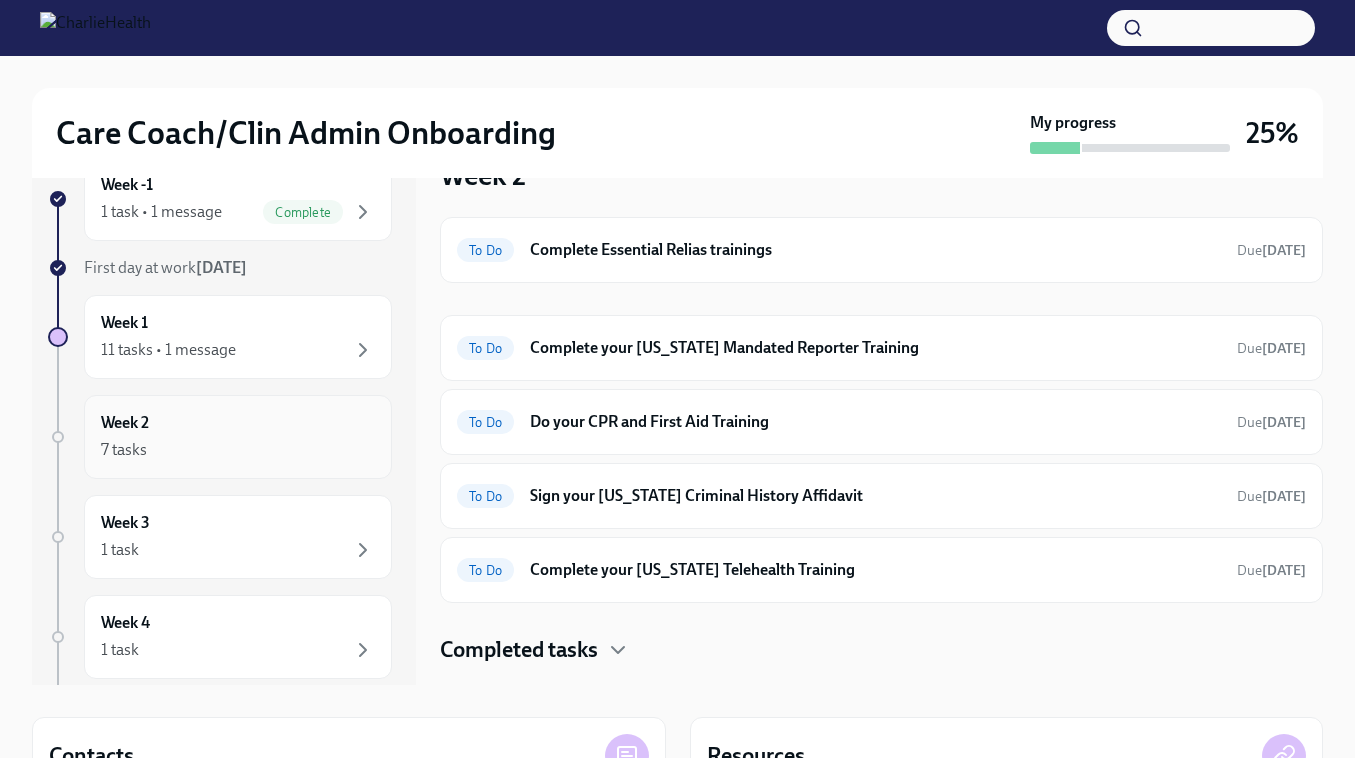click on "Week 2 7 tasks" at bounding box center (238, 437) 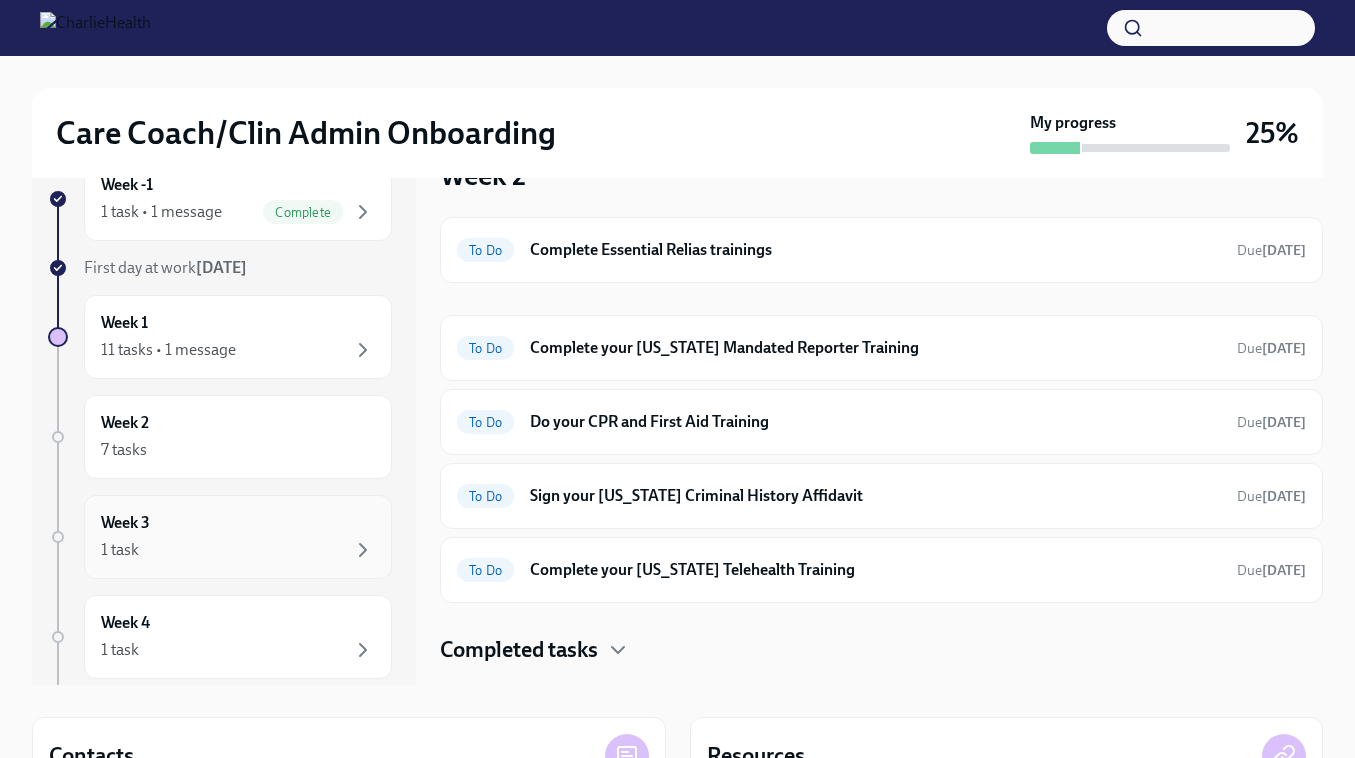 click on "1 task" at bounding box center [238, 550] 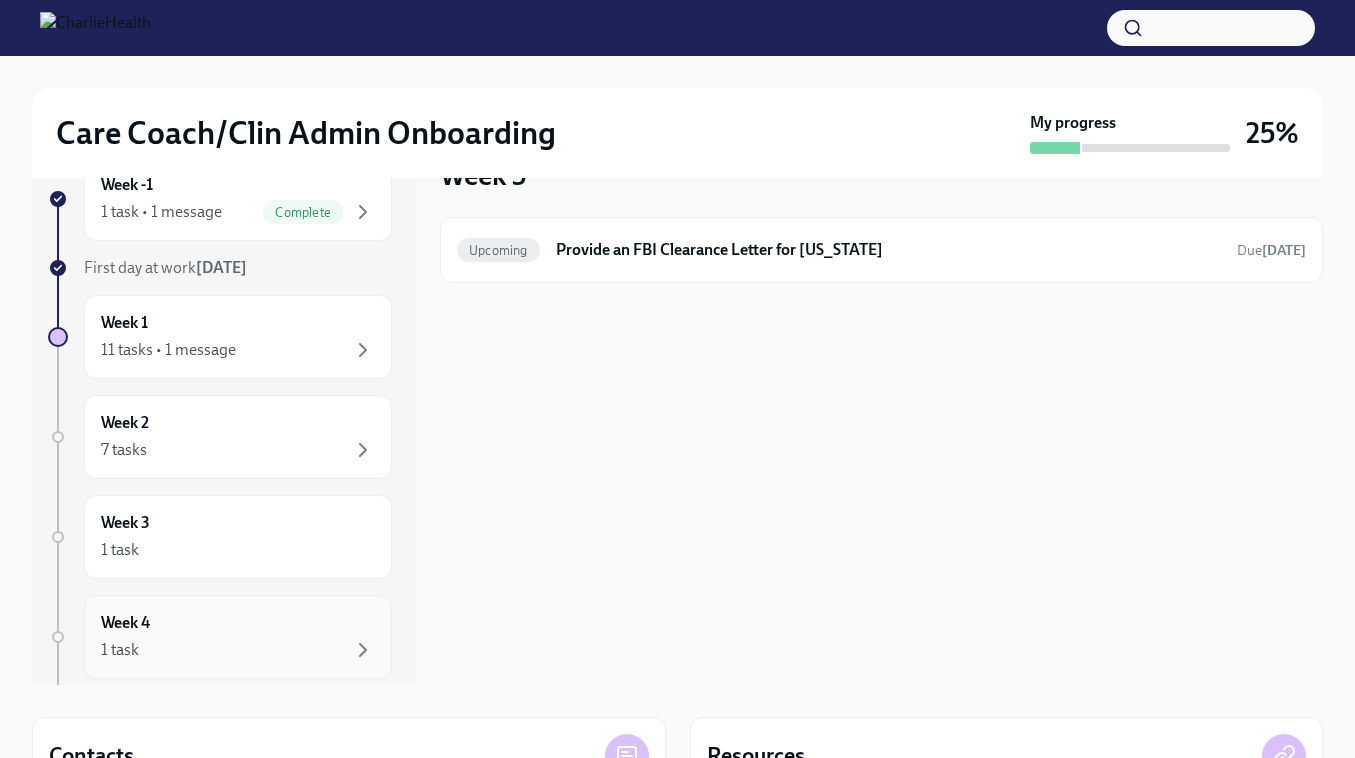 click on "1 task" at bounding box center [238, 650] 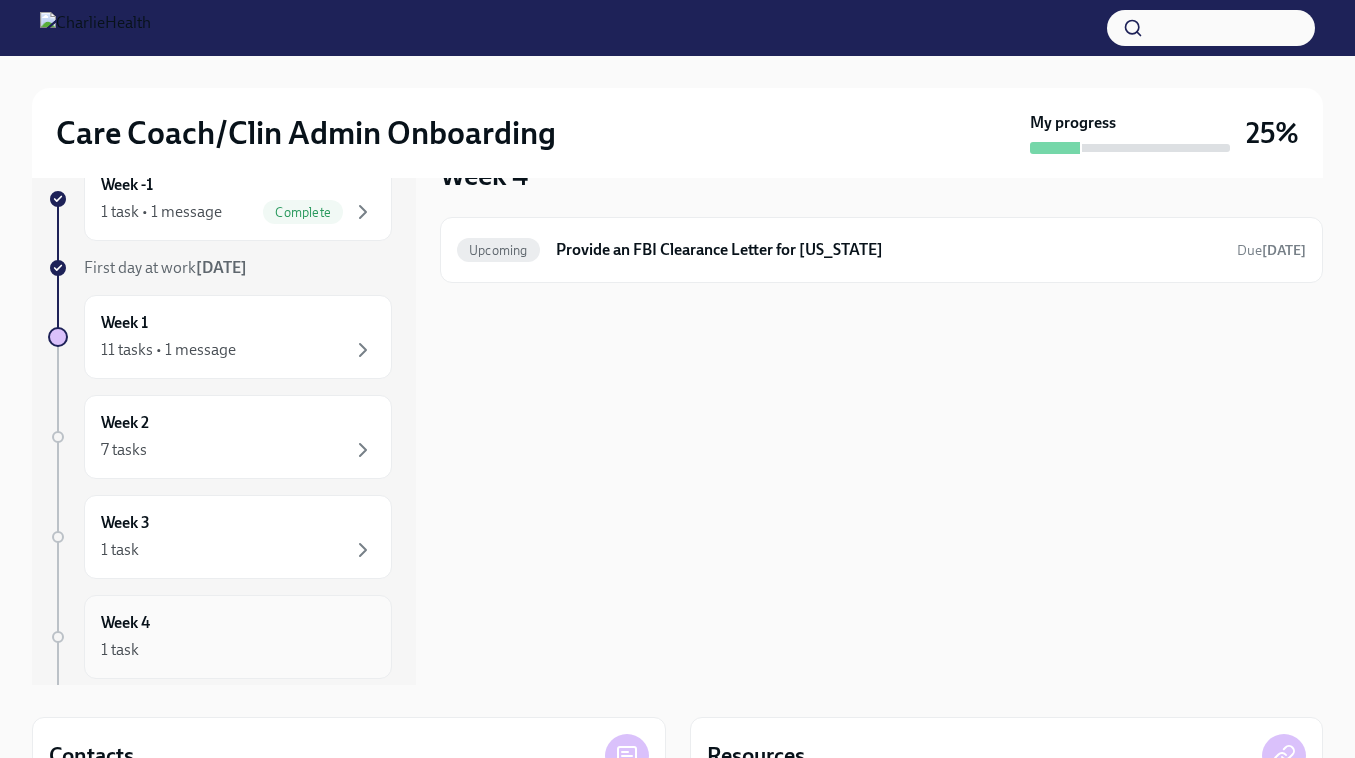 click on "Week 4 1 task" at bounding box center [238, 637] 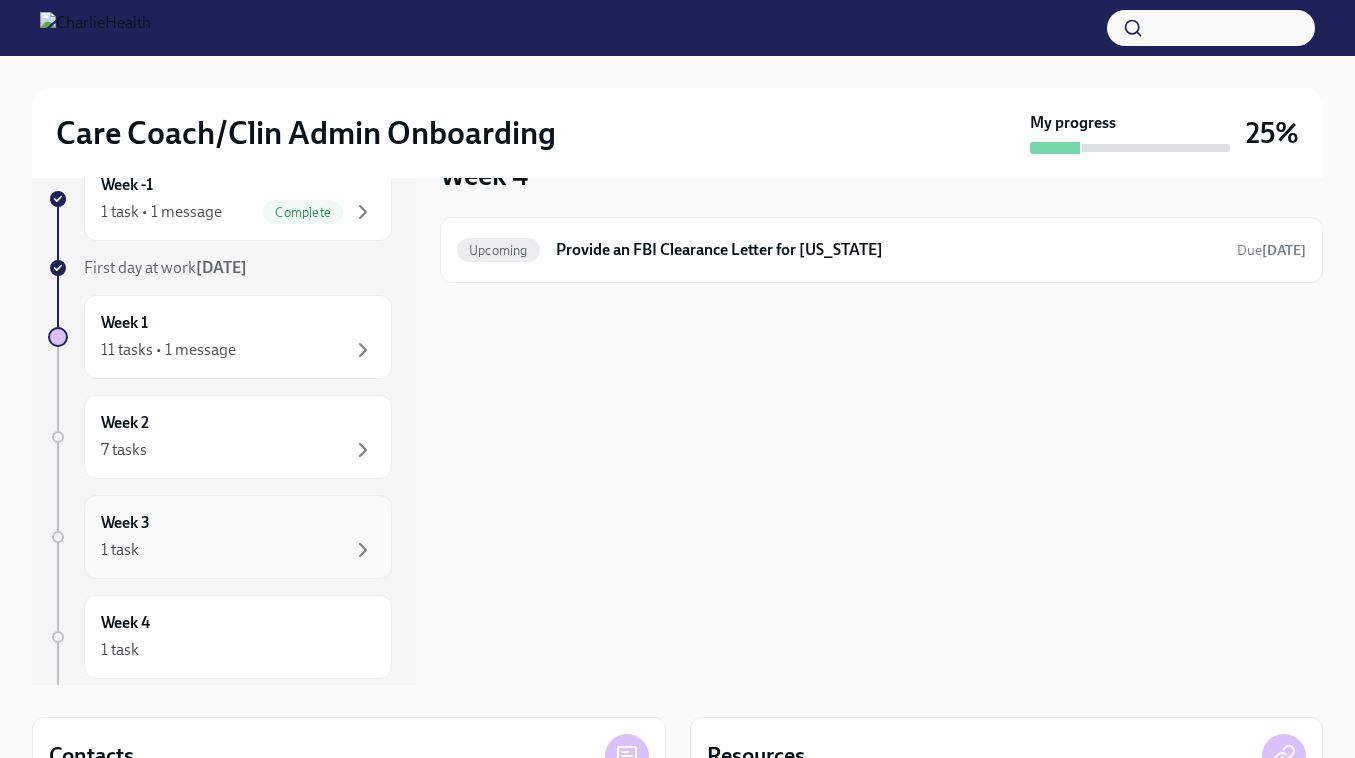 click on "Week 3 1 task" at bounding box center (238, 537) 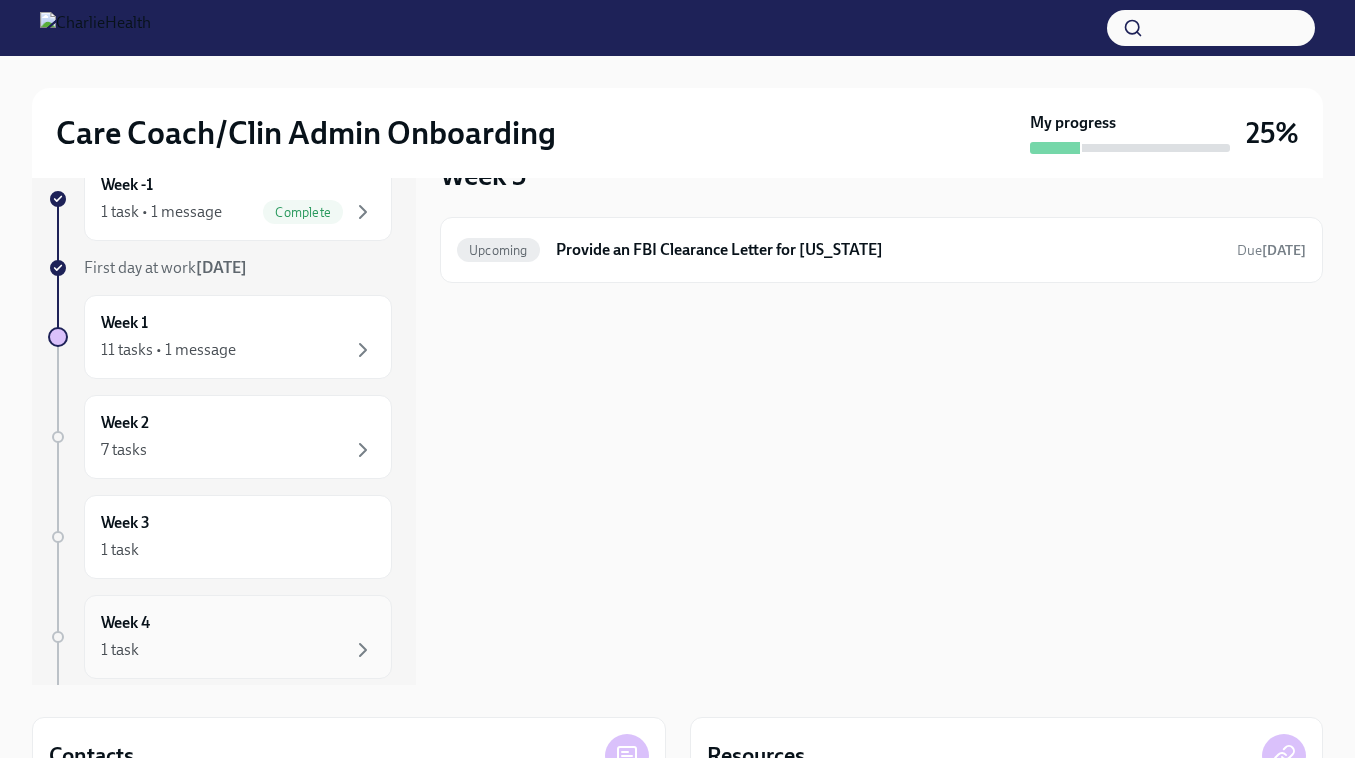 click on "1 task" at bounding box center (238, 650) 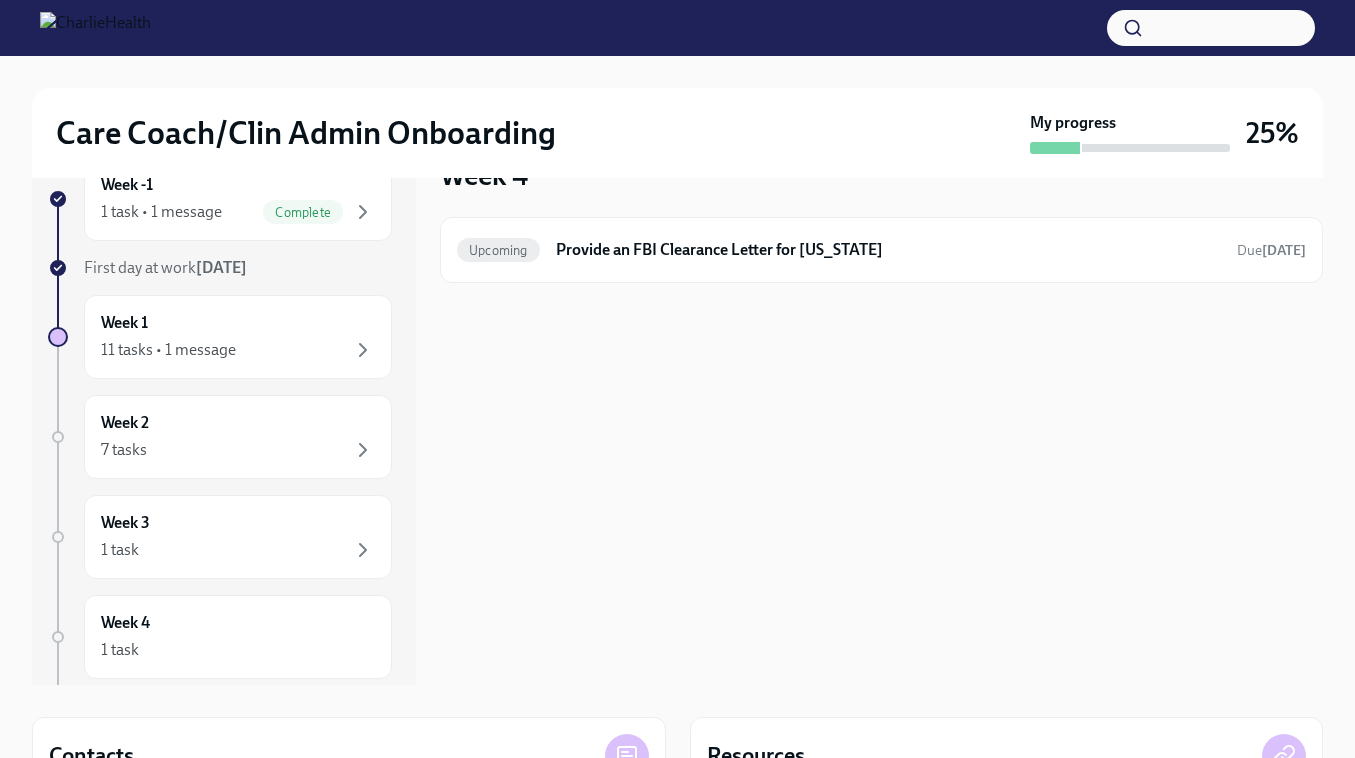 click at bounding box center (58, 637) 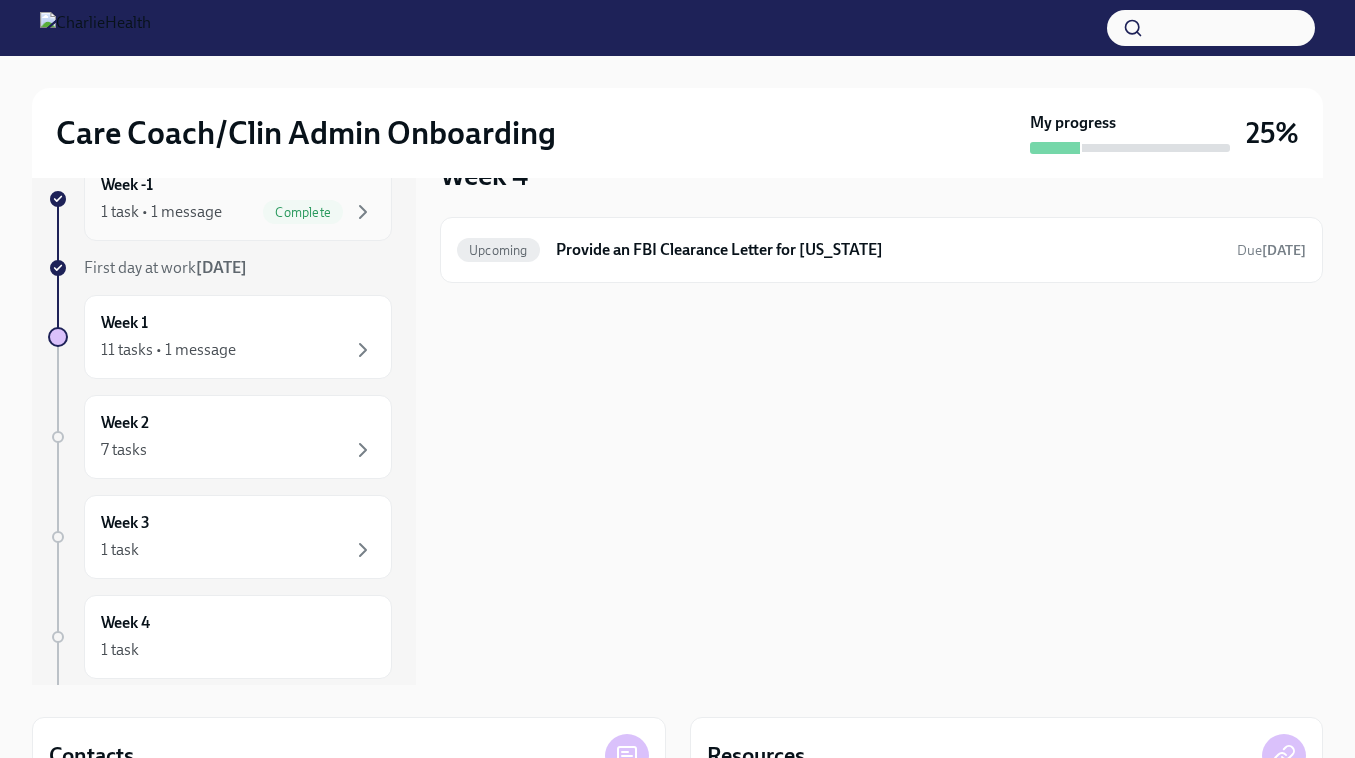 click on "Complete" at bounding box center [303, 212] 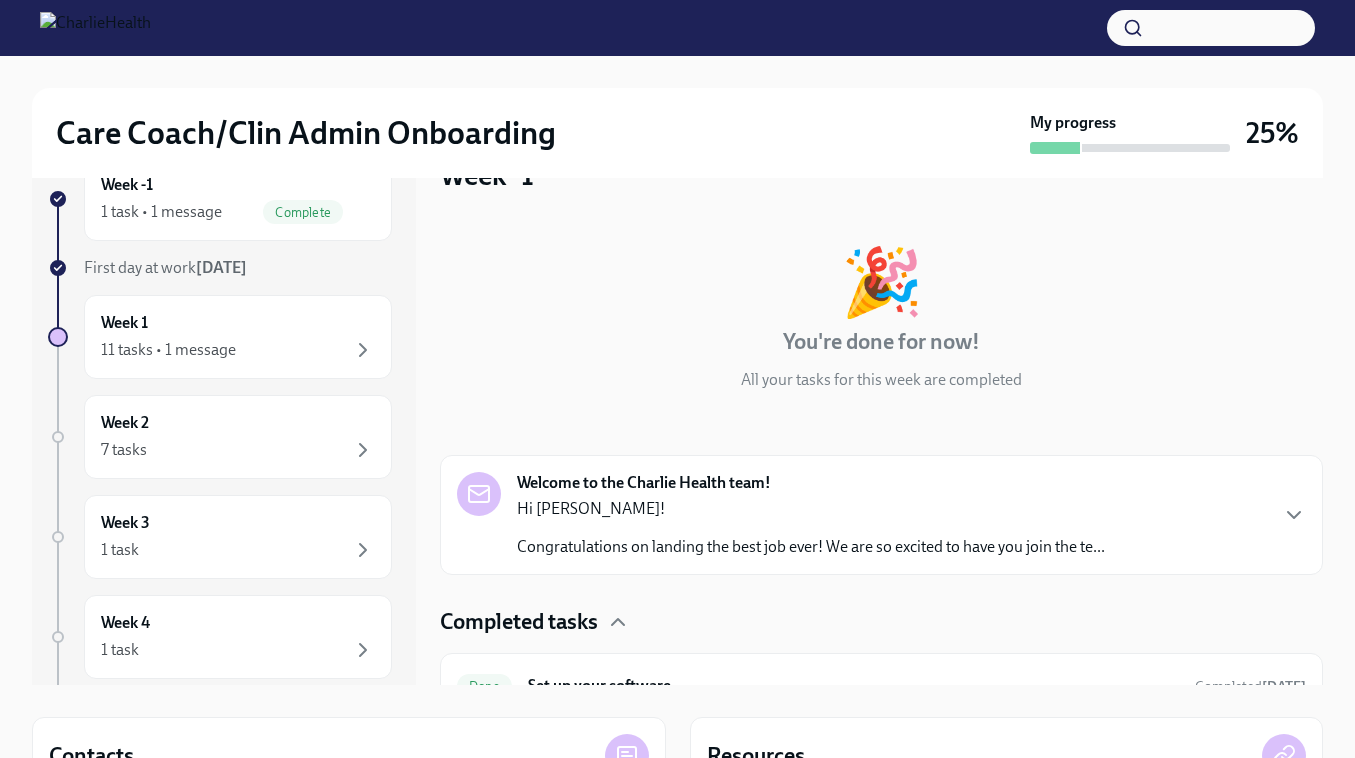 click on "Week -1 1 task • 1 message Complete First day at work  Jul 14th Week 1 11 tasks • 1 message Week 2 7 tasks Week 3 1 task Week 4 1 task Week 5 1 task Week 6 1 task Experience ends  Sep 4th" at bounding box center [224, 405] 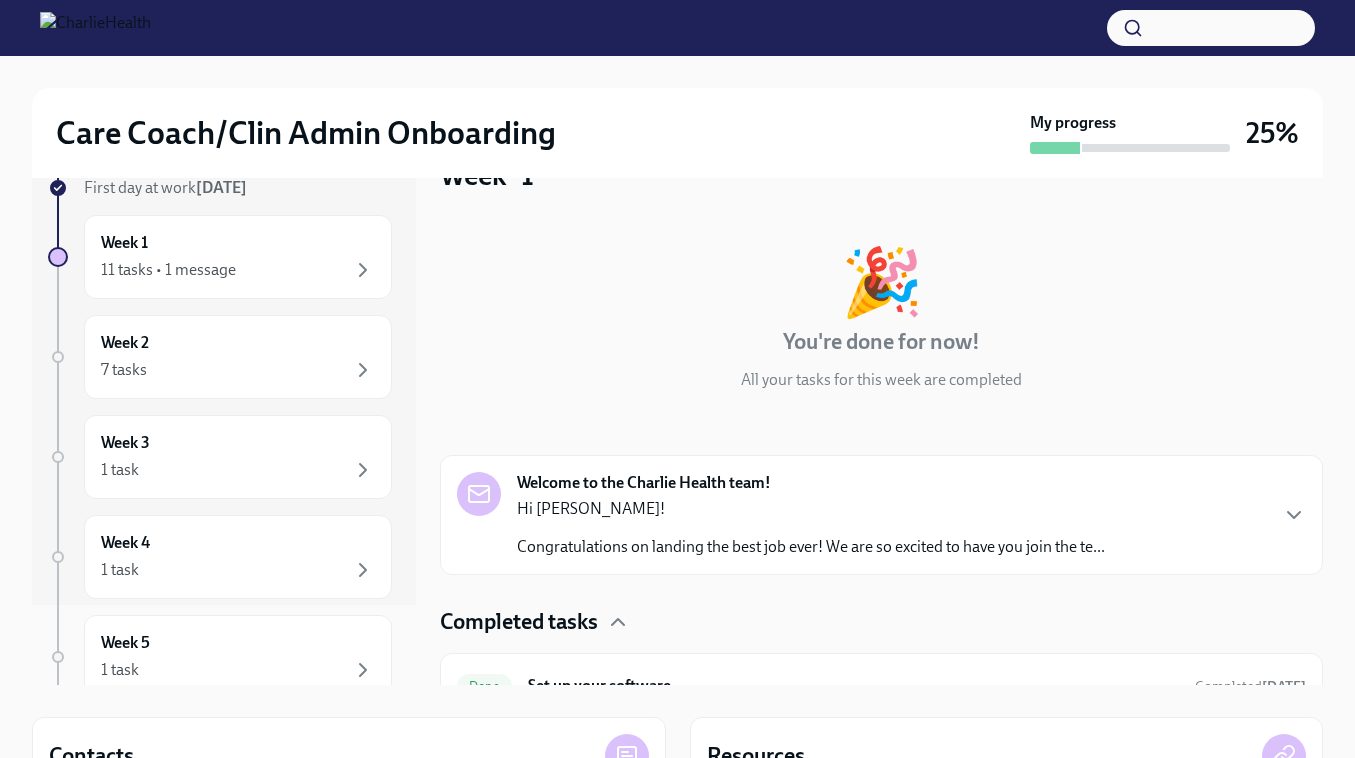 scroll, scrollTop: 120, scrollLeft: 0, axis: vertical 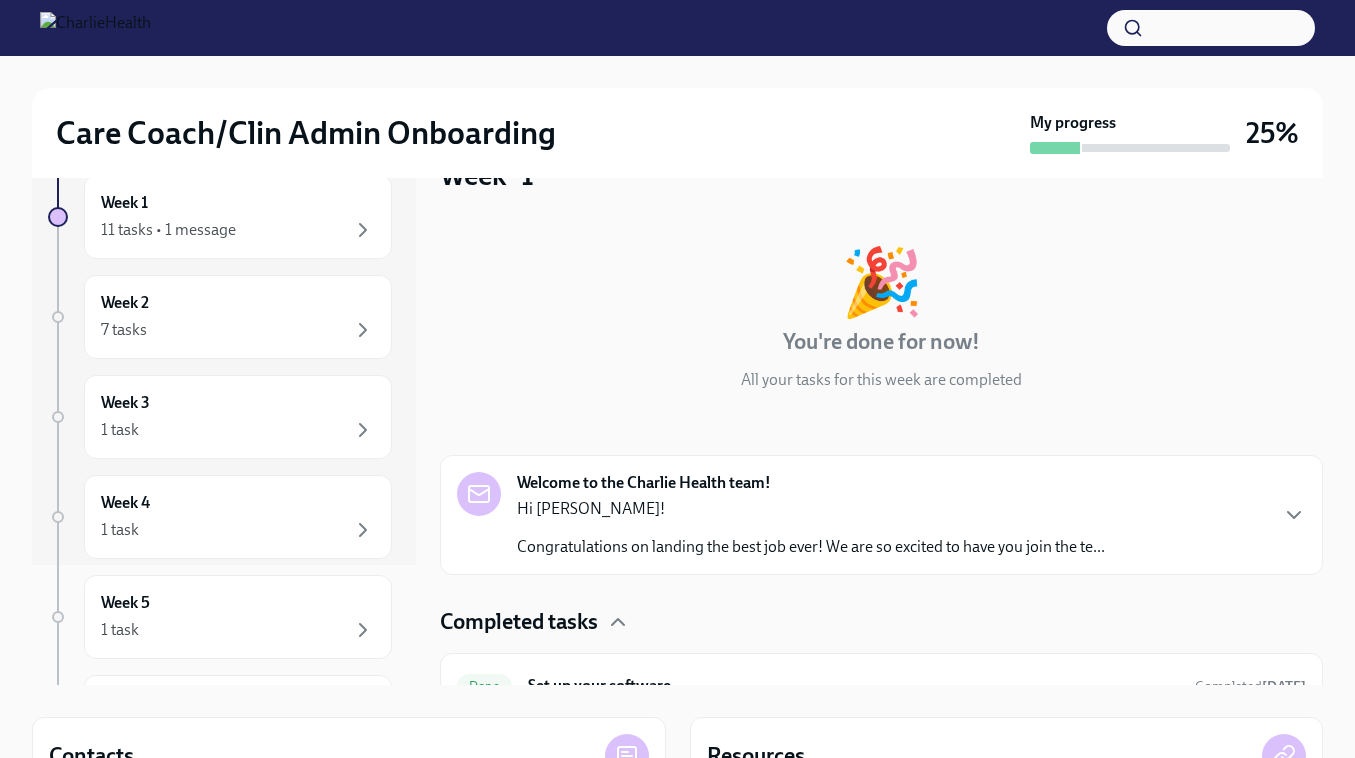click on "Completed tasks" at bounding box center [881, 622] 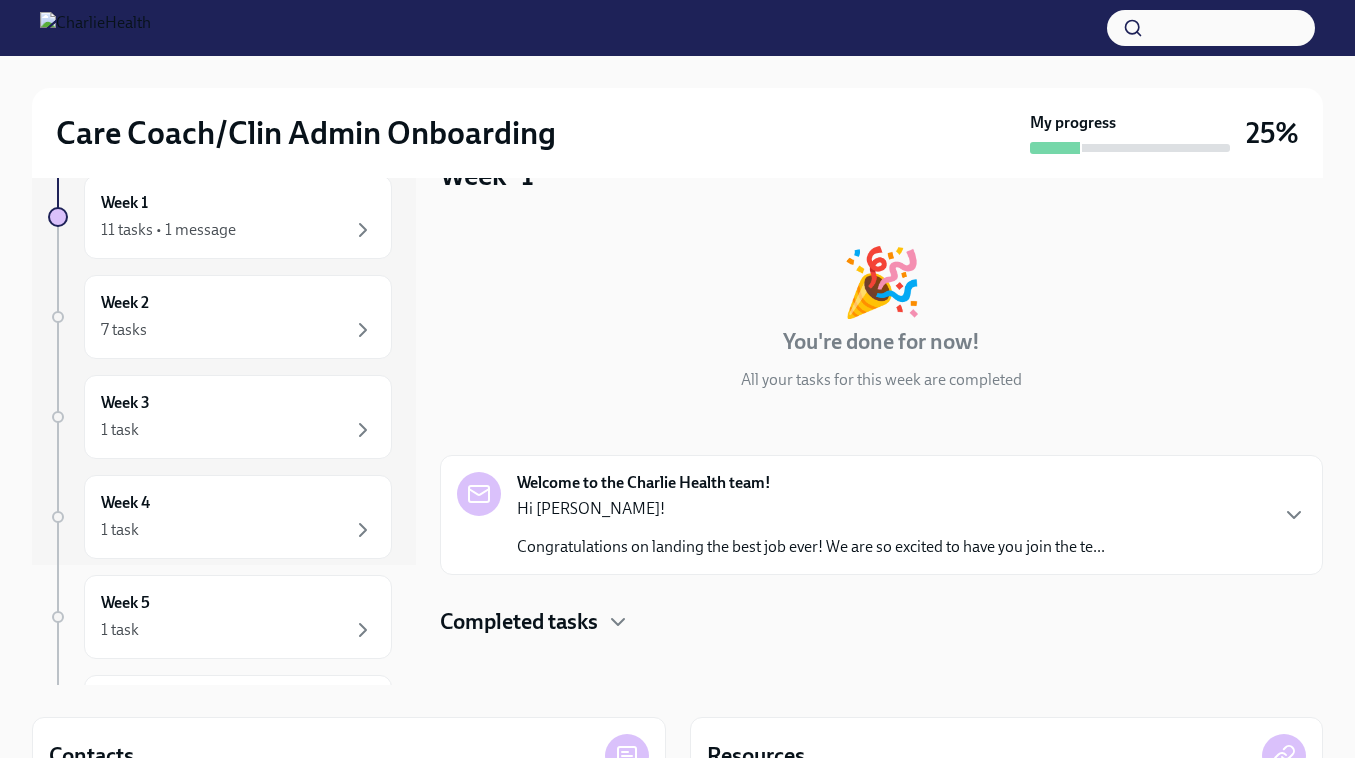 click on "Week -1 🎉 You're done for now! All your tasks for this week are completed Welcome to the Charlie Health team! Hi Natasha!
Congratulations on landing the best job ever! We are so excited to have you join the te... Completed tasks" at bounding box center [881, 405] 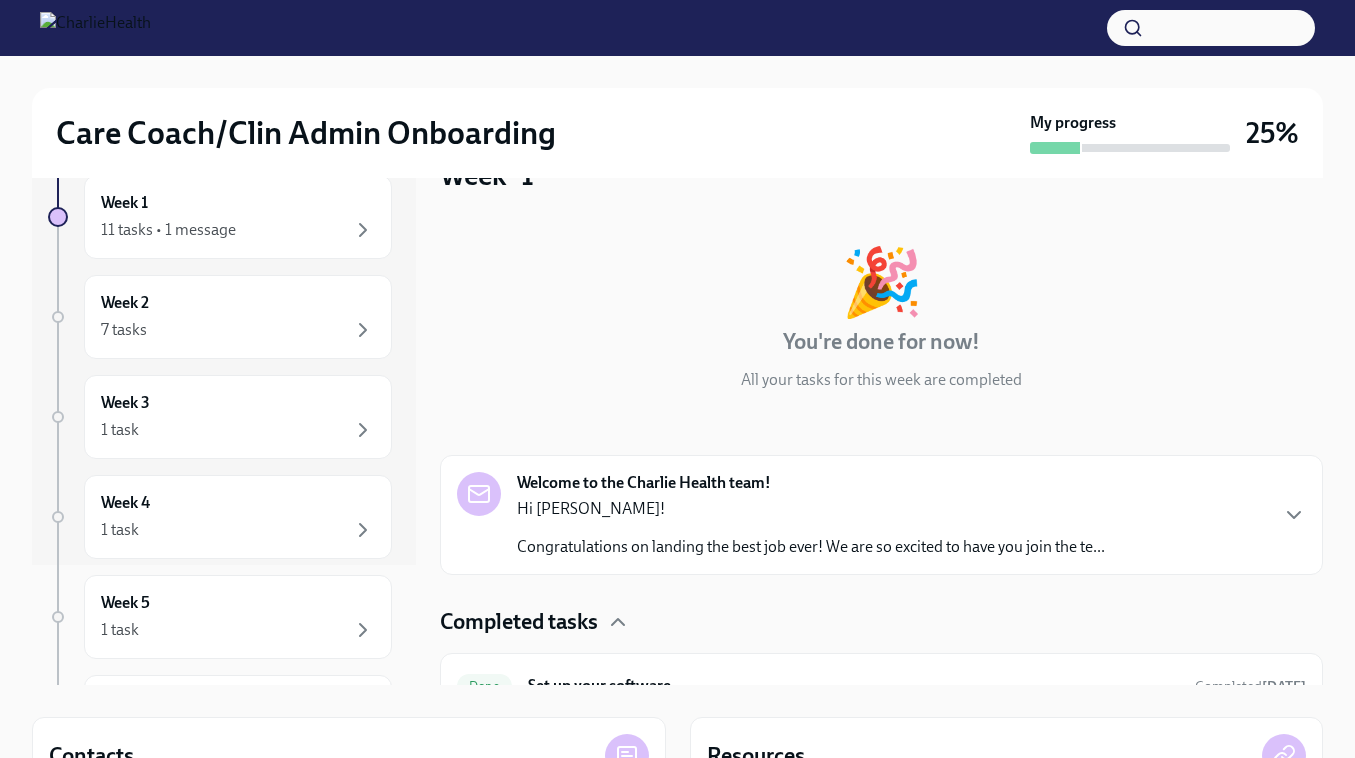 click on "Care Coach/Clin Admin Onboarding My progress 25% Week -1 1 task • 1 message Complete First day at work  Jul 14th Week 1 11 tasks • 1 message Week 2 7 tasks Week 3 1 task Week 4 1 task Week 5 1 task Week 6 1 task Experience ends  Sep 4th Week -1 🎉 You're done for now! All your tasks for this week are completed Welcome to the Charlie Health team! Hi Natasha!
Congratulations on landing the best job ever! We are so excited to have you join the te... Completed tasks Done Set up your software Completed  3 days ago Contacts Ashley D'Antonio-Miller Team Lead ashley.miller@charliehealth.com Keenan Nessl Clinical Onboarding Specialist keenan.nessl@charliehealth.com Resources Care Coach Resource Guide Clinical Administrator Resource Guide" at bounding box center (677, 500) 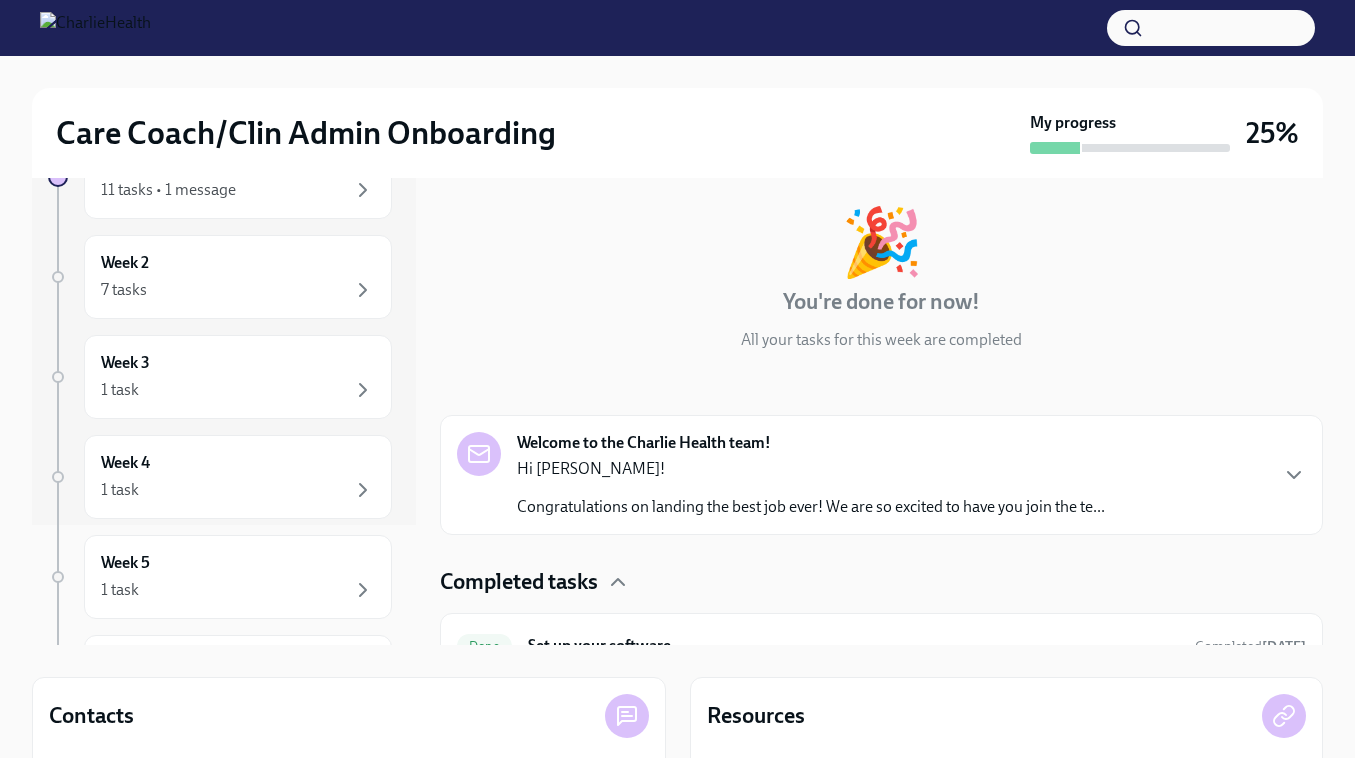 click on "Care Coach/Clin Admin Onboarding My progress 25% Week -1 1 task • 1 message Complete First day at work  Jul 14th Week 1 11 tasks • 1 message Week 2 7 tasks Week 3 1 task Week 4 1 task Week 5 1 task Week 6 1 task Experience ends  Sep 4th Week -1 🎉 You're done for now! All your tasks for this week are completed Welcome to the Charlie Health team! Hi Natasha!
Congratulations on landing the best job ever! We are so excited to have you join the te... Completed tasks Done Set up your software Completed  3 days ago Contacts Ashley D'Antonio-Miller Team Lead ashley.miller@charliehealth.com Keenan Nessl Clinical Onboarding Specialist keenan.nessl@charliehealth.com Resources Care Coach Resource Guide Clinical Administrator Resource Guide" at bounding box center [677, 460] 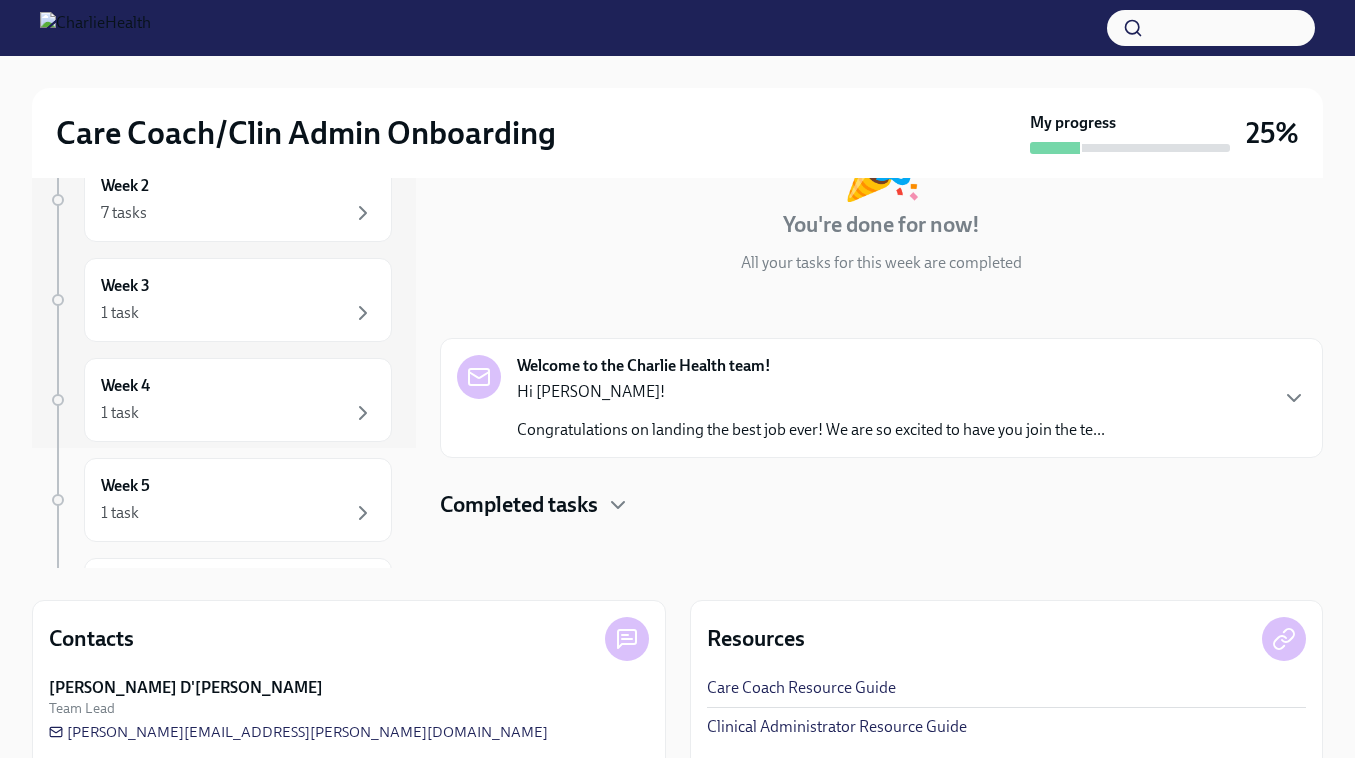 scroll, scrollTop: 173, scrollLeft: 0, axis: vertical 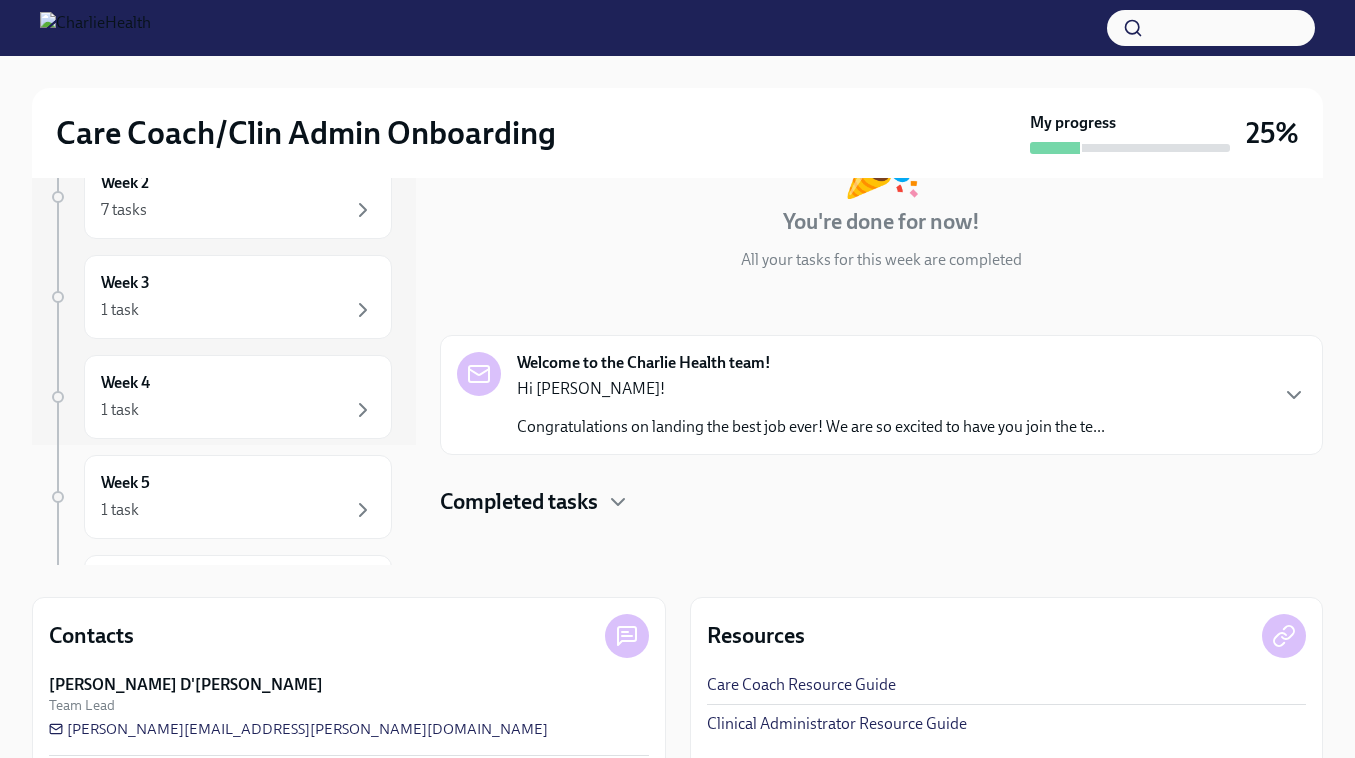 click on "Completed tasks" at bounding box center [519, 502] 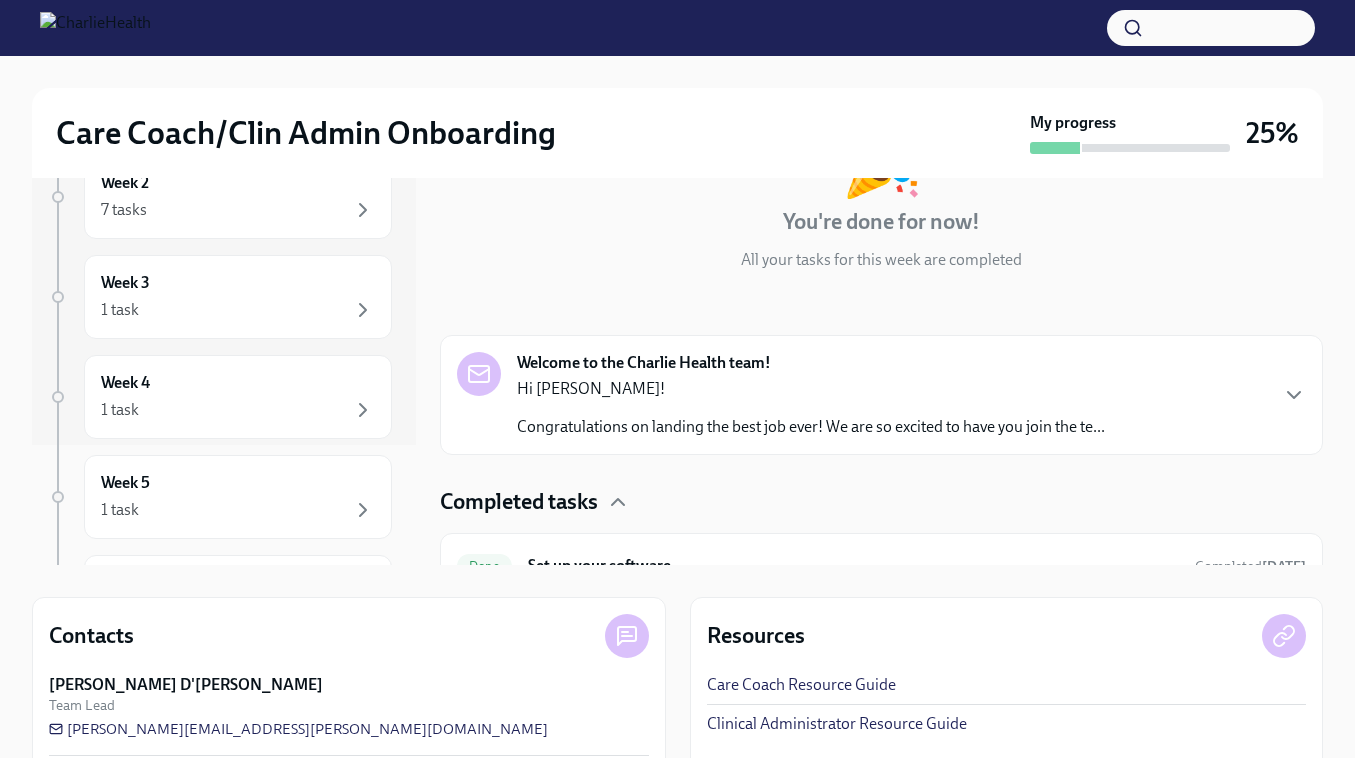 click on "Completed tasks" at bounding box center [881, 502] 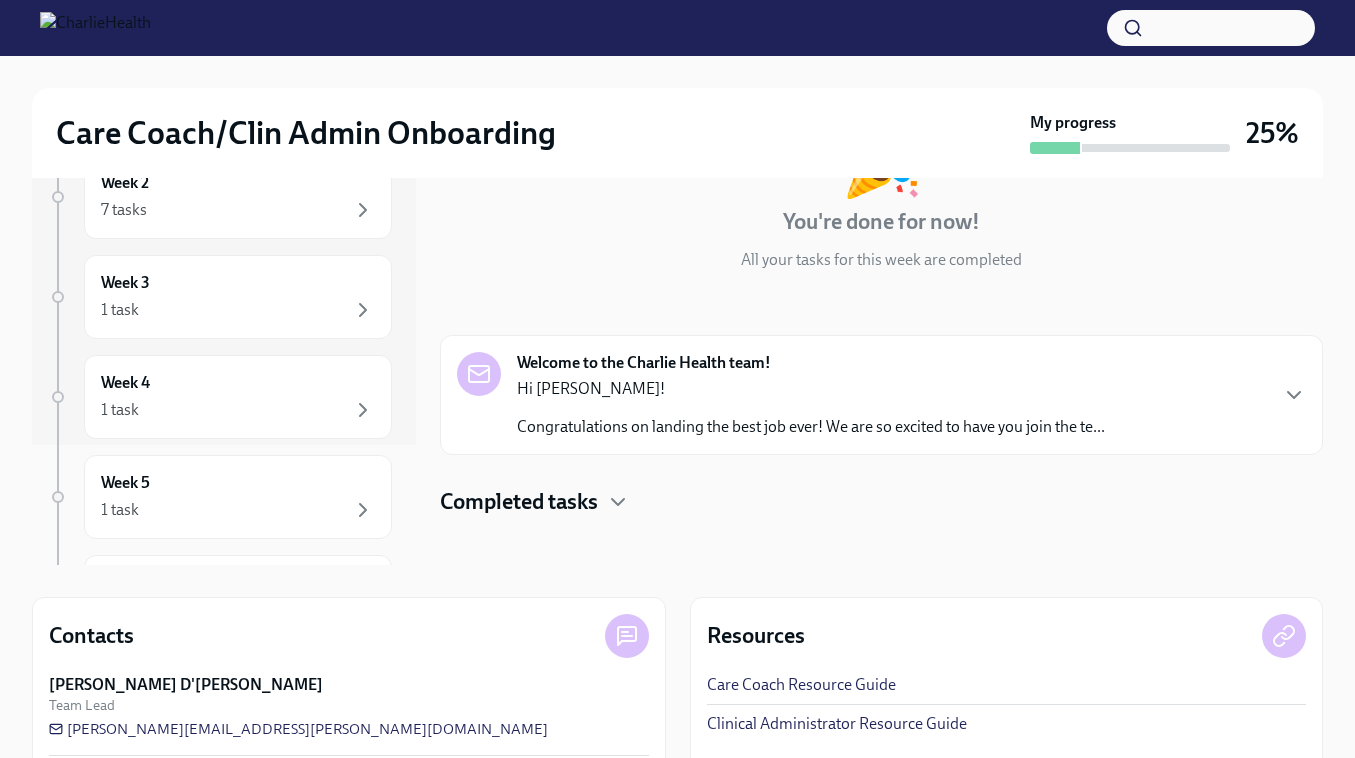 click on "Completed tasks" at bounding box center (881, 502) 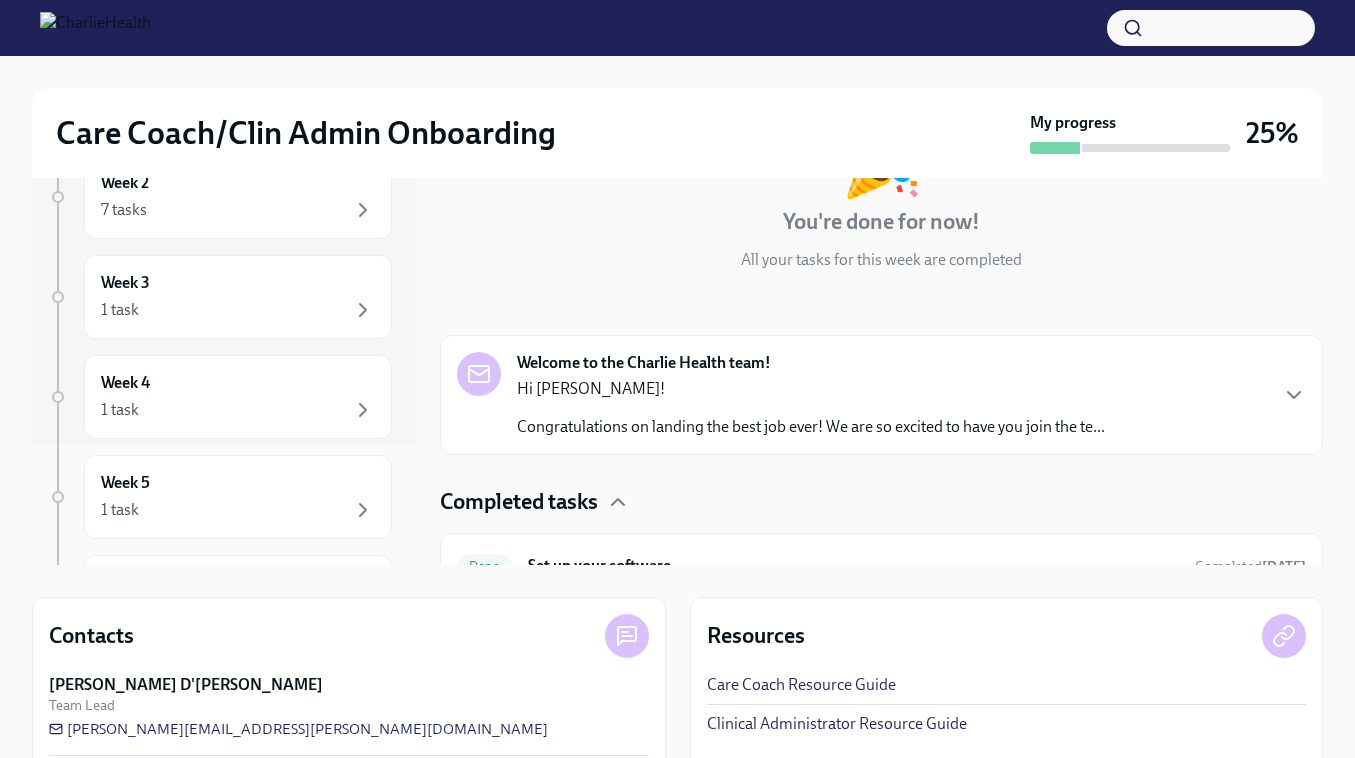 click on "Week -1 1 task • 1 message Complete First day at work  Jul 14th Week 1 11 tasks • 1 message Week 2 7 tasks Week 3 1 task Week 4 1 task Week 5 1 task Week 6 1 task Experience ends  Sep 4th Week -1 🎉 You're done for now! All your tasks for this week are completed Welcome to the Charlie Health team! Hi Natasha!
Congratulations on landing the best job ever! We are so excited to have you join the te... Completed tasks Done Set up your software Completed  3 days ago" at bounding box center (677, 285) 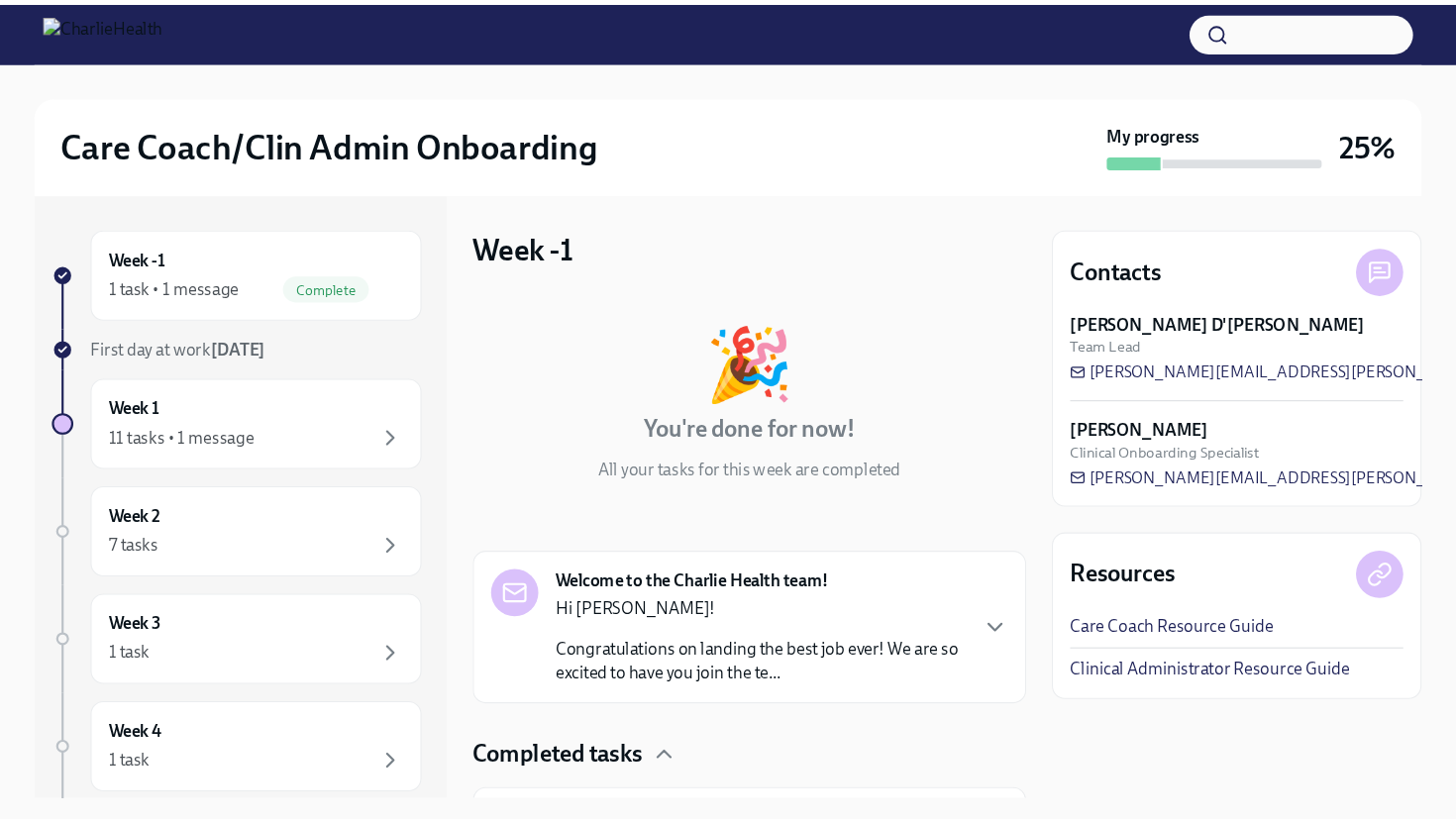 scroll, scrollTop: 0, scrollLeft: 0, axis: both 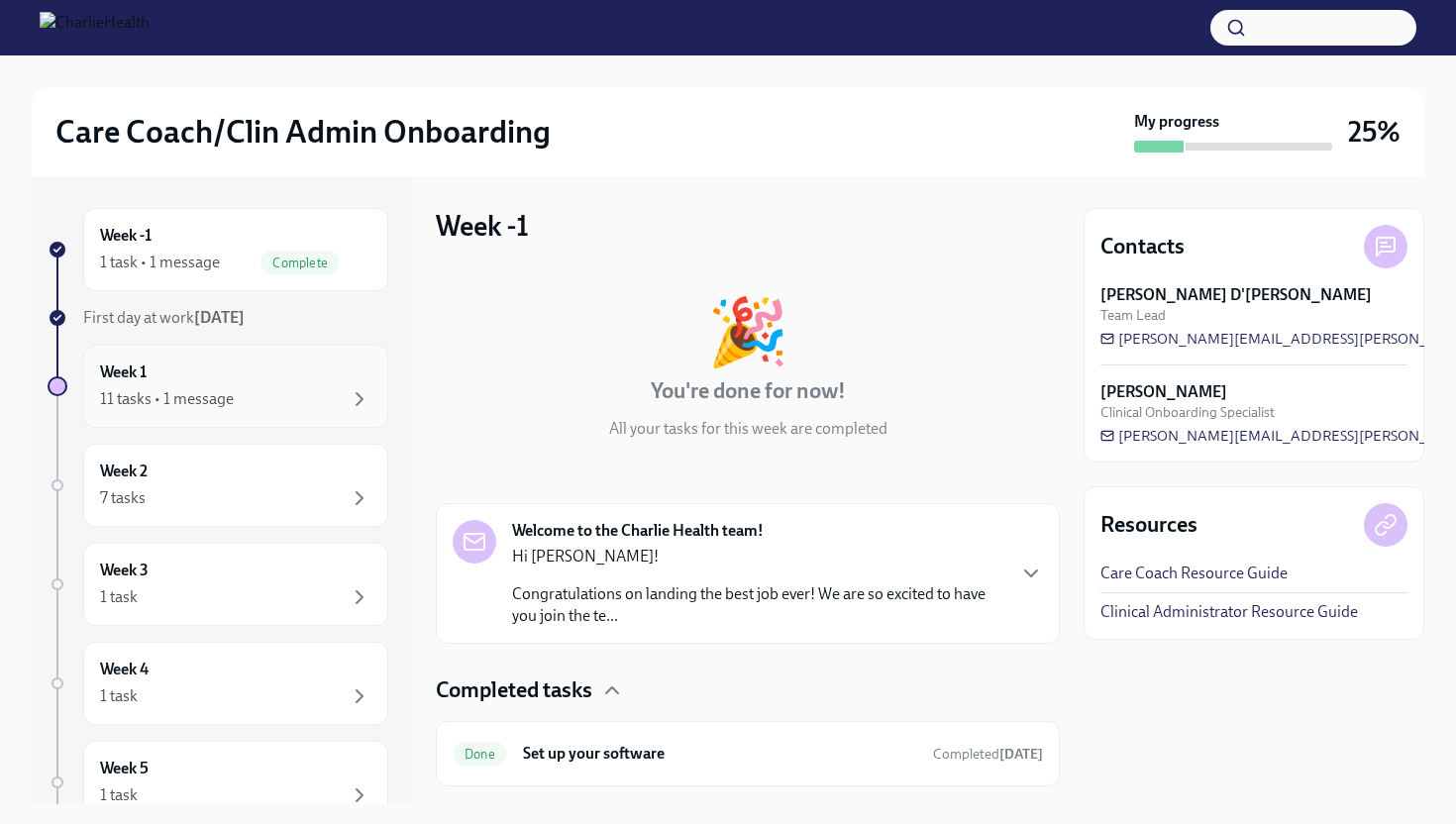 click on "Week 1 11 tasks • 1 message" at bounding box center (236, 386) 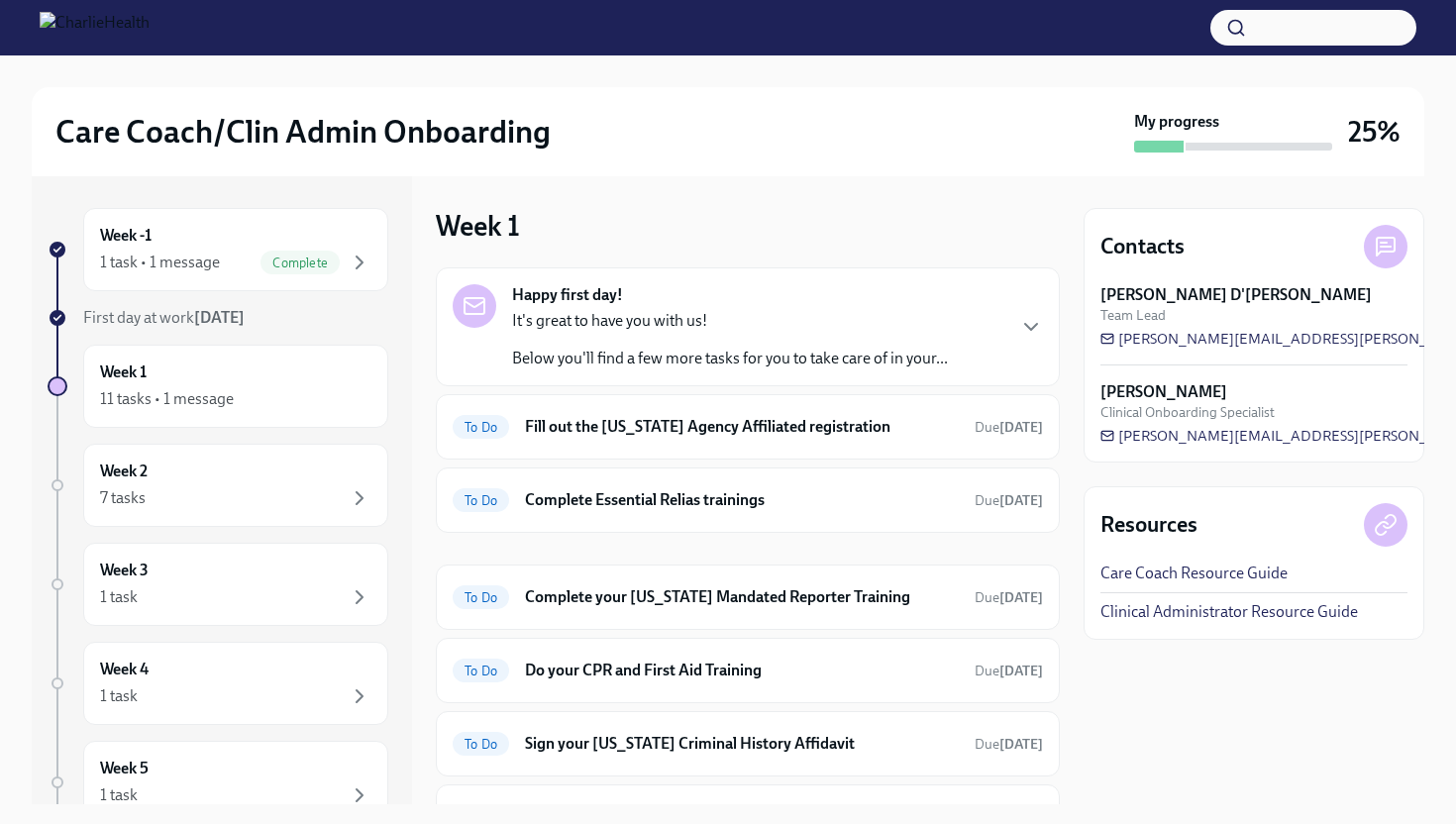 click on "Week -1 1 task • 1 message Complete First day at work  Jul 14th Week 1 11 tasks • 1 message Week 2 7 tasks Week 3 1 task Week 4 1 task Week 5 1 task Week 6 1 task Experience ends  Sep 4th Week 1 Happy first day! It's great to have you with us!
Below you'll find a few more tasks for you to take care of in your... To Do Fill out the Washington Agency Affiliated registration Due  in 5 days To Do Complete Essential Relias trainings Due  in 9 days To Do Complete your Pennsylvania Mandated Reporter Training Due  in 10 days To Do Do your CPR and First Aid Training Due  in 10 days To Do Sign your Arizona Criminal History Affidavit Due  in 10 days To Do Complete your Washington Telehealth Training Due  in 10 days Completed tasks Contacts Ashley D'Antonio-Miller Team Lead ashley.miller@charliehealth.com Keenan Nessl Clinical Onboarding Specialist keenan.nessl@charliehealth.com Resources Care Coach Resource Guide Clinical Administrator Resource Guide" at bounding box center [728, 490] 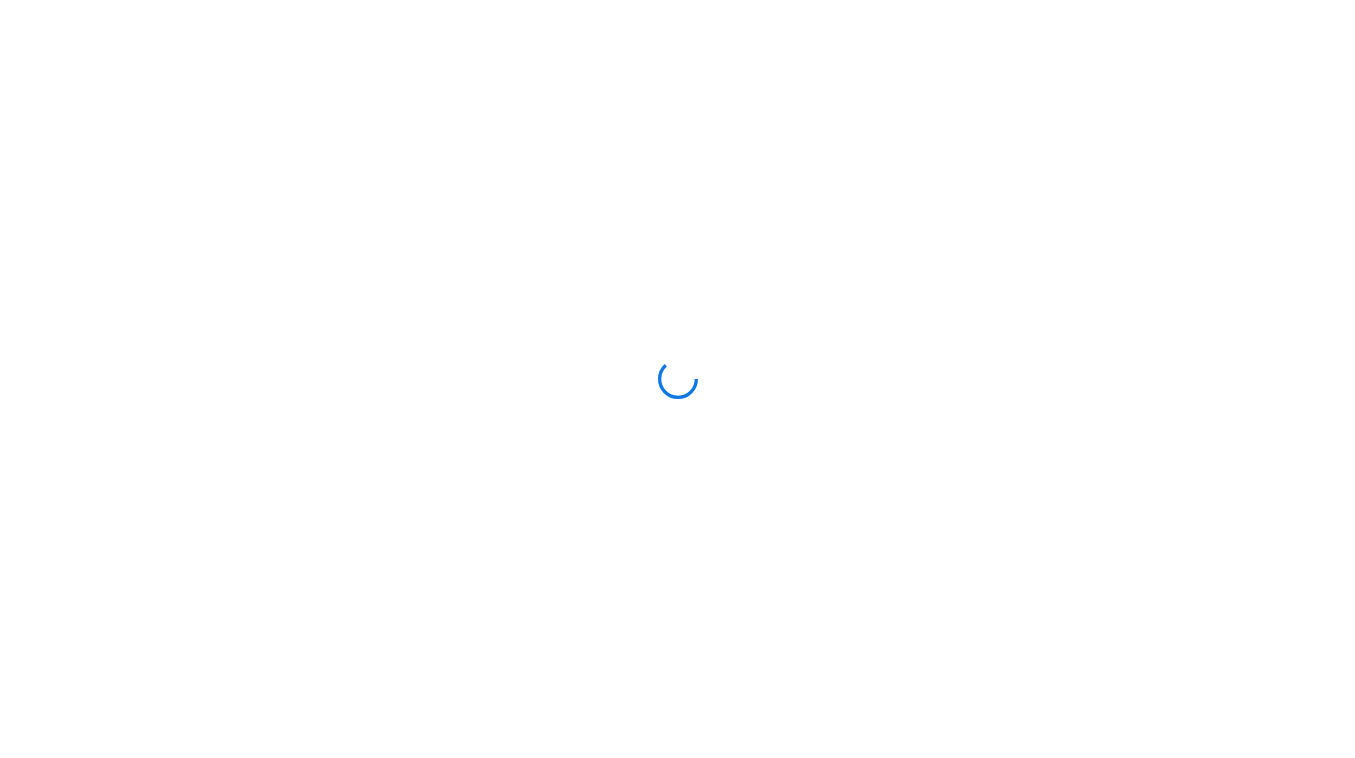 scroll, scrollTop: 0, scrollLeft: 0, axis: both 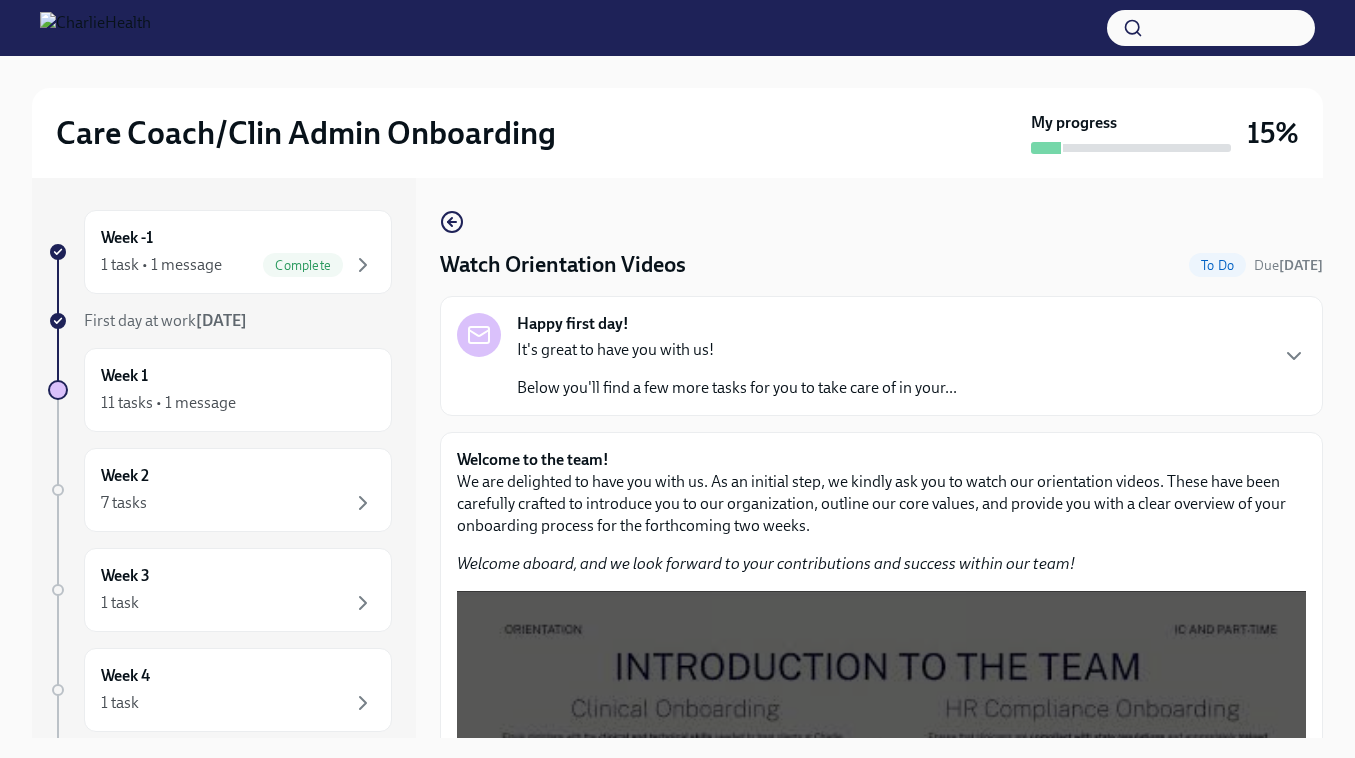 click on "Watch Orientation Videos To Do Due  [DATE] Happy first day! It's great to have you with us!
Below you'll find a few more tasks for you to take care of in your... Welcome to the team!
We are delighted to have you with us. As an initial step, we kindly ask you to watch our orientation videos. These have been carefully crafted to introduce you to our organization, outline our core values, and provide you with a clear overview of your onboarding process for the forthcoming two weeks.
Welcome aboard, and we look forward to your contributions and success within our team! Completed Click to view again" at bounding box center (881, 895) 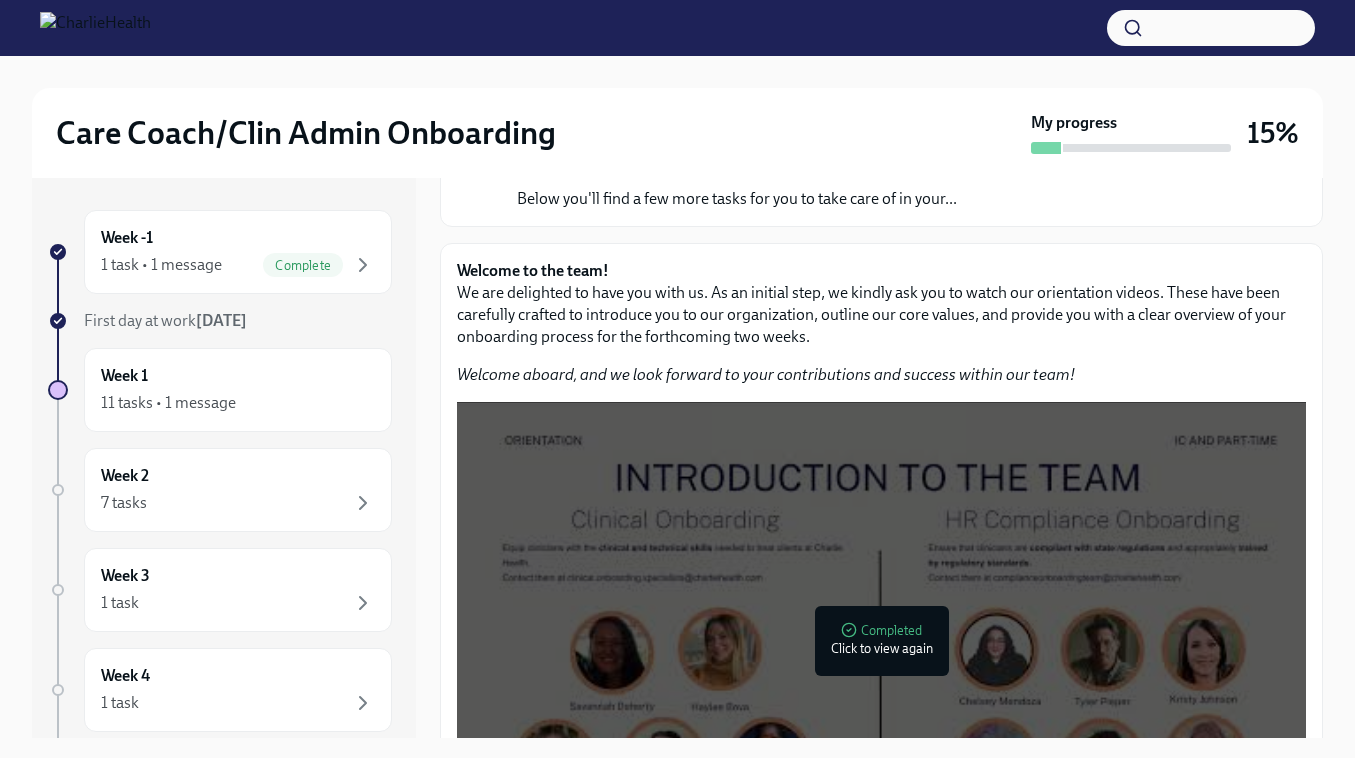 scroll, scrollTop: 120, scrollLeft: 0, axis: vertical 